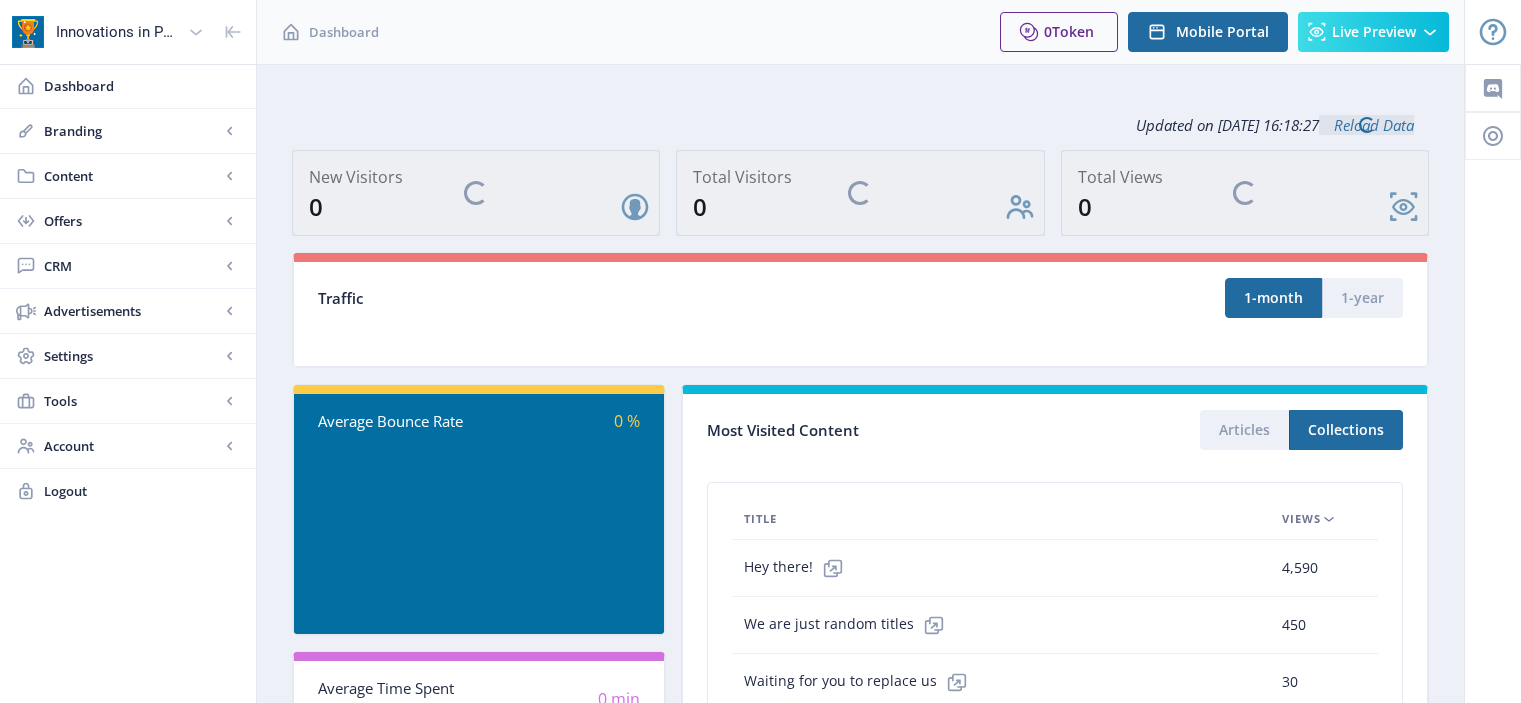 scroll, scrollTop: 0, scrollLeft: 0, axis: both 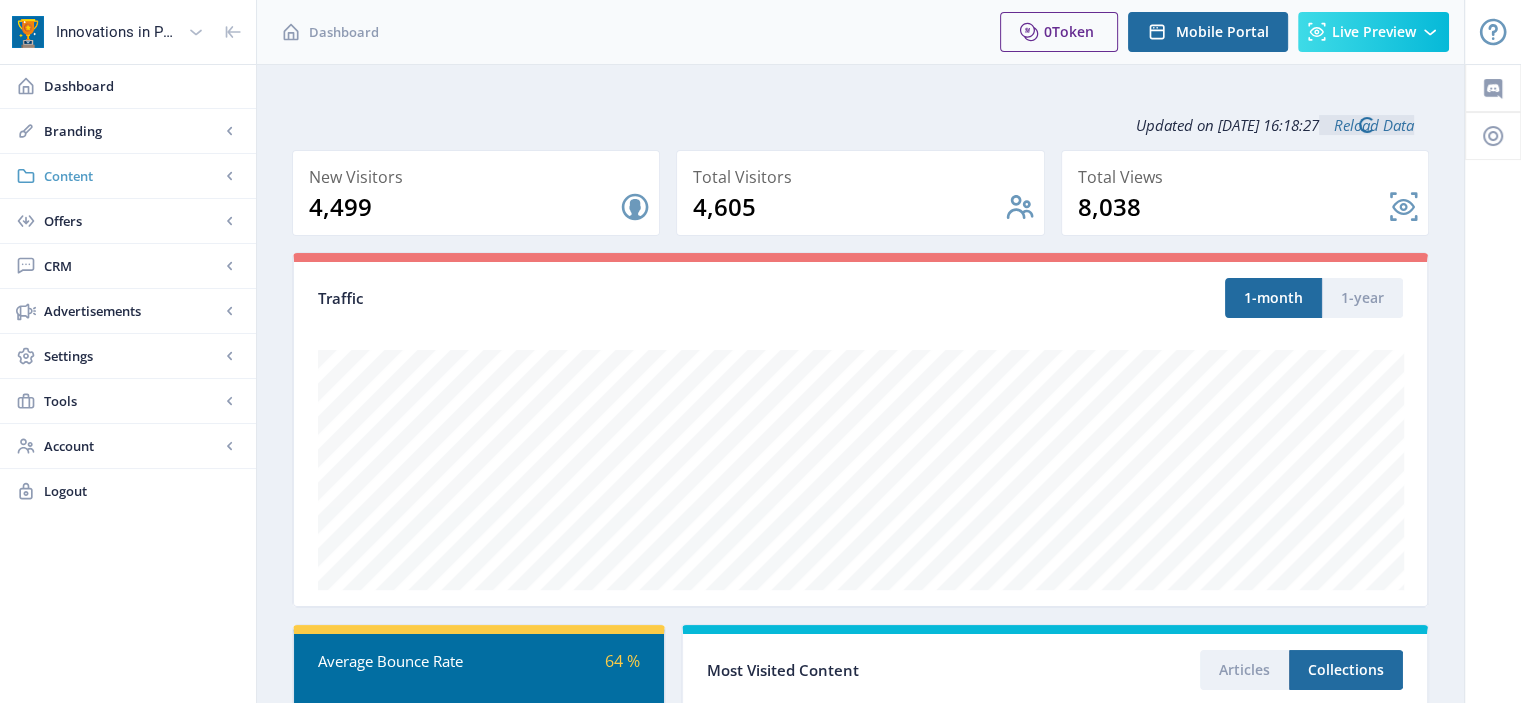 click on "Content" at bounding box center [132, 176] 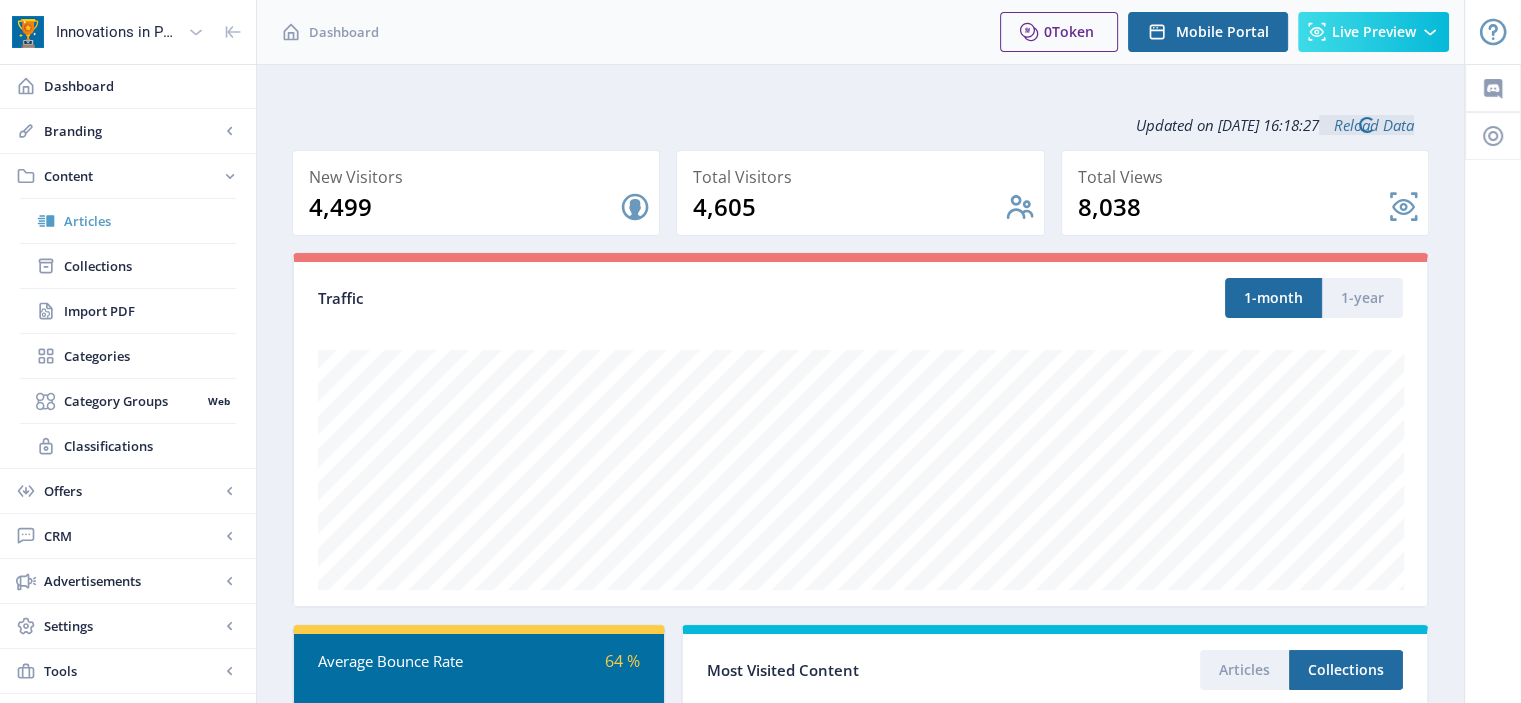click on "Articles" at bounding box center (150, 221) 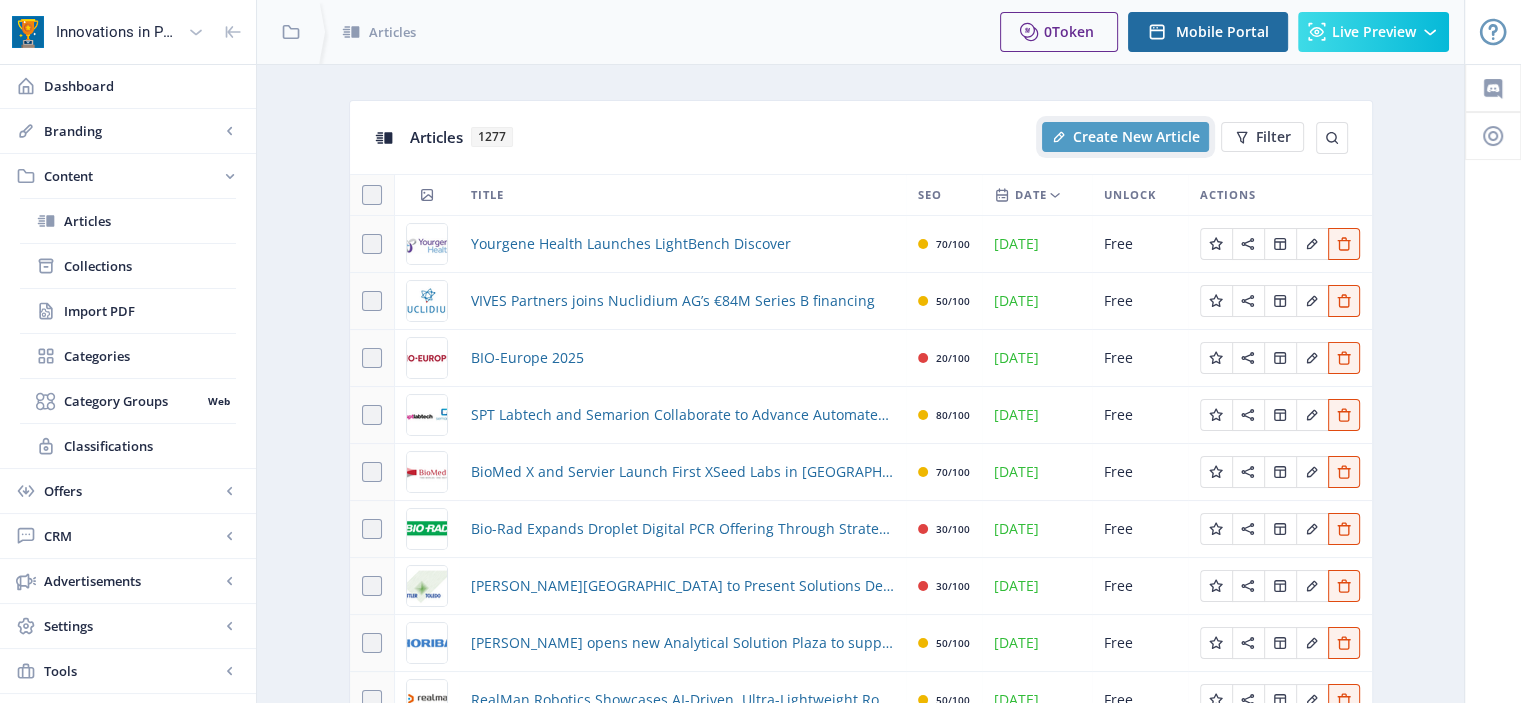 click 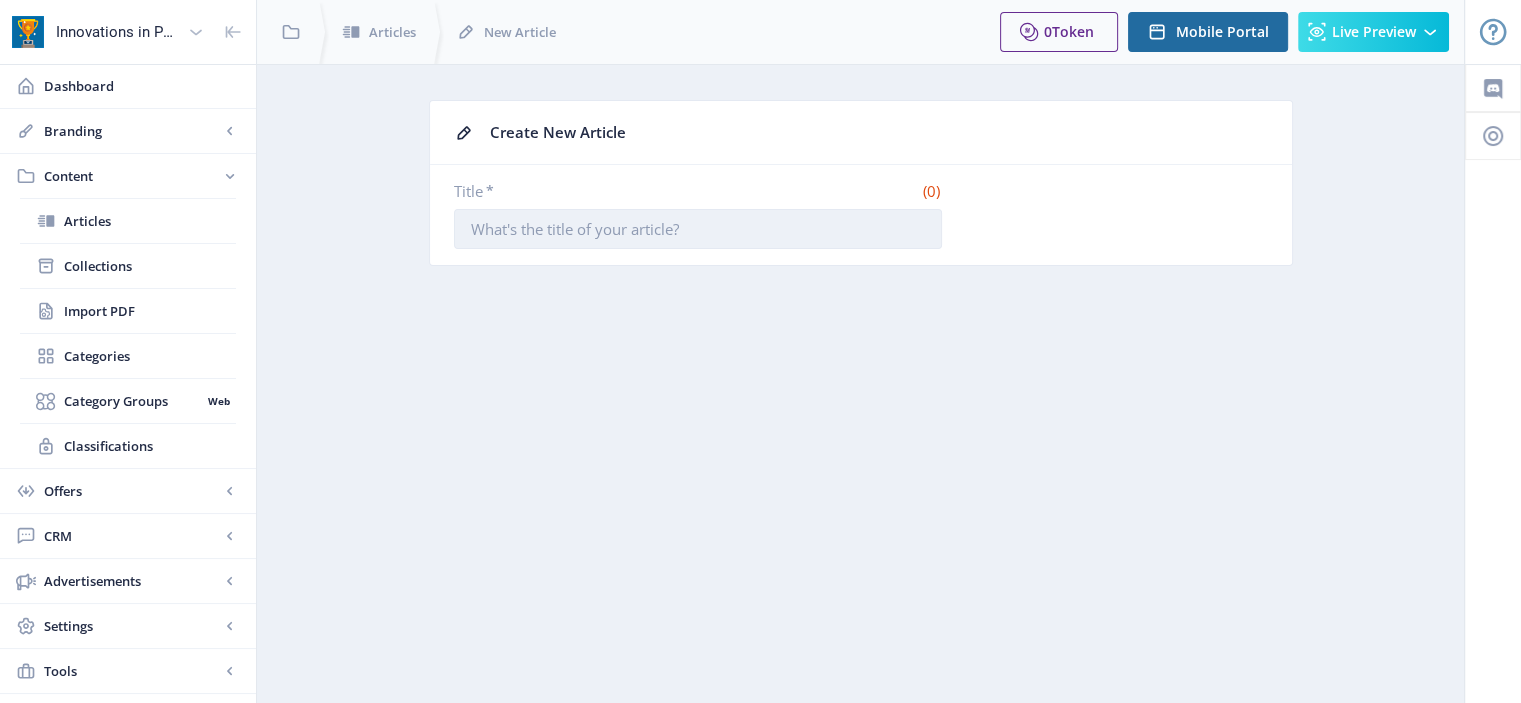 click on "Title   *" at bounding box center [698, 229] 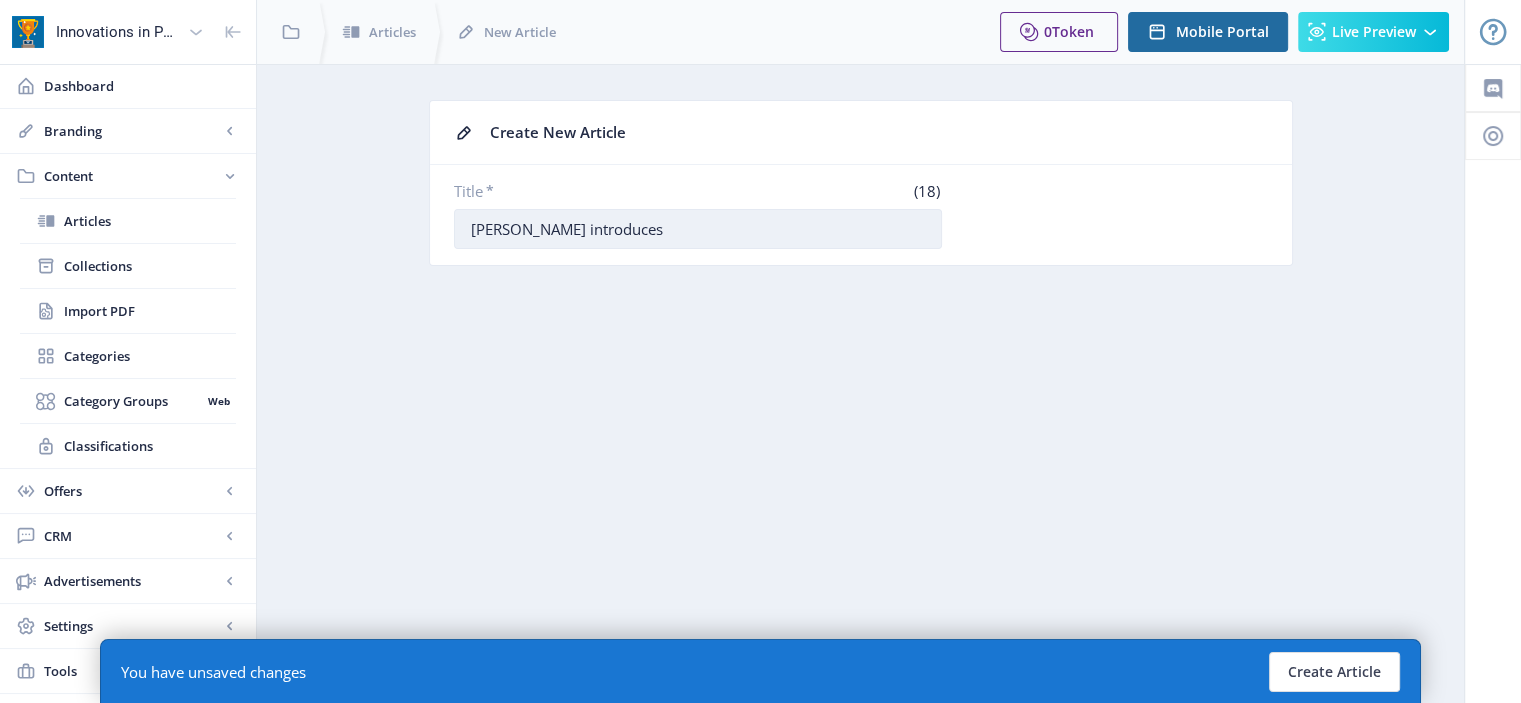 paste on "FastLok™ Die Table Surface," 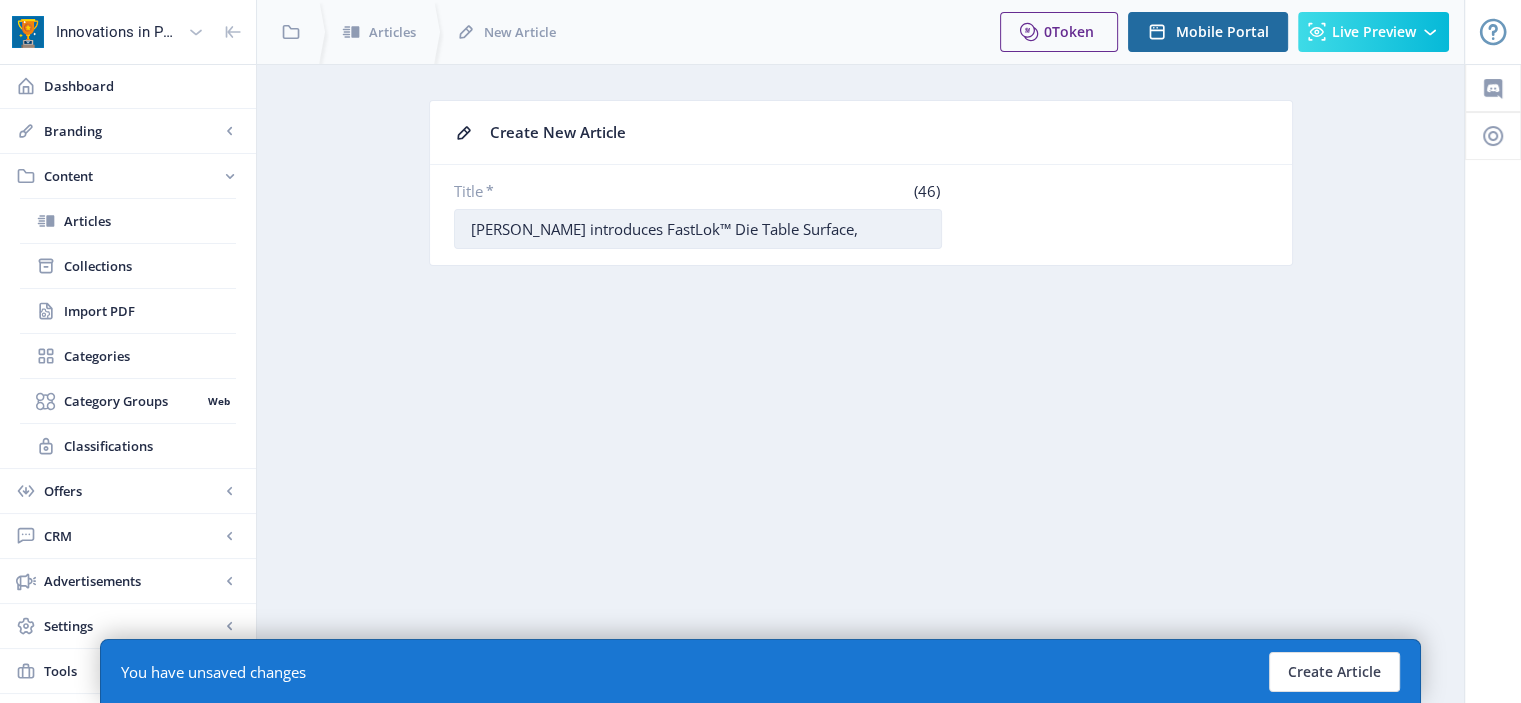 click on "[PERSON_NAME] introduces FastLok™ Die Table Surface," at bounding box center [698, 229] 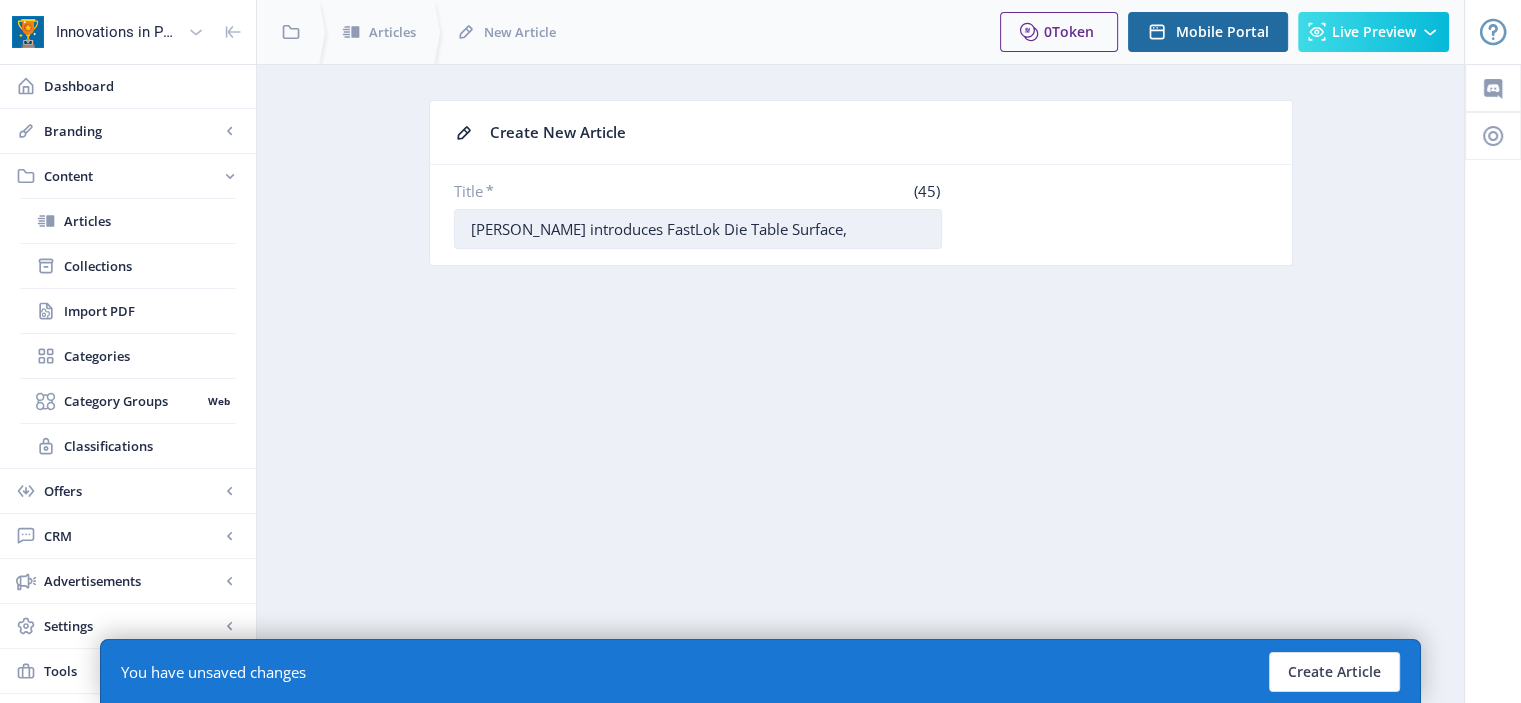click on "[PERSON_NAME] introduces FastLok Die Table Surface," at bounding box center (698, 229) 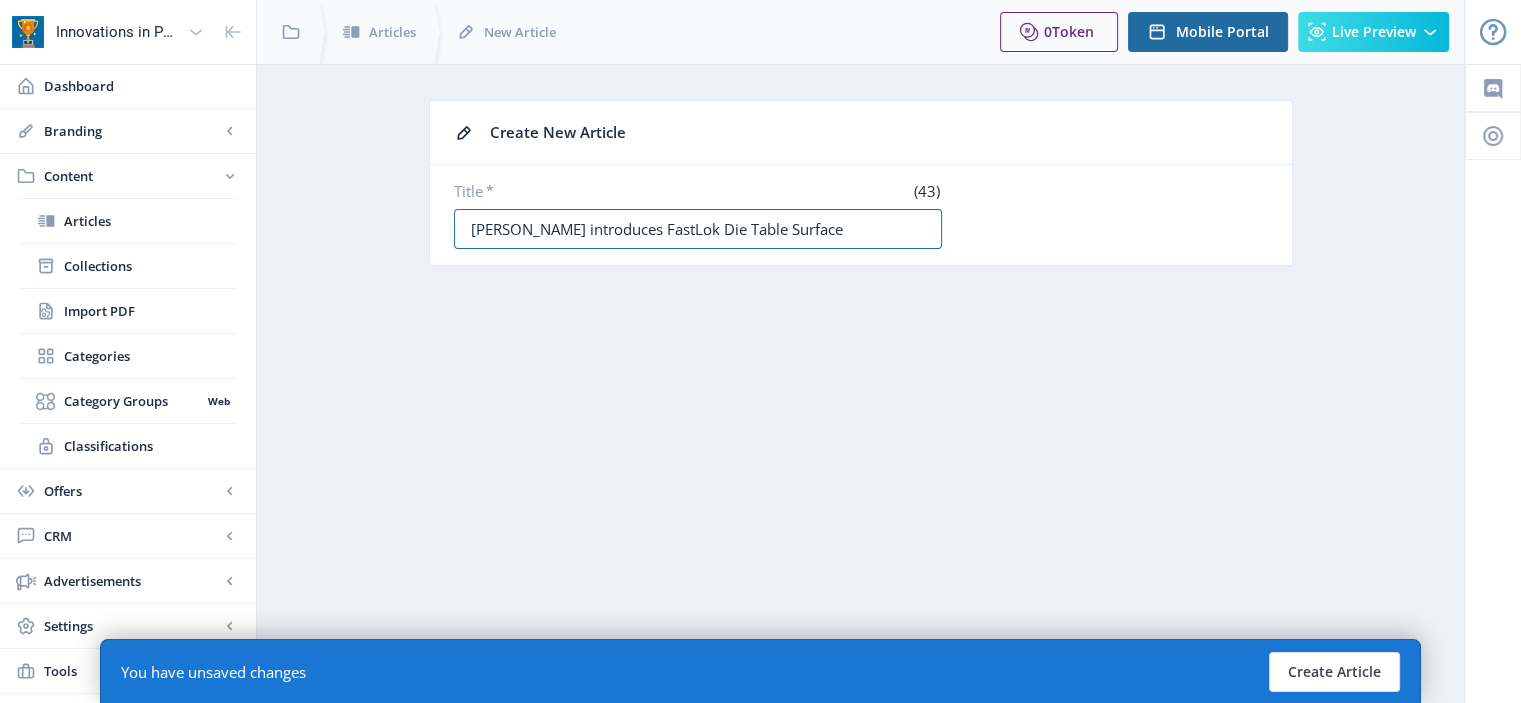 type on "[PERSON_NAME] introduces FastLok Die Table Surface" 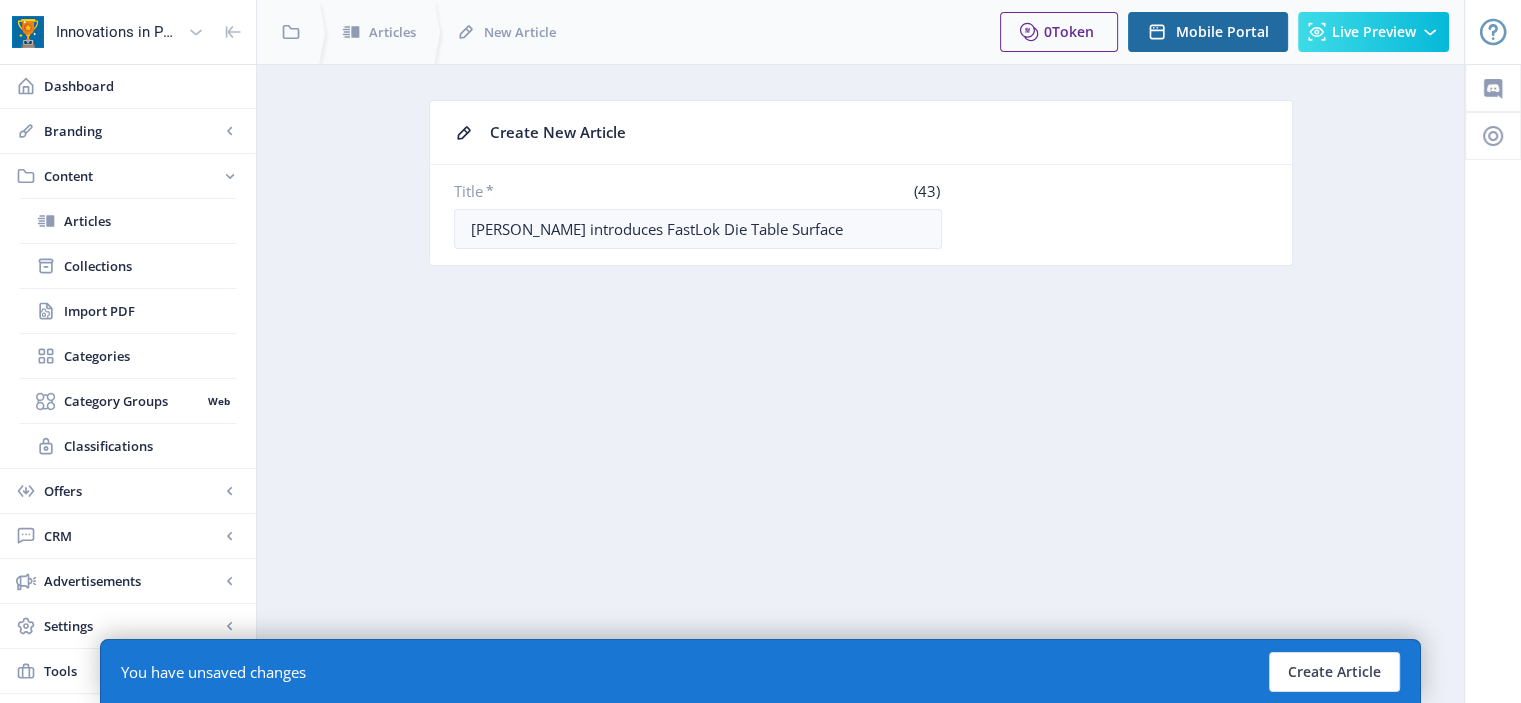 click on "Create New Article  Title   *   (43)  [PERSON_NAME] introduces FastLok Die Table Surface You have unsaved changes Create Article" at bounding box center (860, 423) 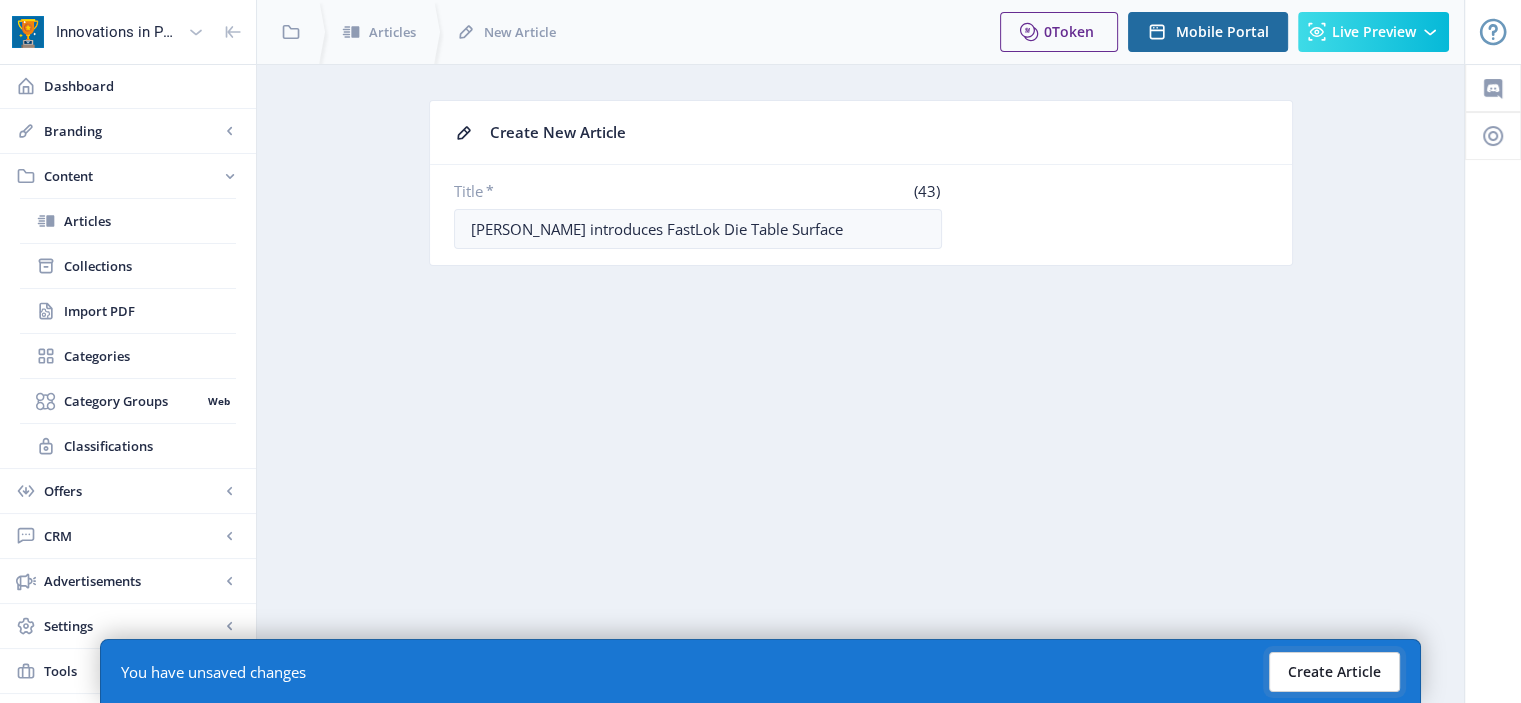 click on "Create Article" 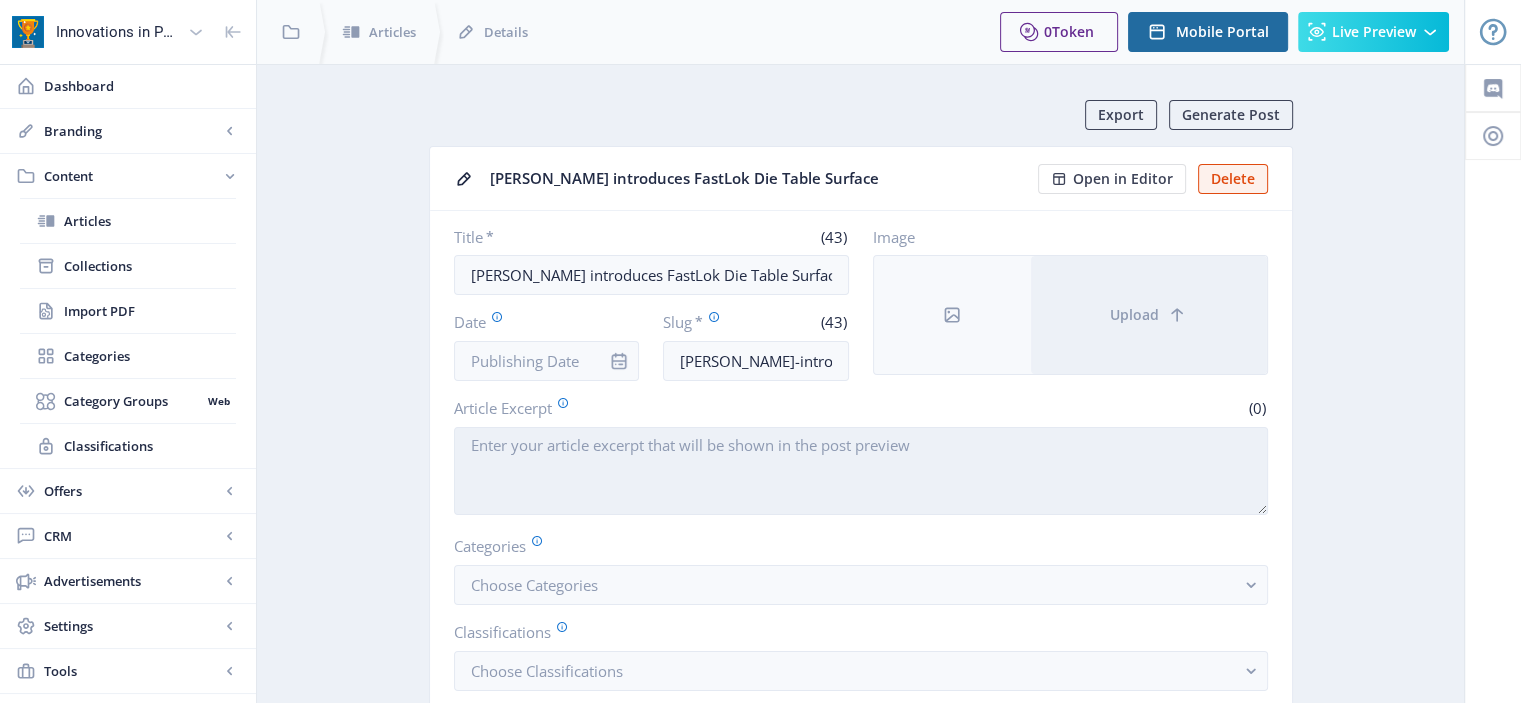 click on "Article Excerpt" at bounding box center (861, 471) 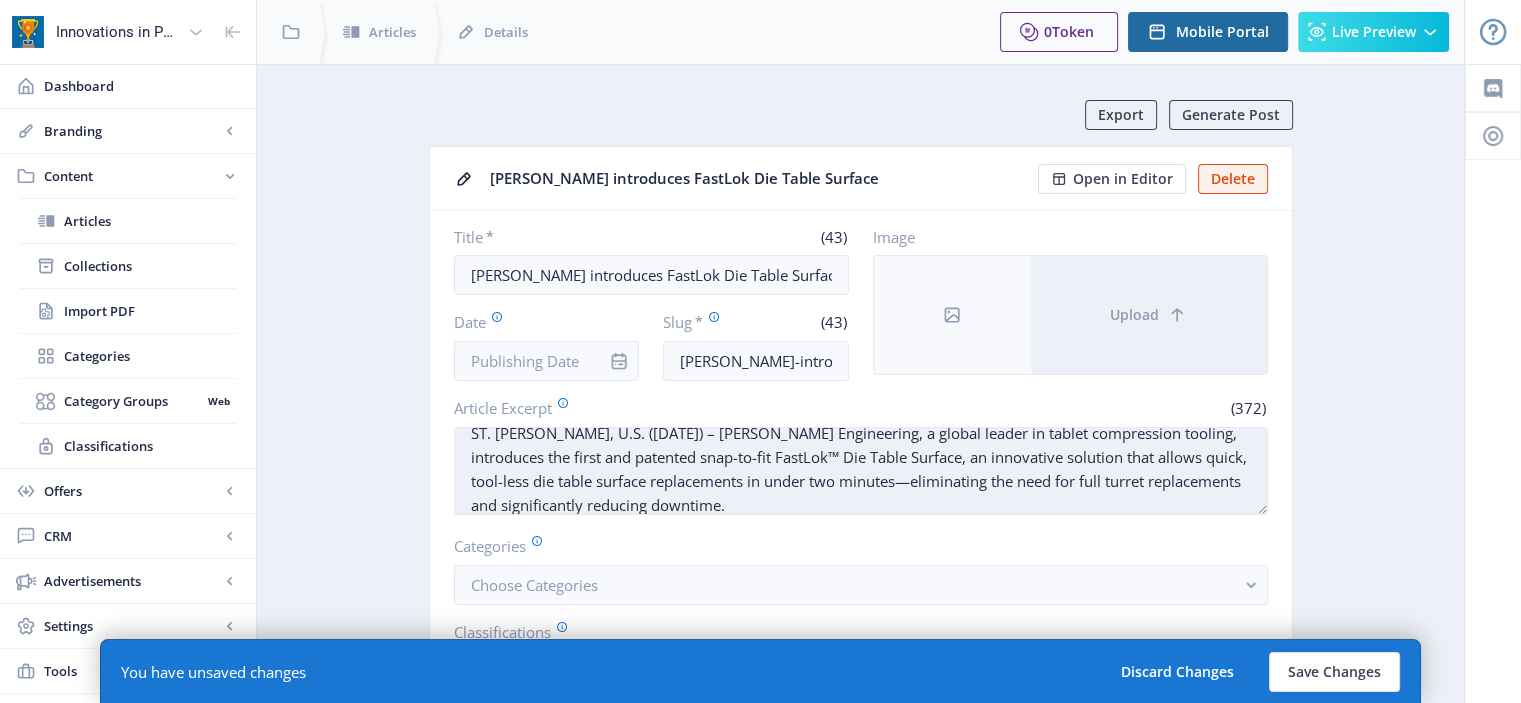 scroll, scrollTop: 0, scrollLeft: 0, axis: both 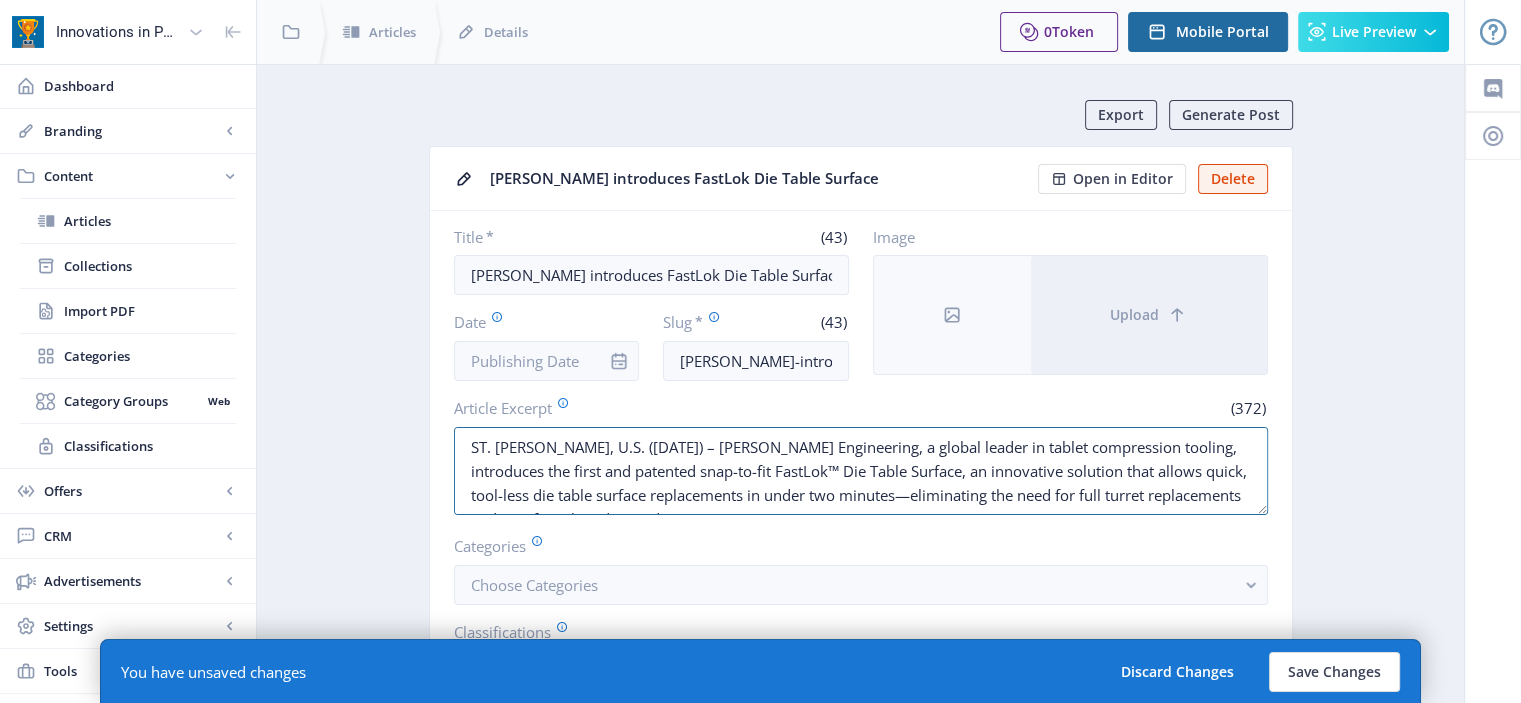 drag, startPoint x: 639, startPoint y: 448, endPoint x: 376, endPoint y: 441, distance: 263.09314 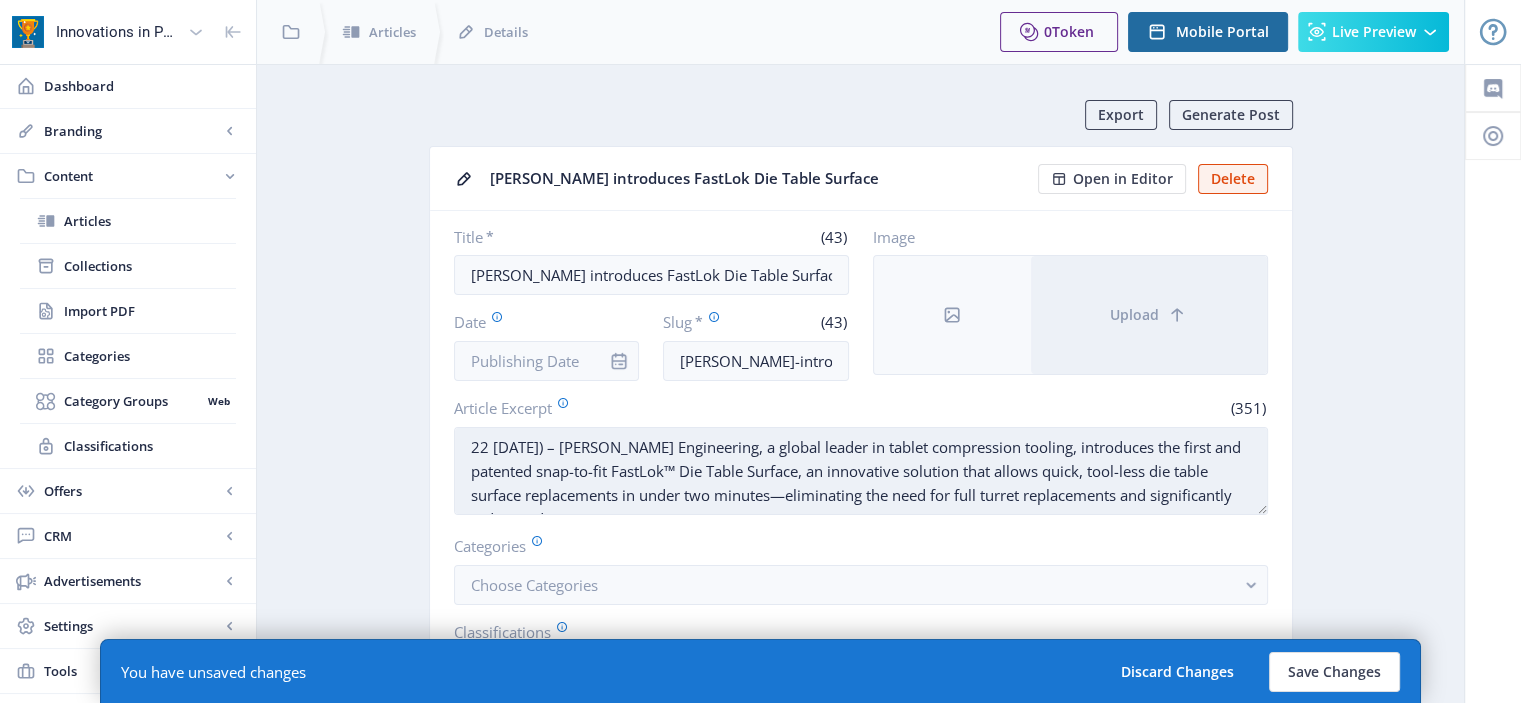 click on "22 [DATE]) – [PERSON_NAME] Engineering, a global leader in tablet compression tooling, introduces the first and patented snap-to-fit FastLok™ Die Table Surface, an innovative solution that allows quick, tool-less die table surface replacements in under two minutes—eliminating the need for full turret replacements and significantly reducing downtime." at bounding box center (861, 471) 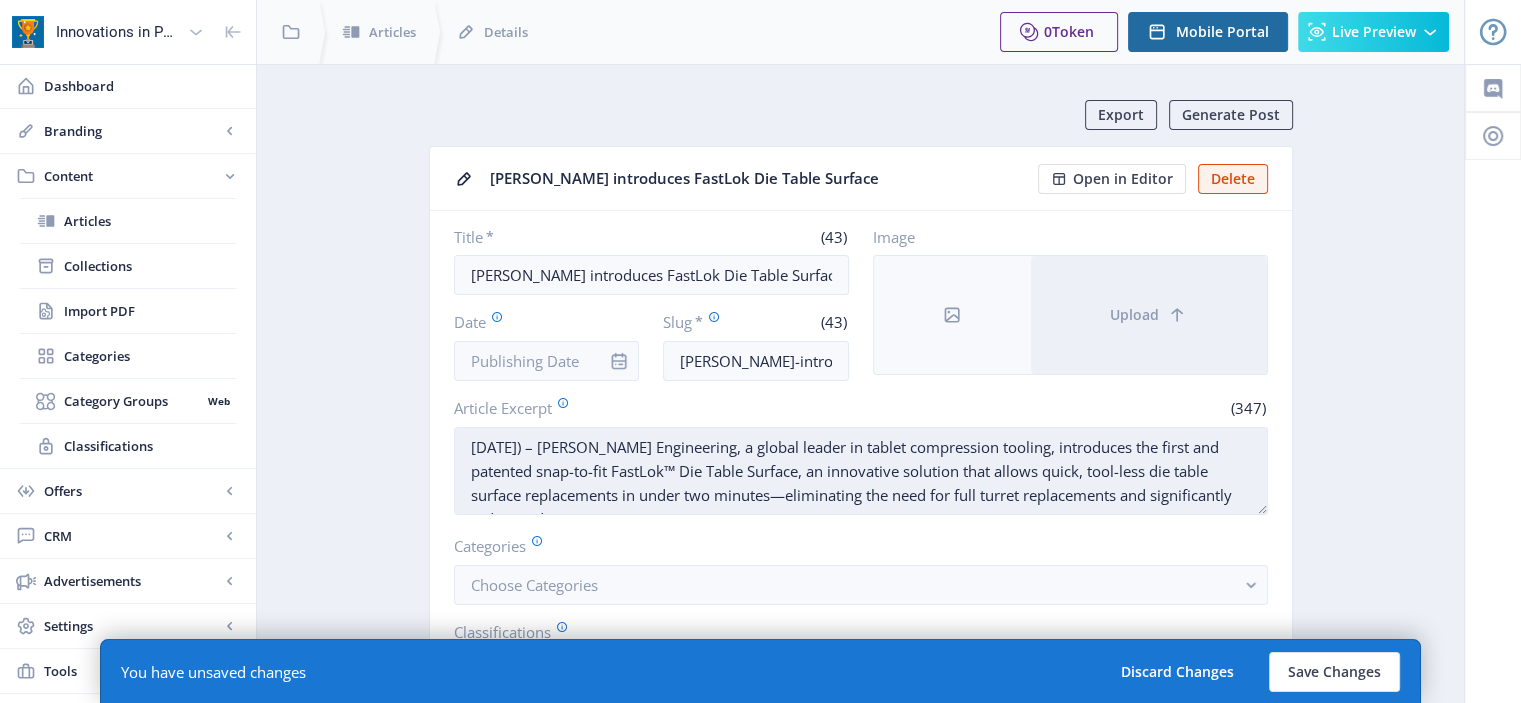 click on "[DATE]) – [PERSON_NAME] Engineering, a global leader in tablet compression tooling, introduces the first and patented snap-to-fit FastLok™ Die Table Surface, an innovative solution that allows quick, tool-less die table surface replacements in under two minutes—eliminating the need for full turret replacements and significantly reducing downtime." at bounding box center (861, 471) 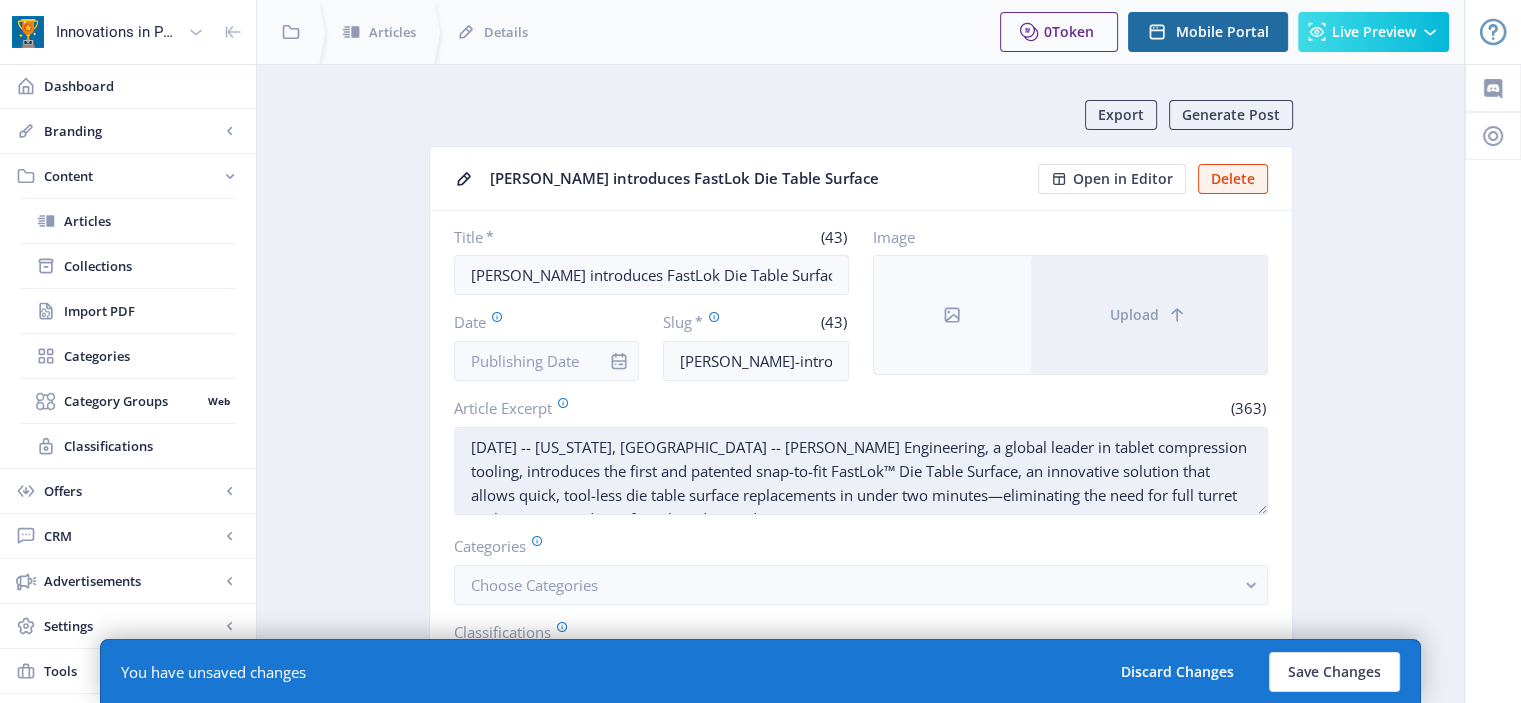 click on "[DATE] -- [US_STATE], [GEOGRAPHIC_DATA] -- [PERSON_NAME] Engineering, a global leader in tablet compression tooling, introduces the first and patented snap-to-fit FastLok™ Die Table Surface, an innovative solution that allows quick, tool-less die table surface replacements in under two minutes—eliminating the need for full turret replacements and significantly reducing downtime." at bounding box center [861, 471] 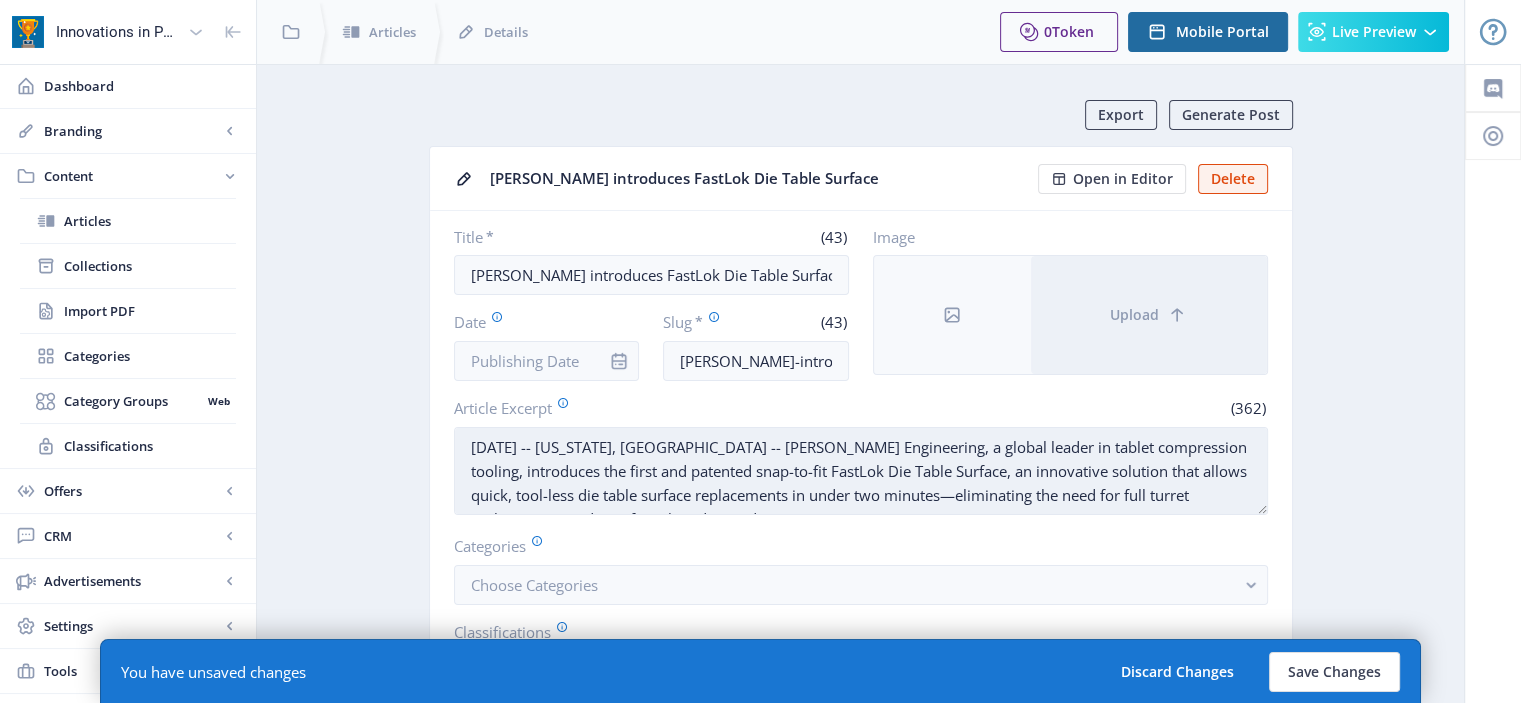 scroll, scrollTop: 24, scrollLeft: 0, axis: vertical 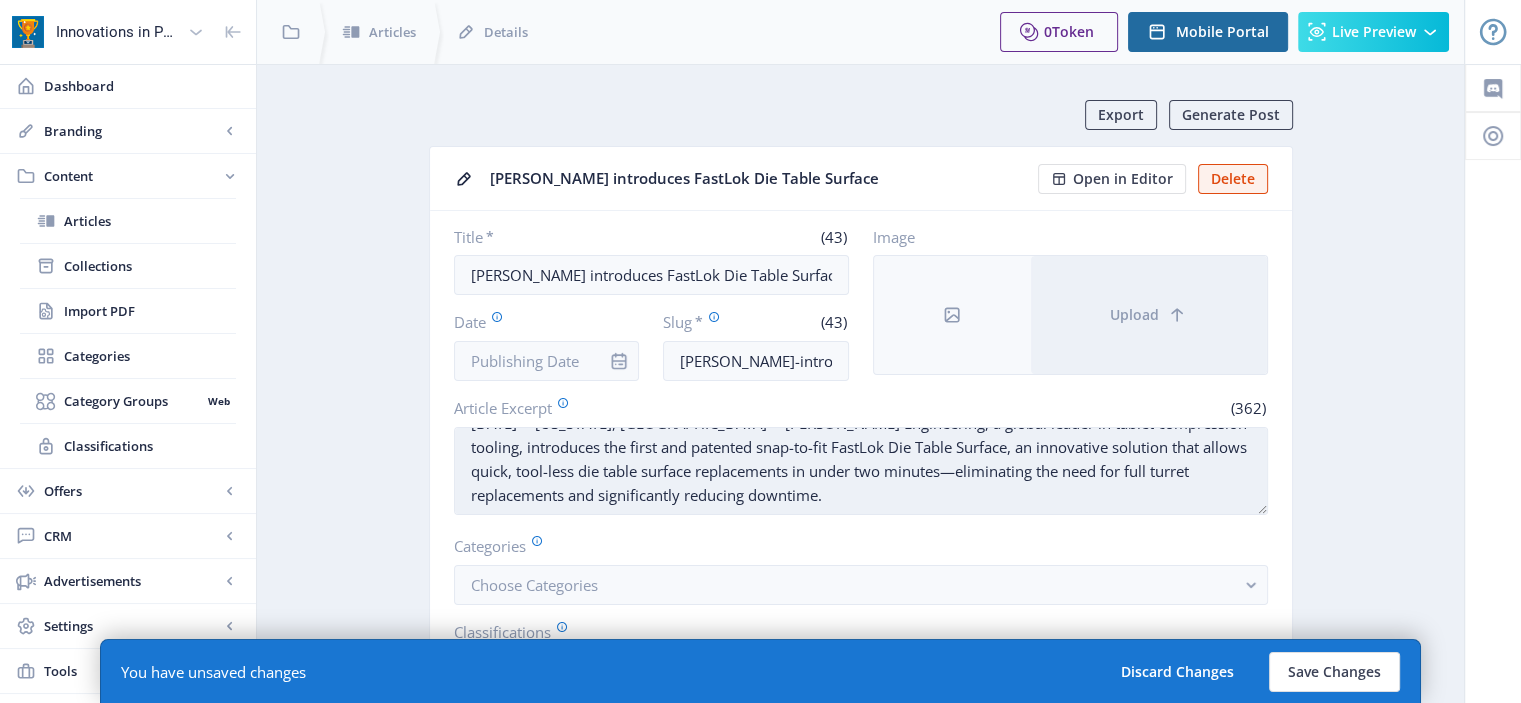 click on "[DATE] -- [US_STATE], [GEOGRAPHIC_DATA] -- [PERSON_NAME] Engineering, a global leader in tablet compression tooling, introduces the first and patented snap-to-fit FastLok Die Table Surface, an innovative solution that allows quick, tool-less die table surface replacements in under two minutes—eliminating the need for full turret replacements and significantly reducing downtime." at bounding box center (861, 471) 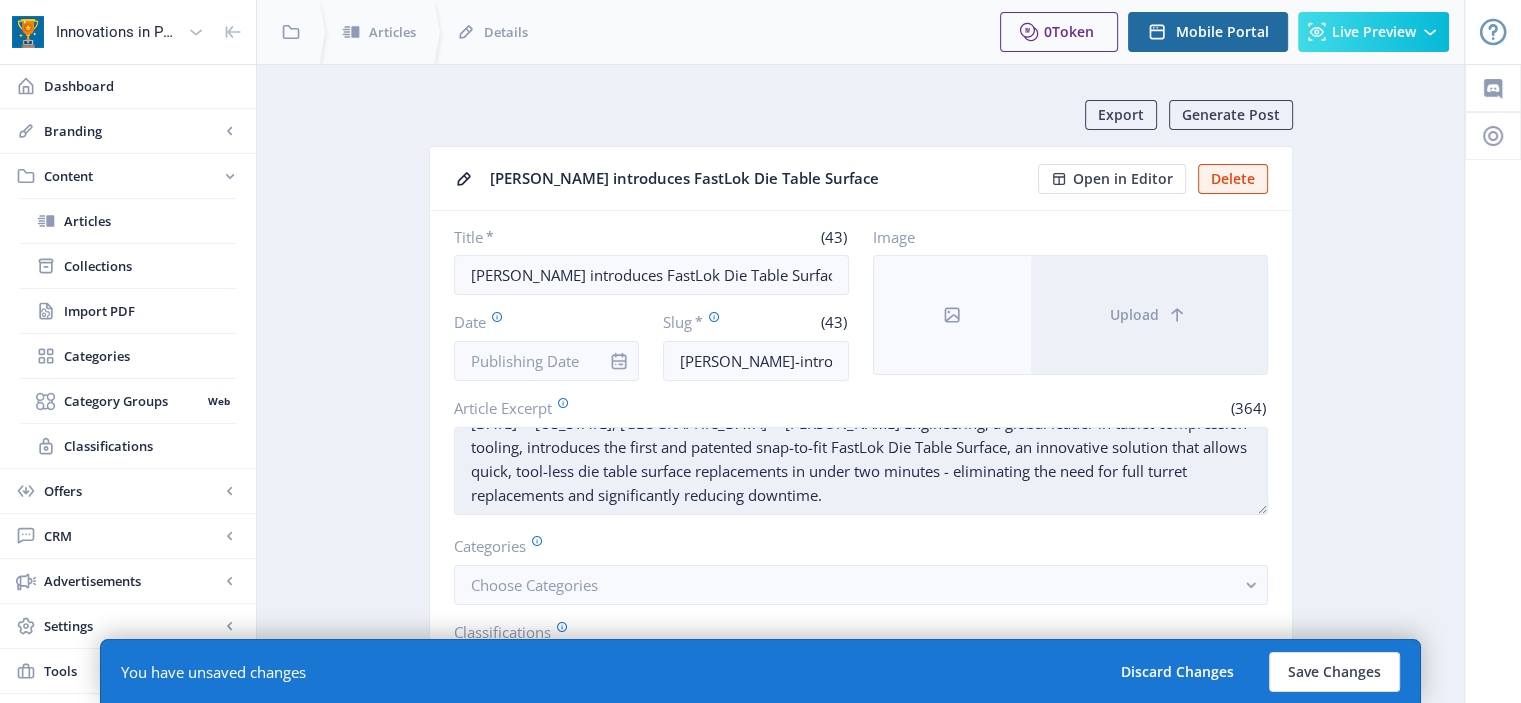 click on "[DATE] -- [US_STATE], [GEOGRAPHIC_DATA] -- [PERSON_NAME] Engineering, a global leader in tablet compression tooling, introduces the first and patented snap-to-fit FastLok Die Table Surface, an innovative solution that allows quick, tool-less die table surface replacements in under two minutes - eliminating the need for full turret replacements and significantly reducing downtime." at bounding box center [861, 471] 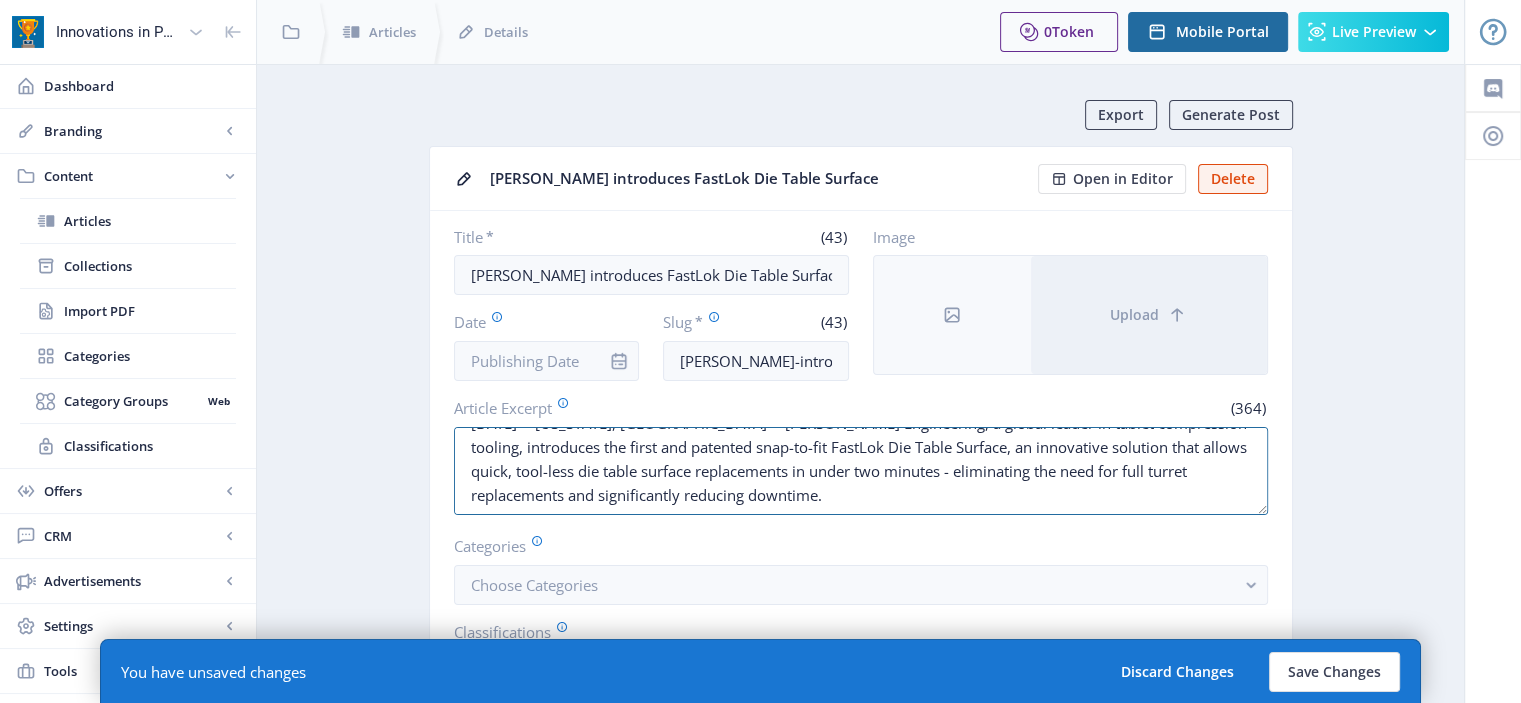 type on "[DATE] -- [US_STATE], [GEOGRAPHIC_DATA] -- [PERSON_NAME] Engineering, a global leader in tablet compression tooling, introduces the first and patented snap-to-fit FastLok Die Table Surface, an innovative solution that allows quick, tool-less die table surface replacements in under two minutes - eliminating the need for full turret replacements and significantly reducing downtime." 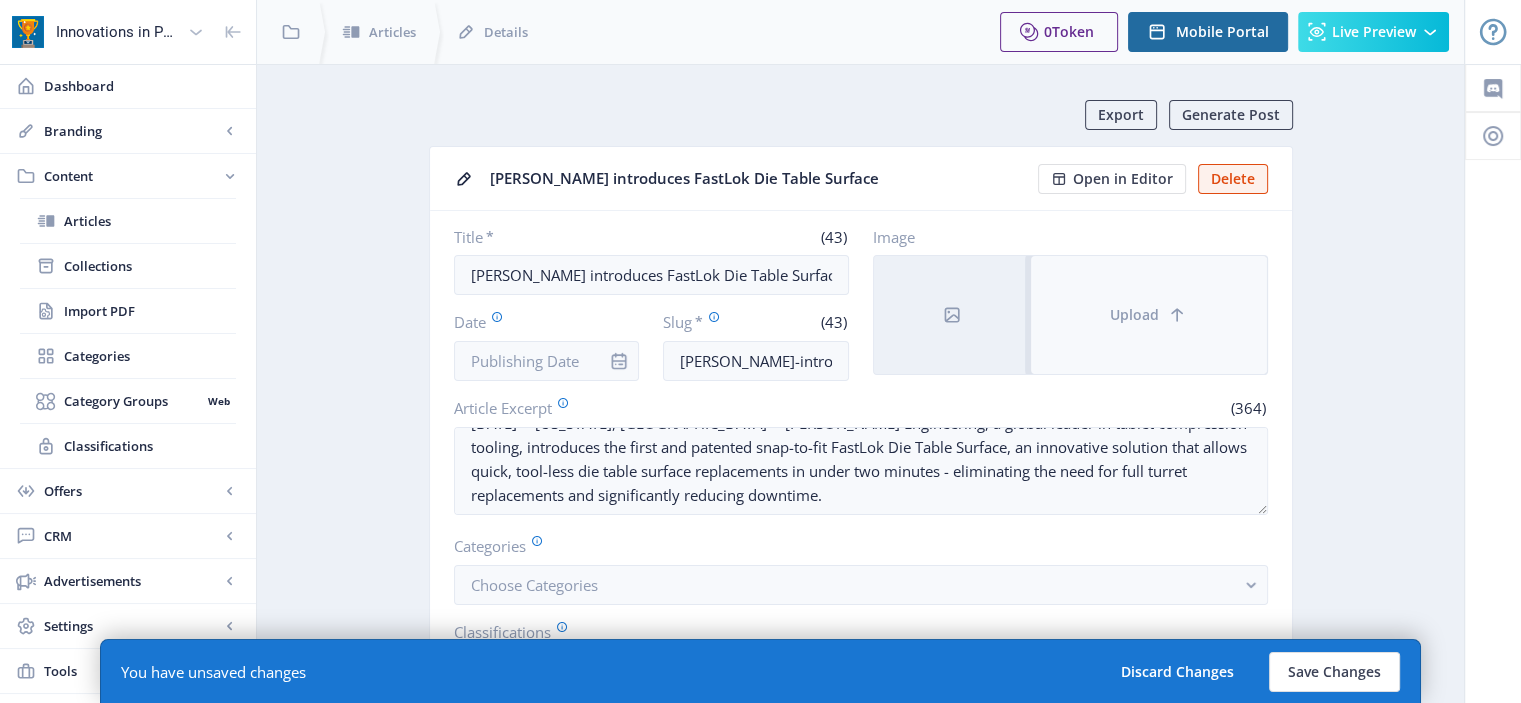 click on "Upload" at bounding box center (1149, 315) 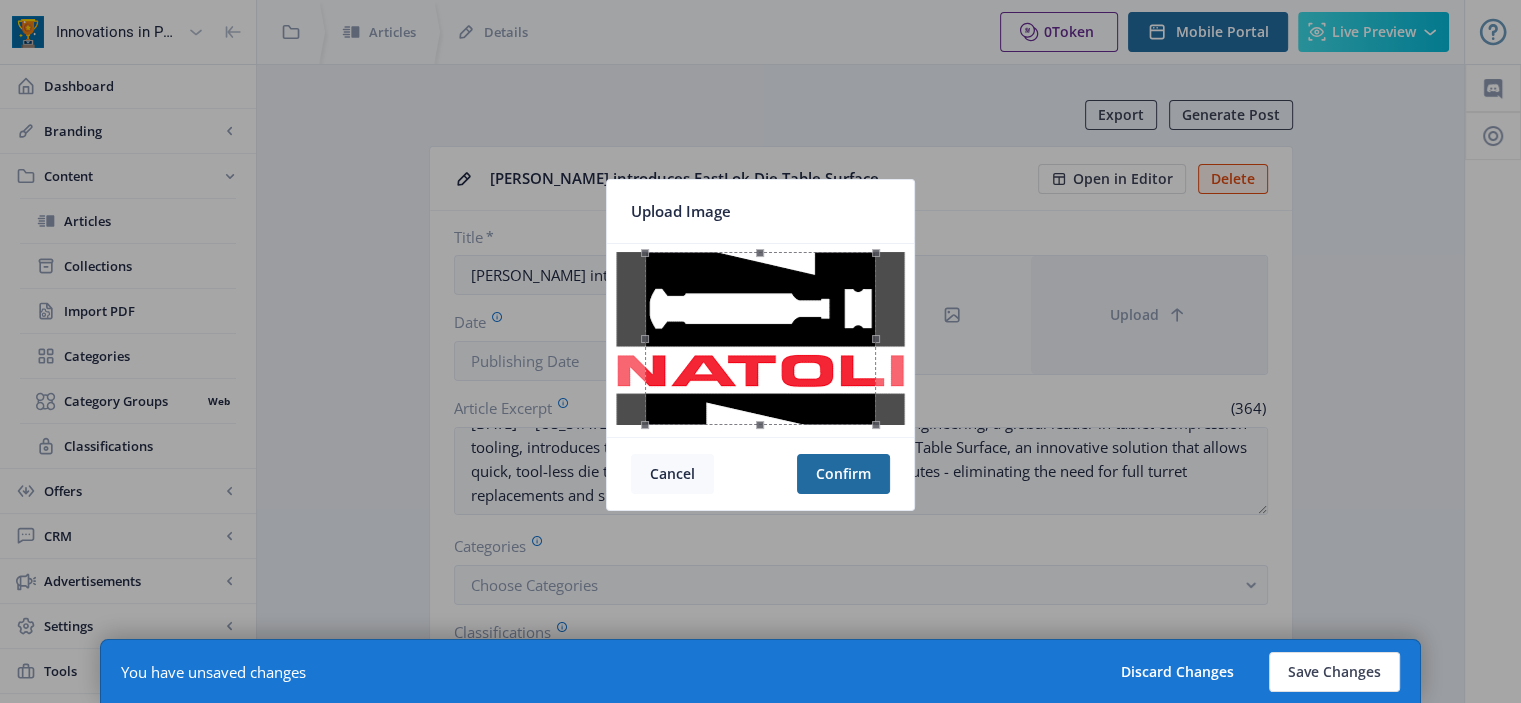 click on "Cancel" 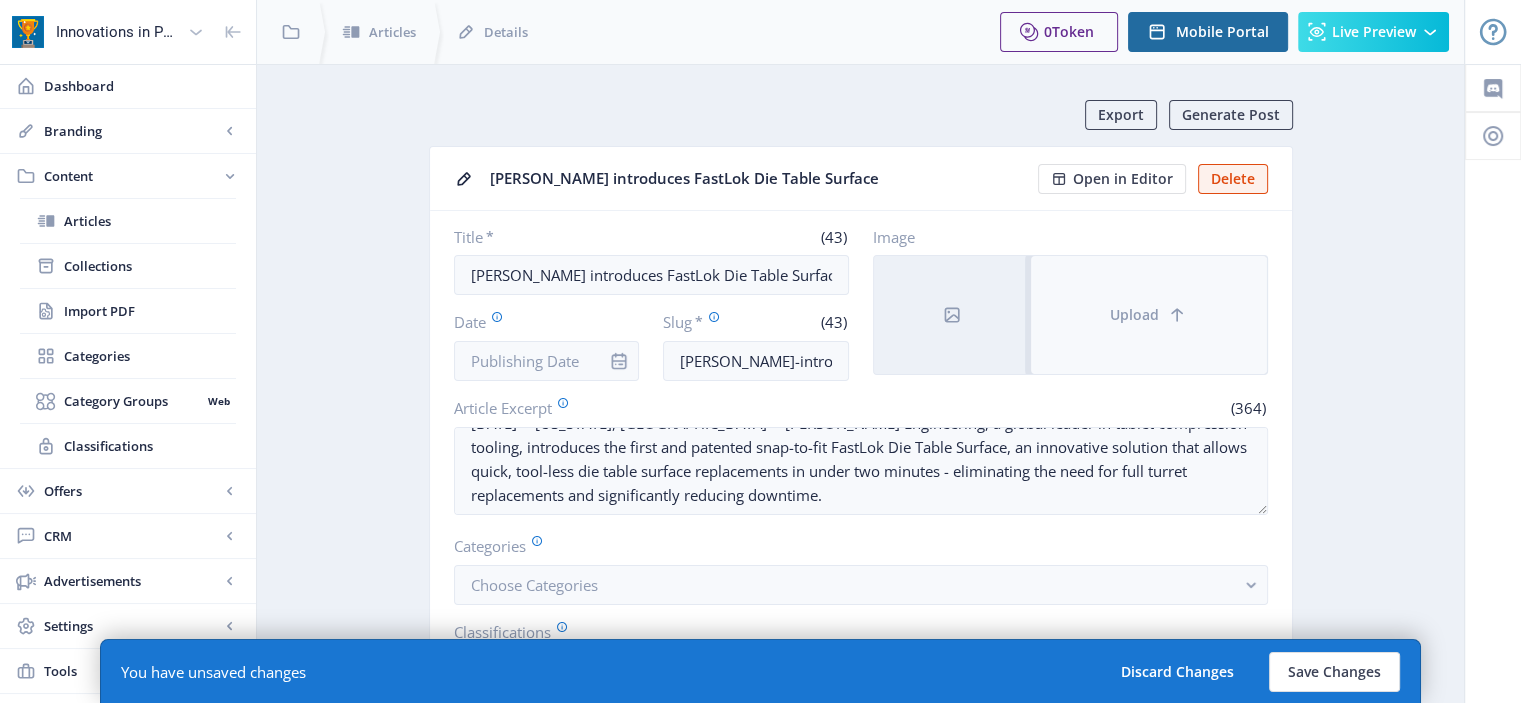click on "Upload" at bounding box center [1149, 315] 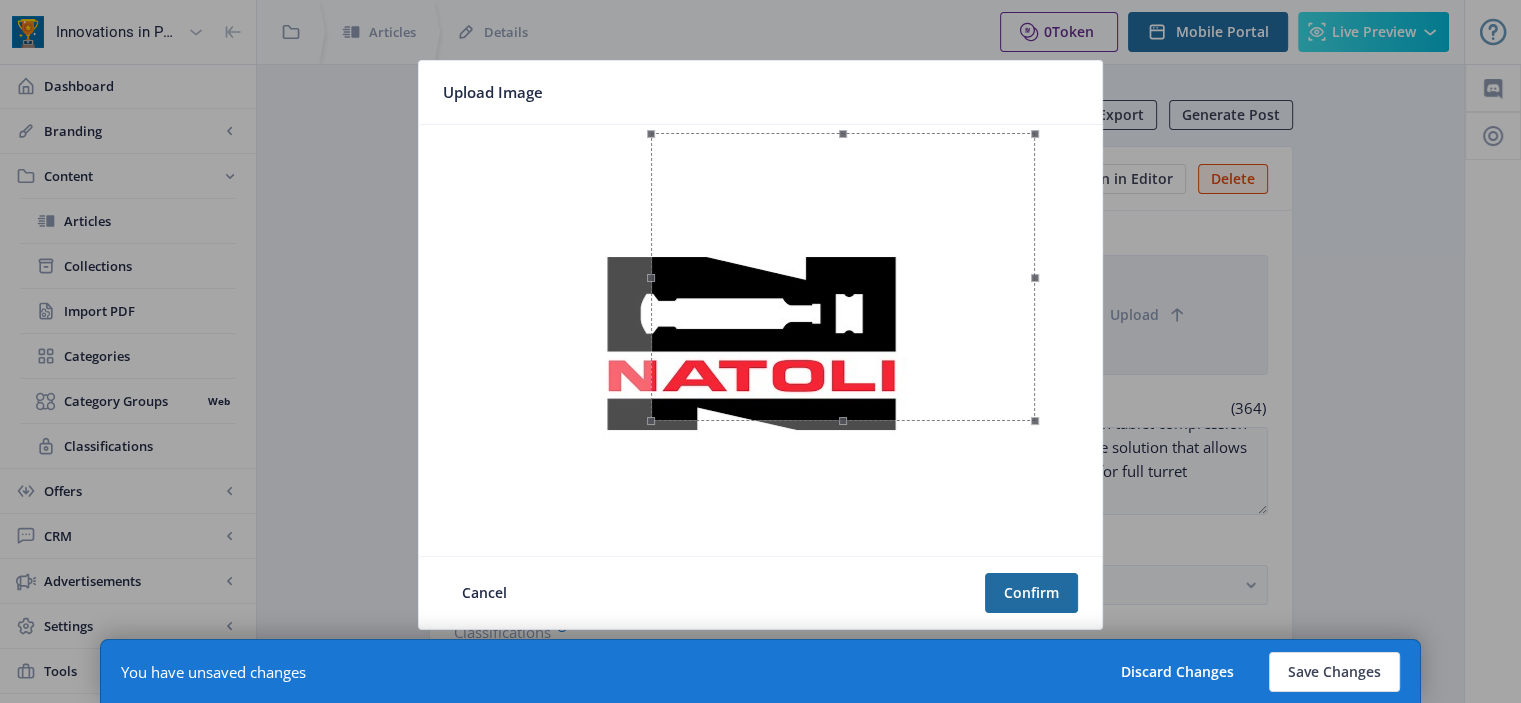 drag, startPoint x: 492, startPoint y: 549, endPoint x: 656, endPoint y: 467, distance: 183.35757 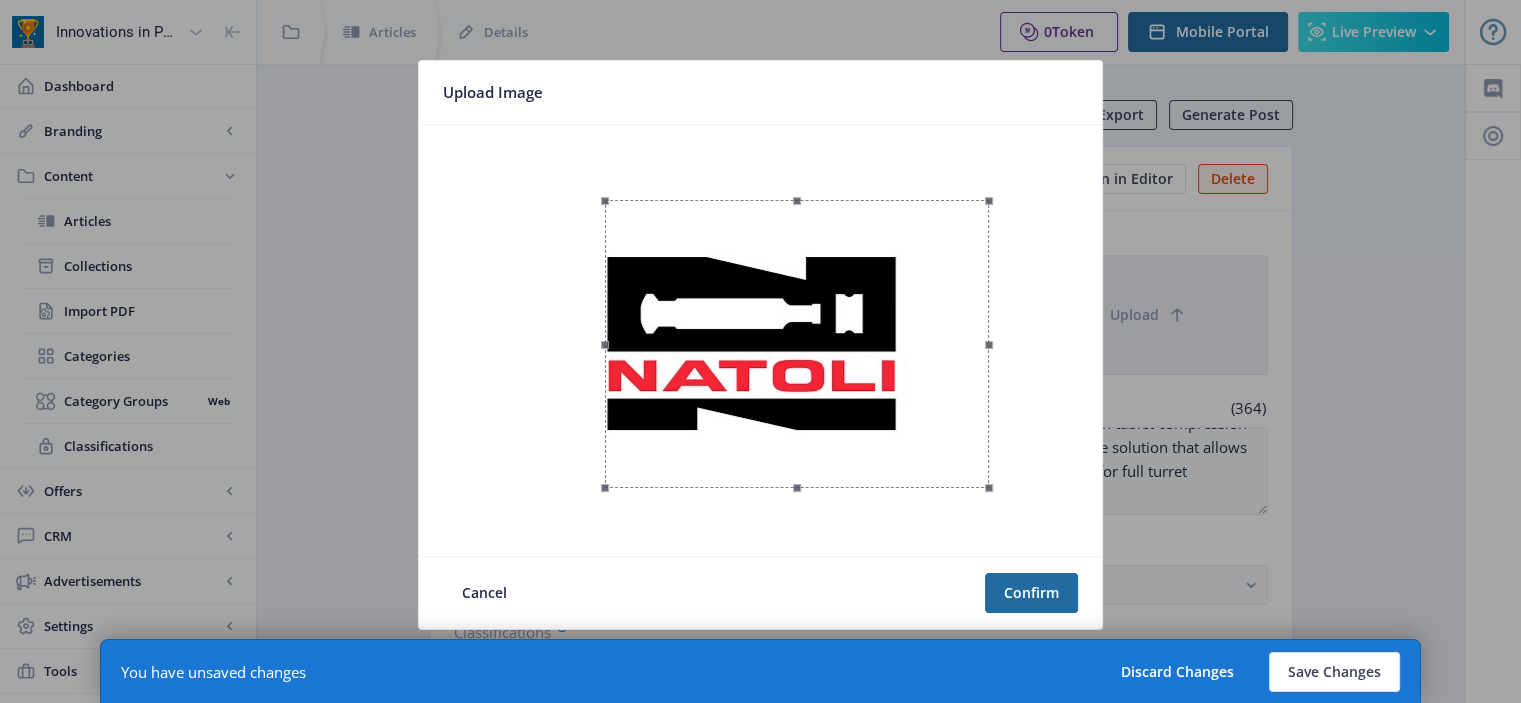 drag, startPoint x: 798, startPoint y: 340, endPoint x: 752, endPoint y: 407, distance: 81.27115 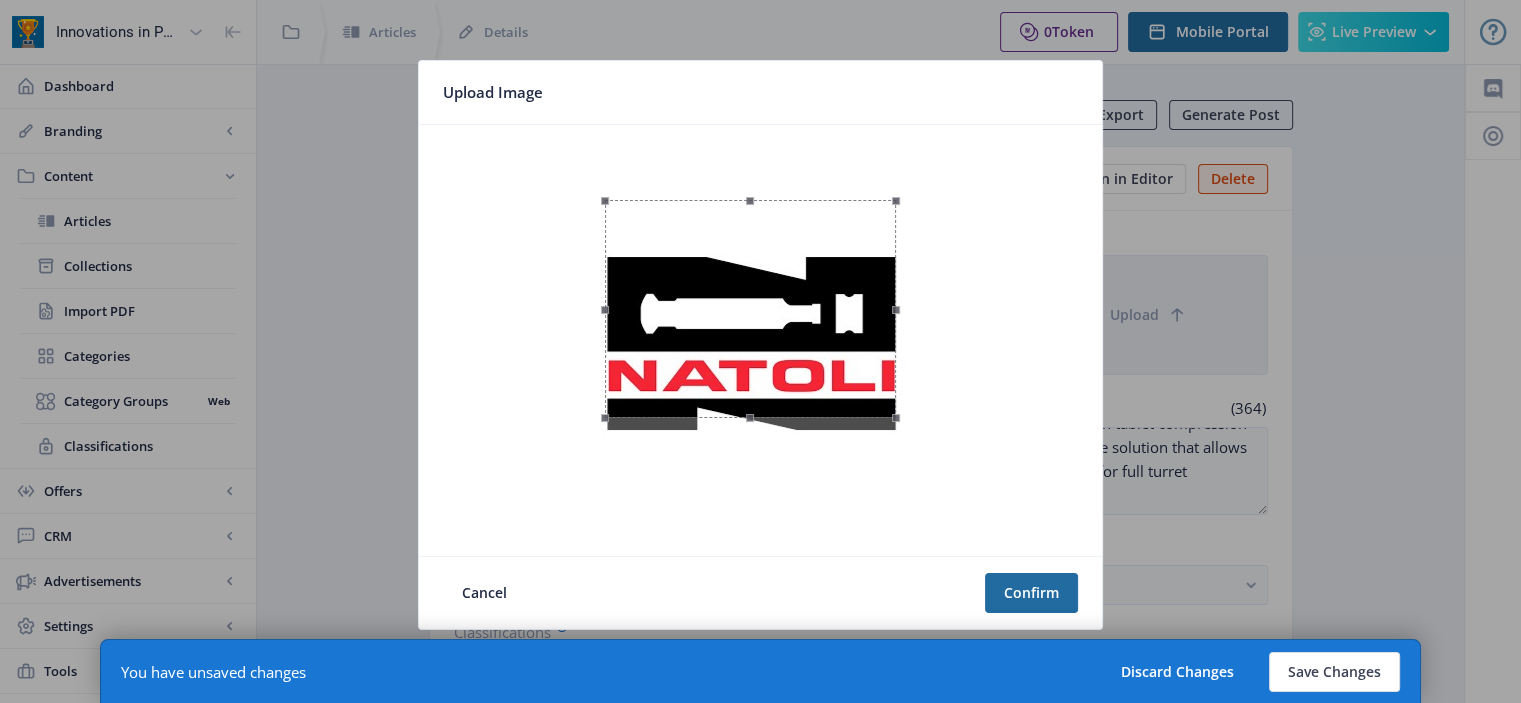 drag, startPoint x: 985, startPoint y: 483, endPoint x: 892, endPoint y: 434, distance: 105.11898 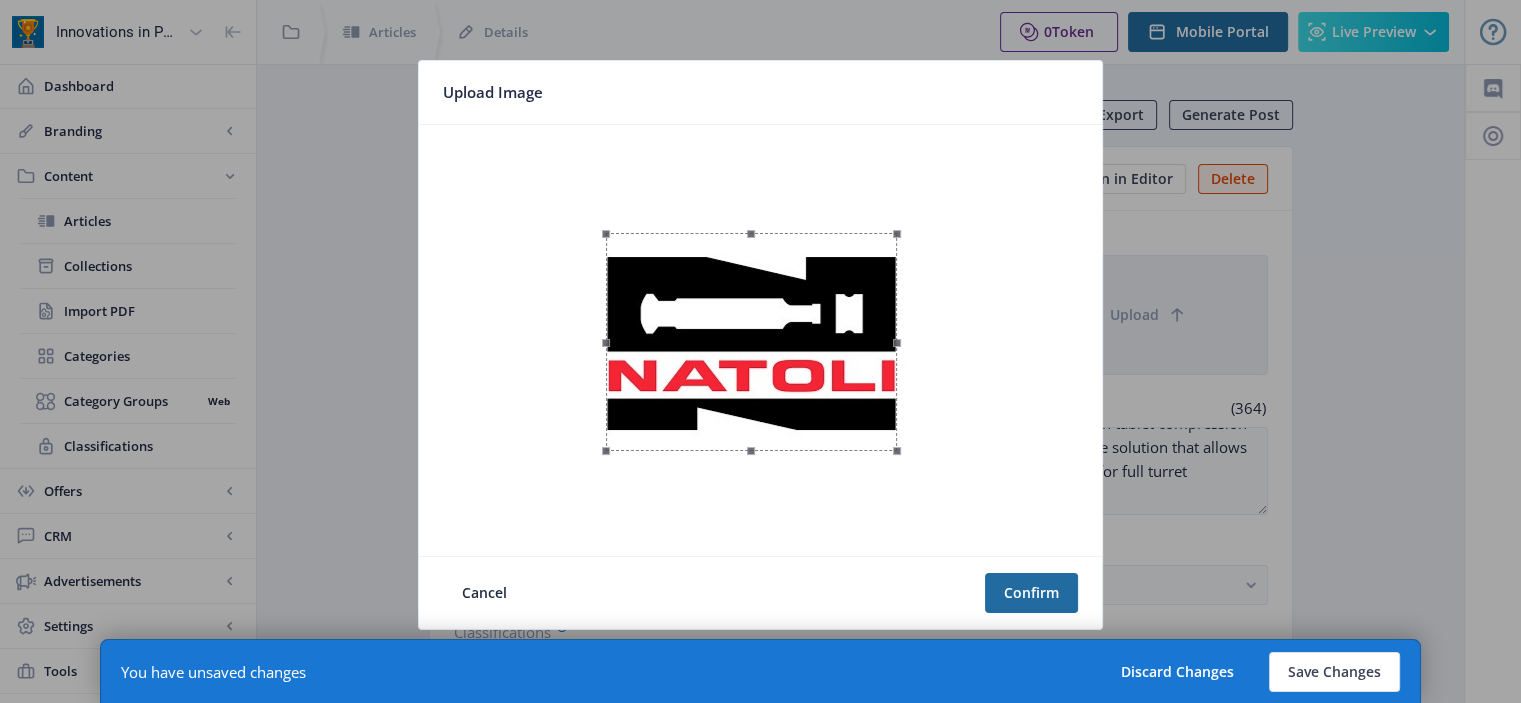 drag, startPoint x: 831, startPoint y: 376, endPoint x: 832, endPoint y: 409, distance: 33.01515 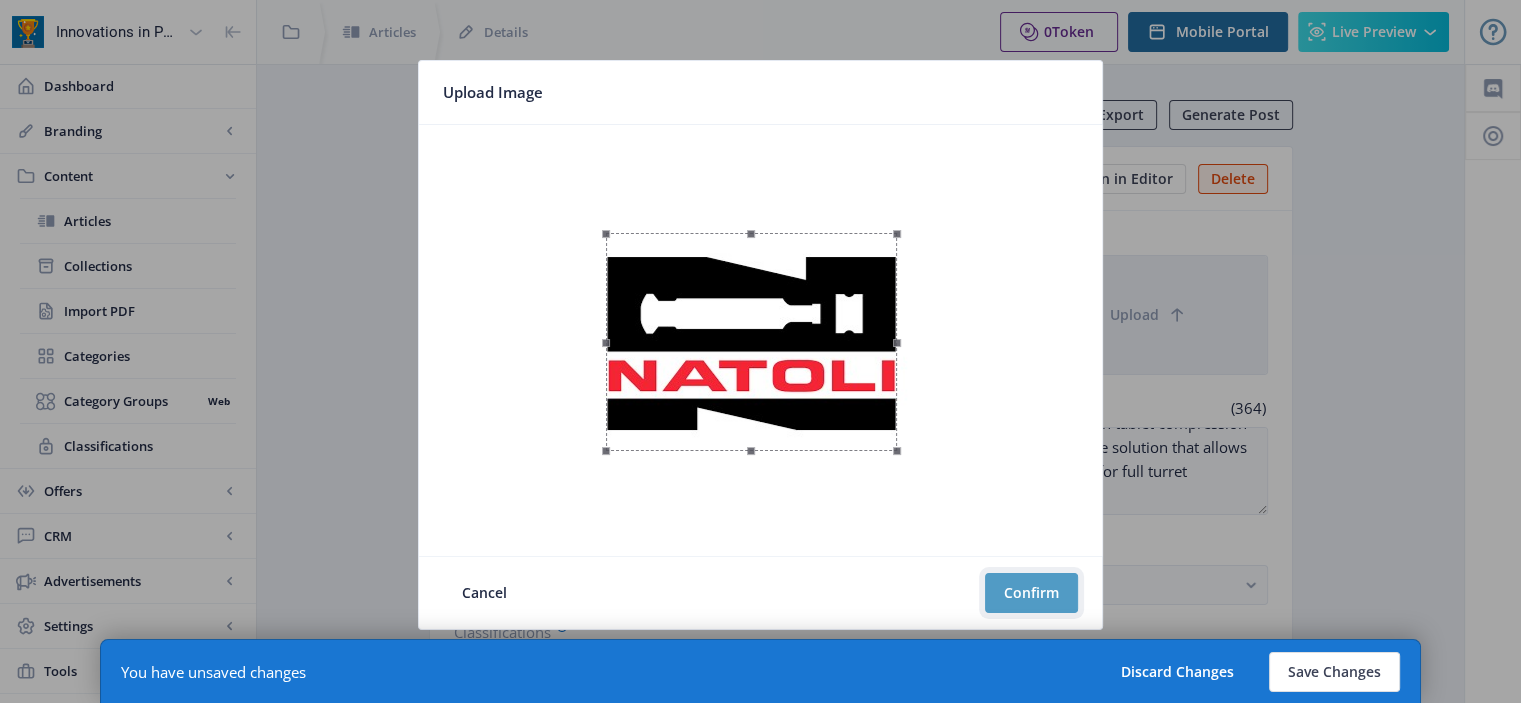 click on "Confirm" 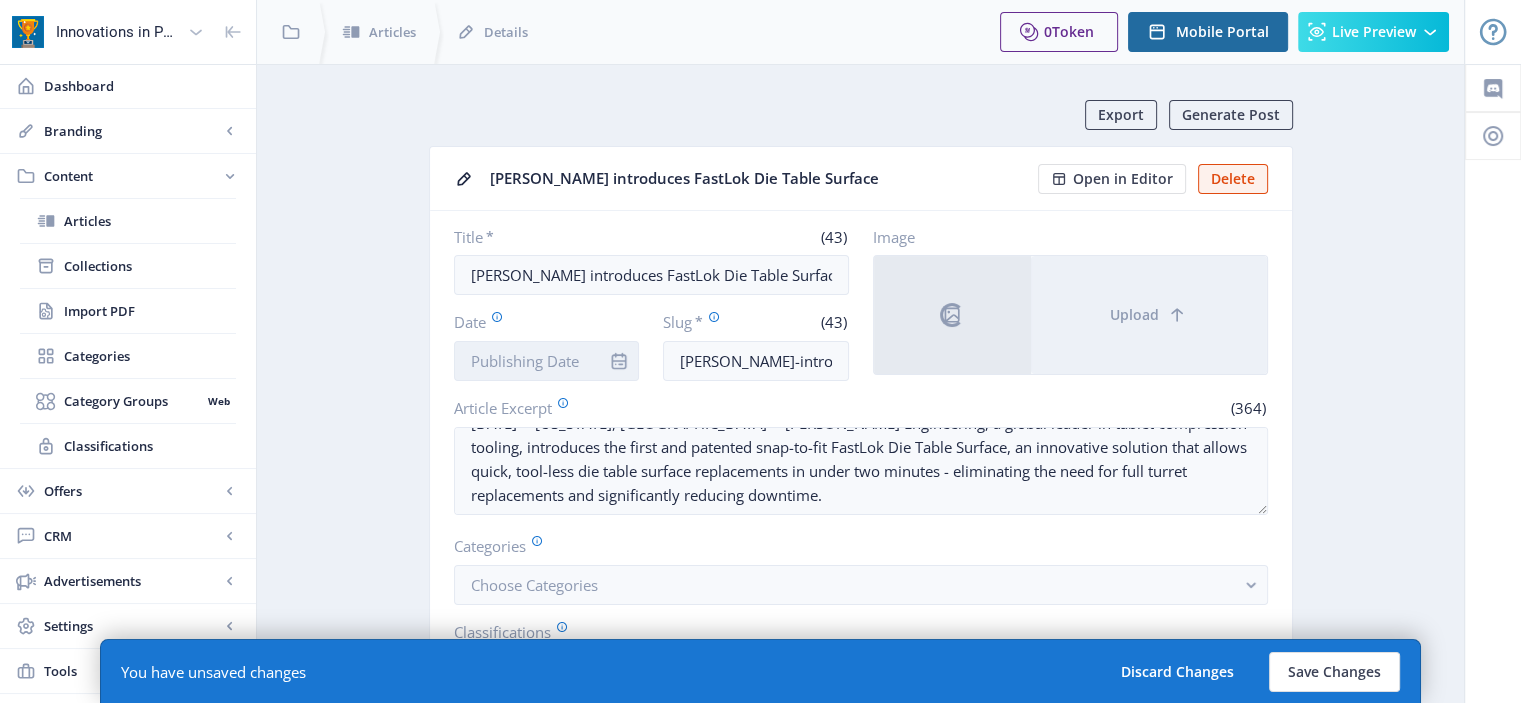 click on "Date" at bounding box center (547, 361) 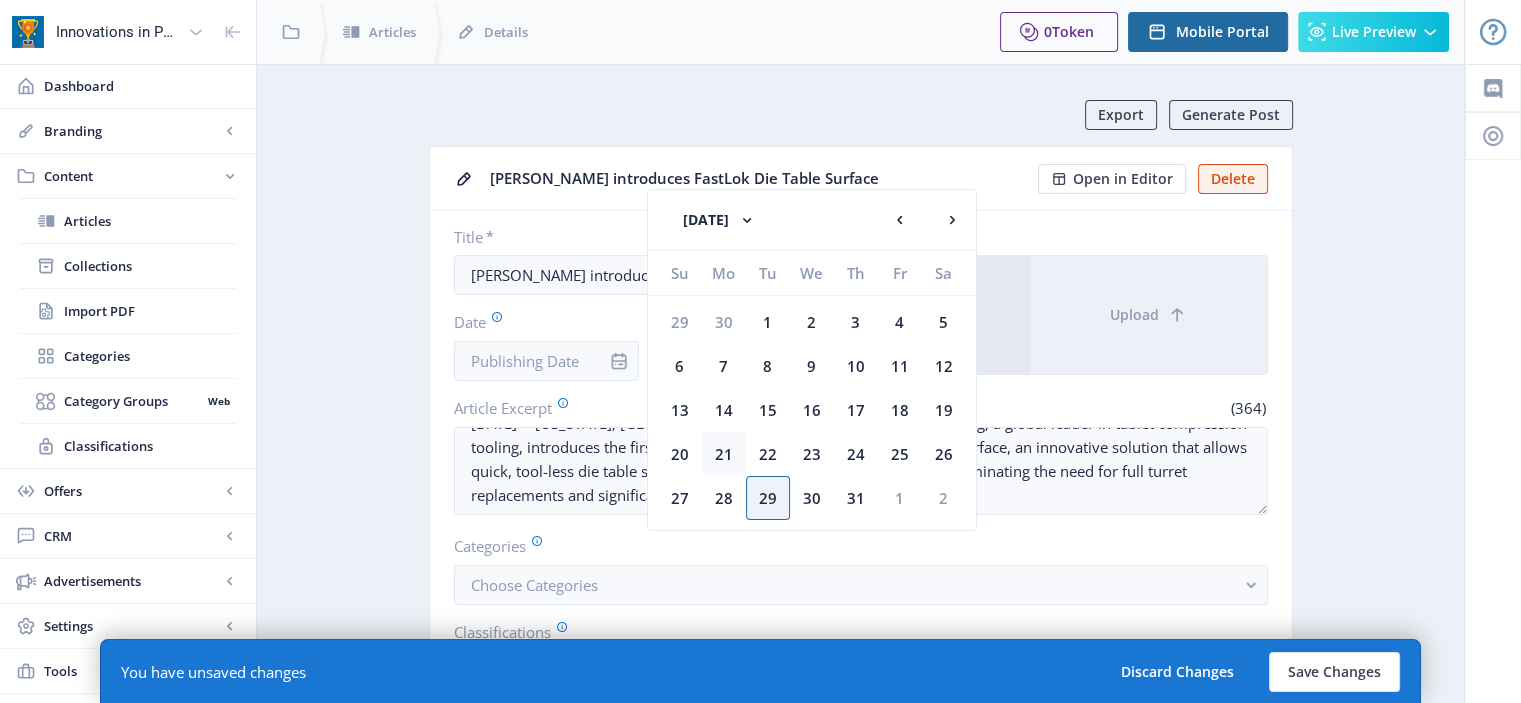 click on "21" 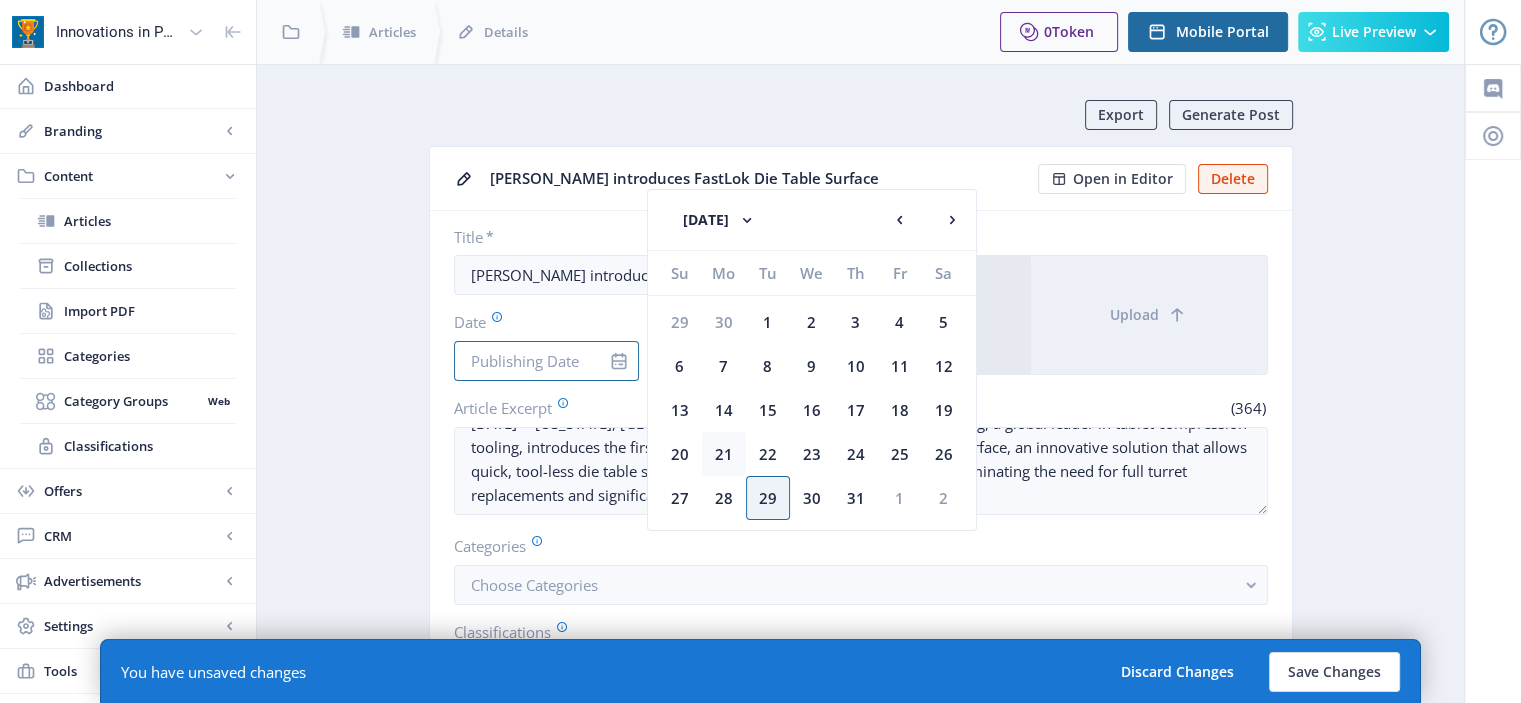 type on "[DATE]" 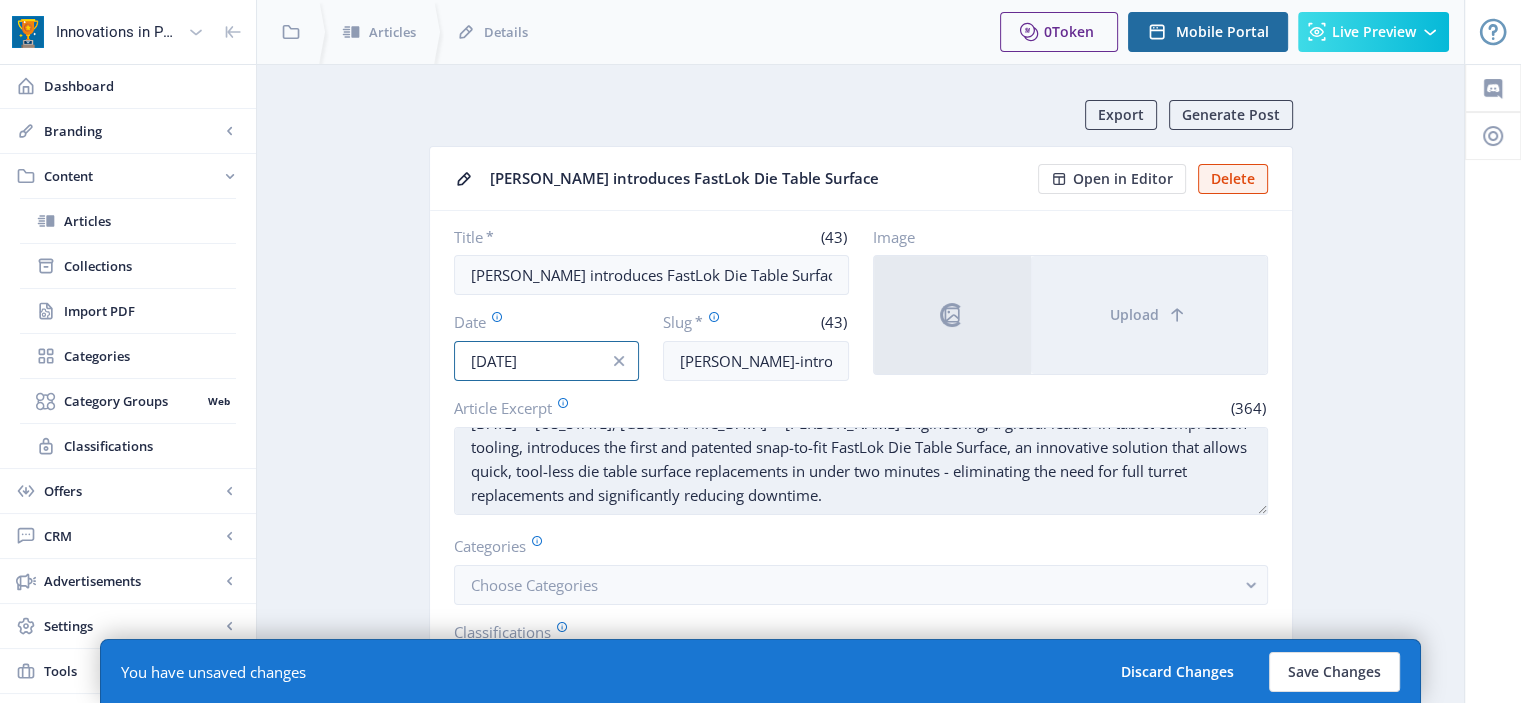 scroll, scrollTop: 0, scrollLeft: 0, axis: both 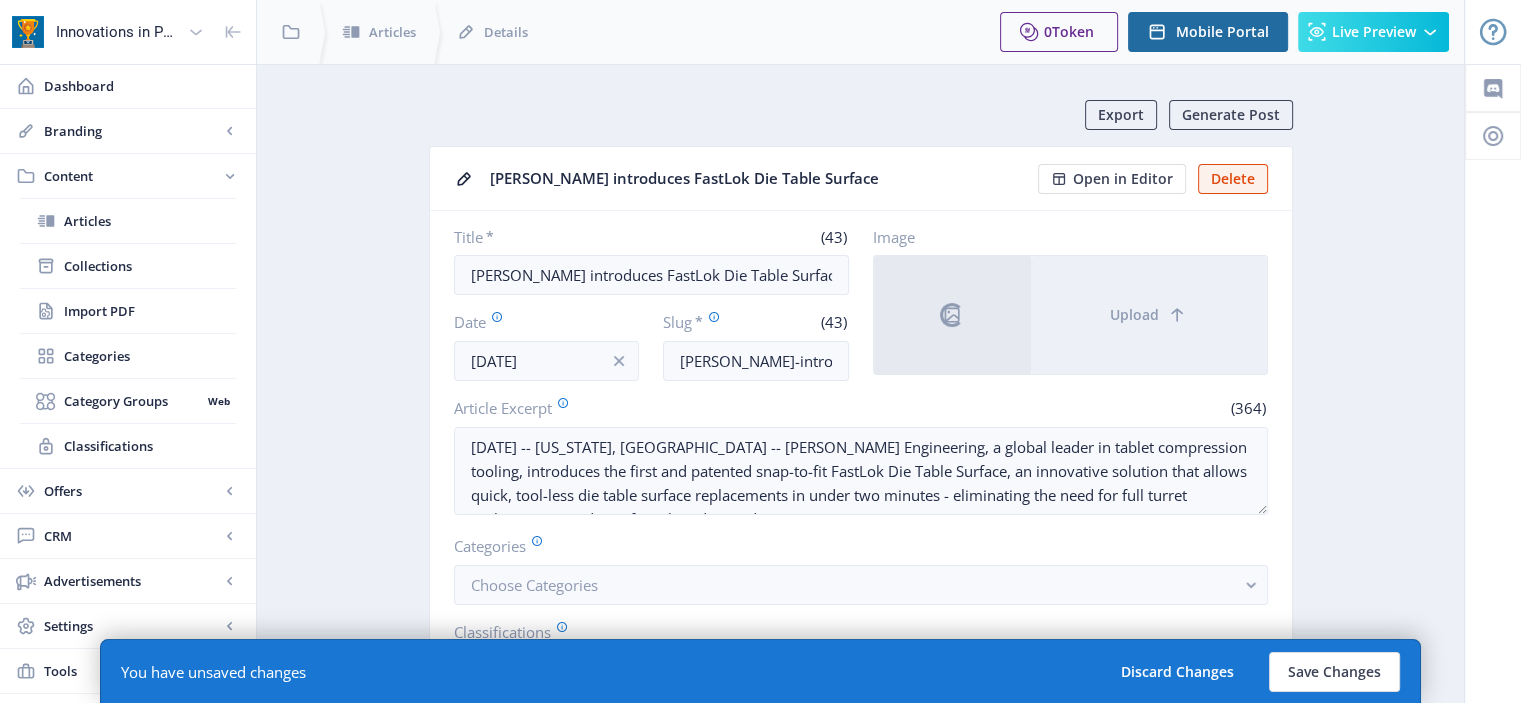 click on "Date  [DATE]" at bounding box center (547, 346) 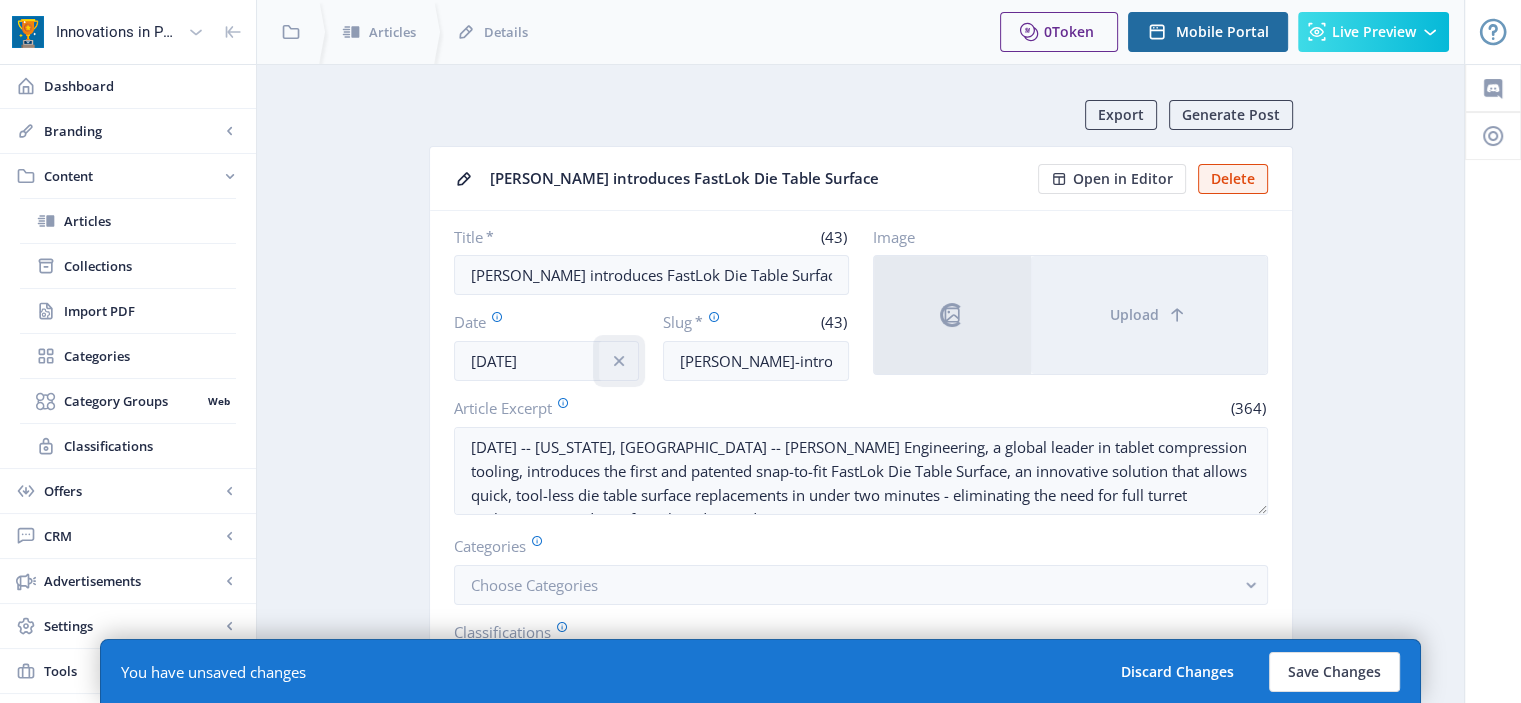 click 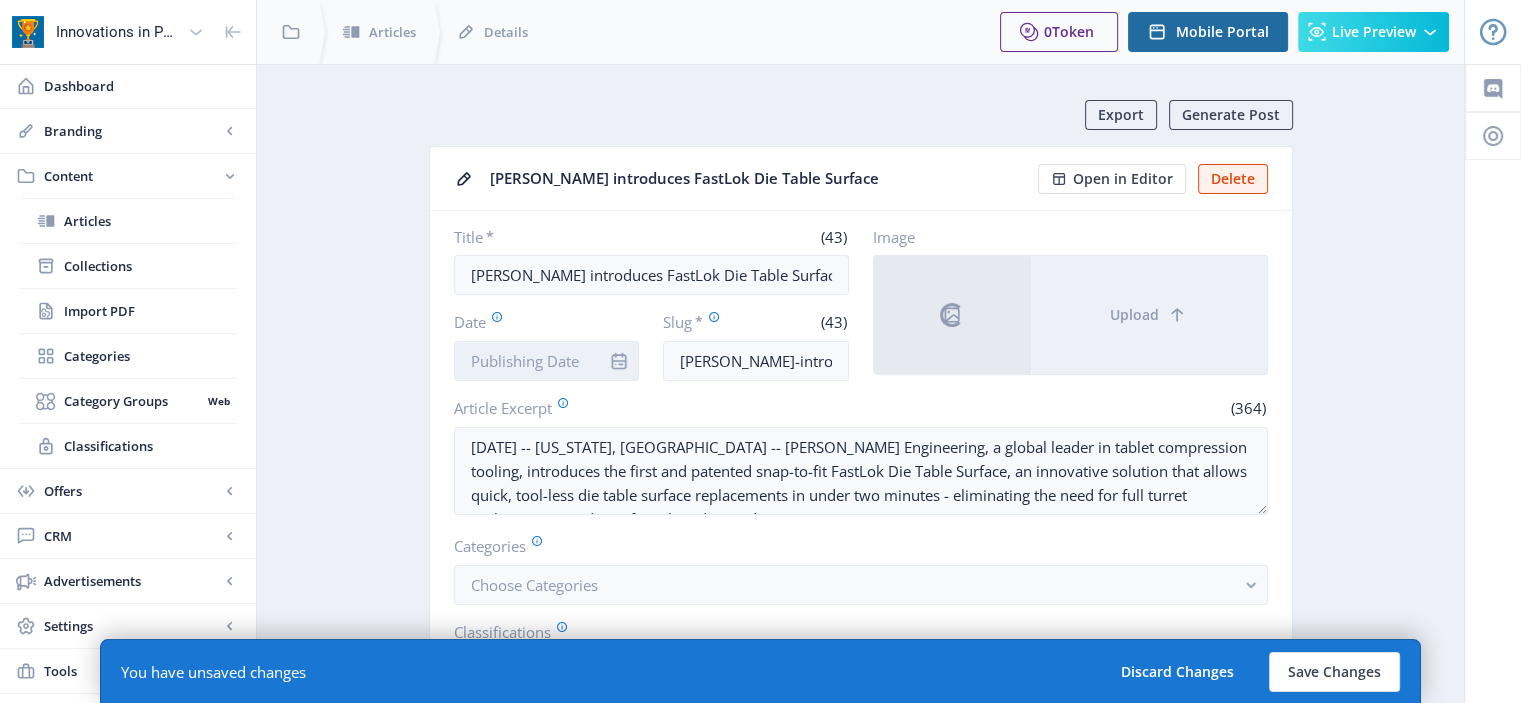 click on "Date" at bounding box center (547, 361) 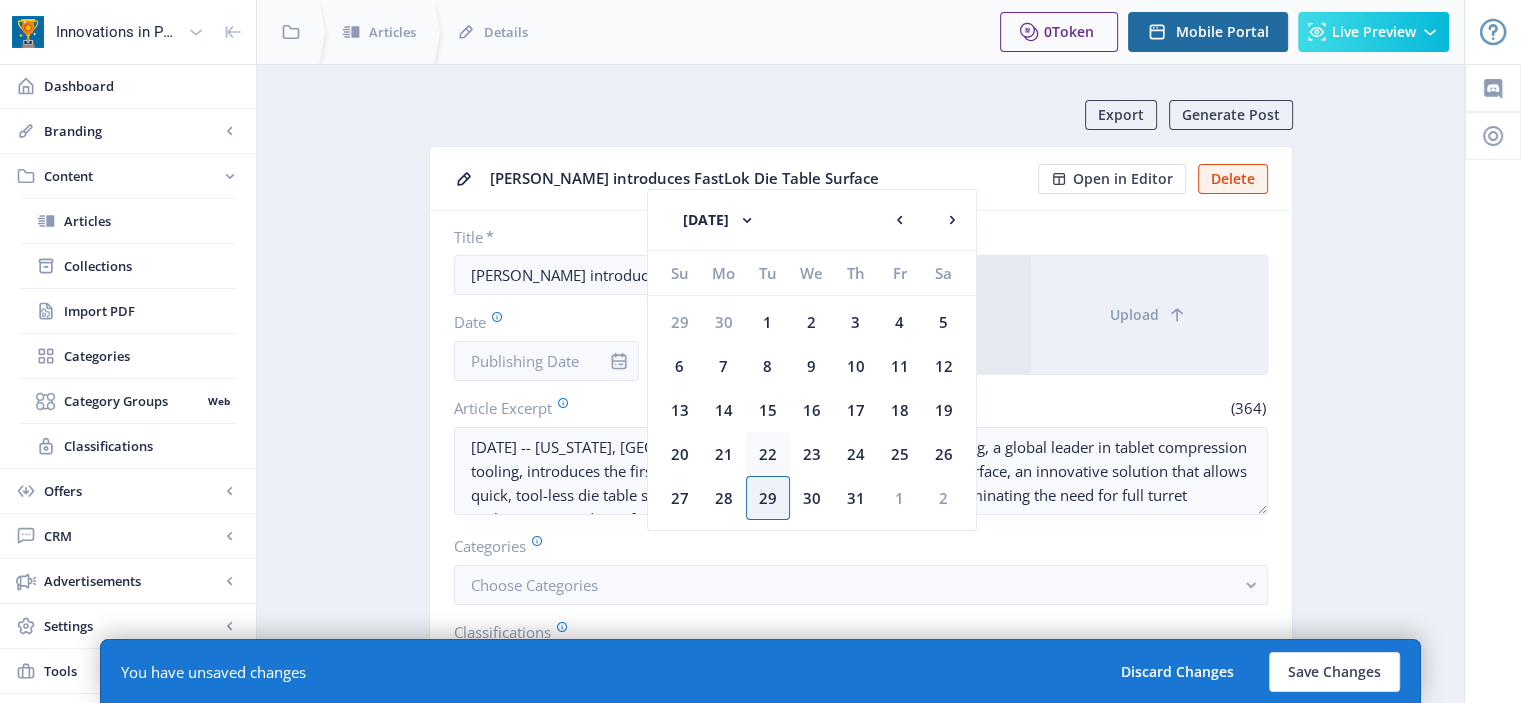 click on "22" 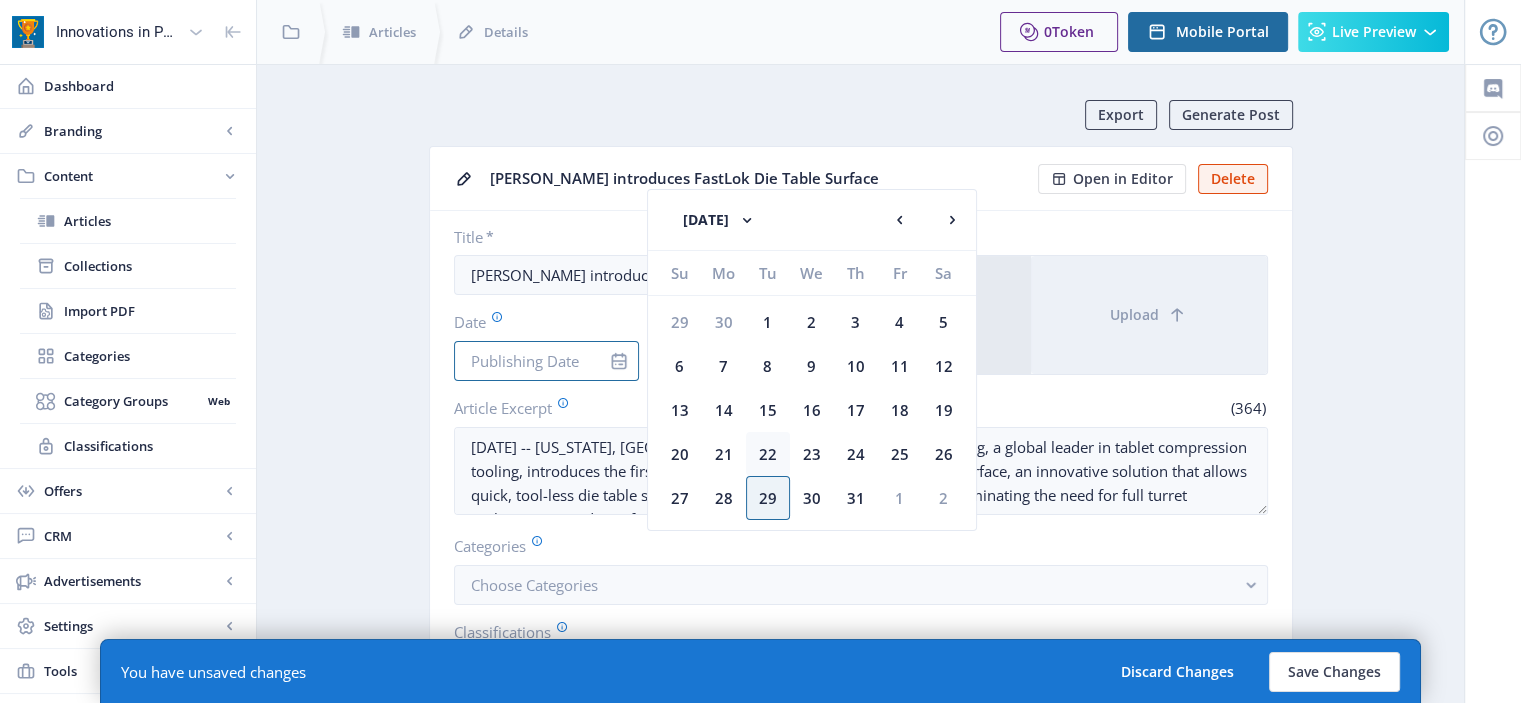 type on "[DATE]" 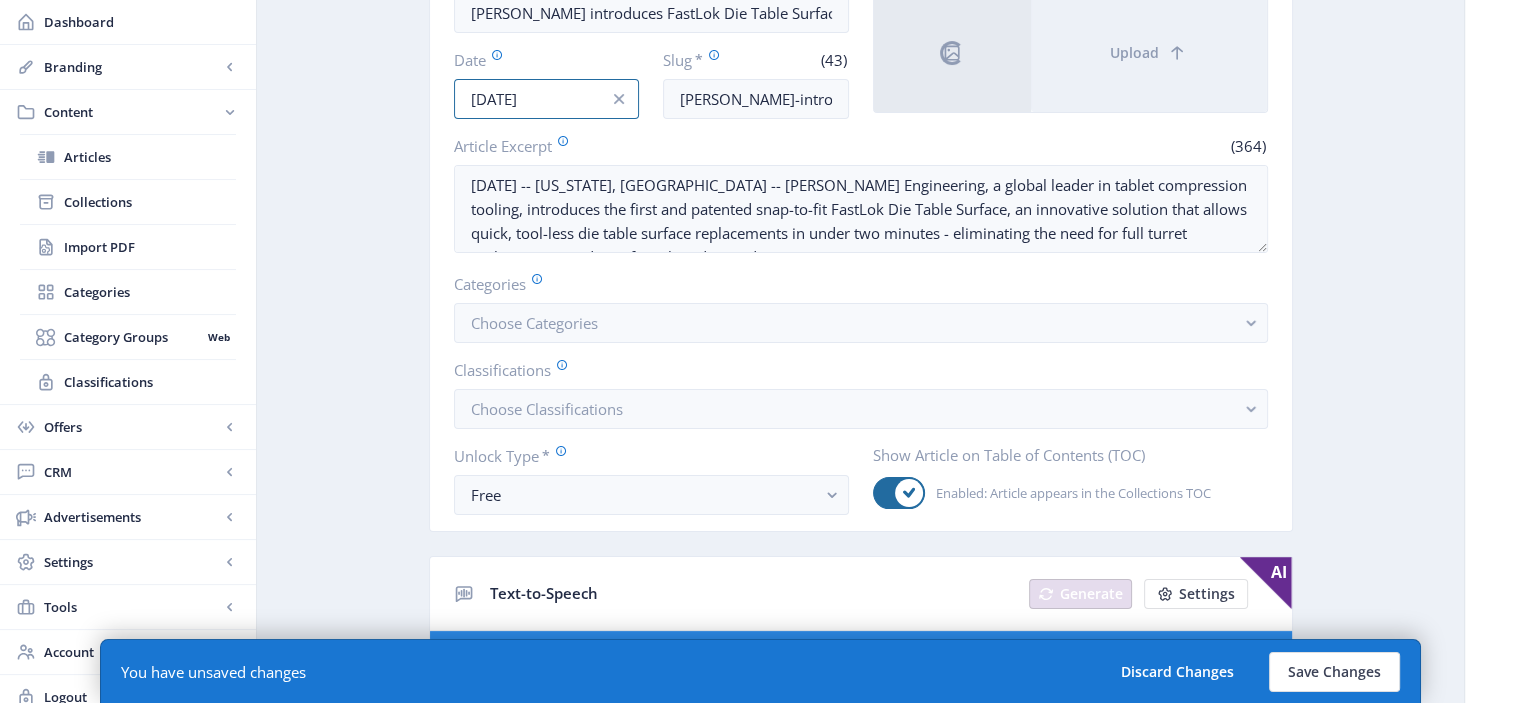 scroll, scrollTop: 268, scrollLeft: 0, axis: vertical 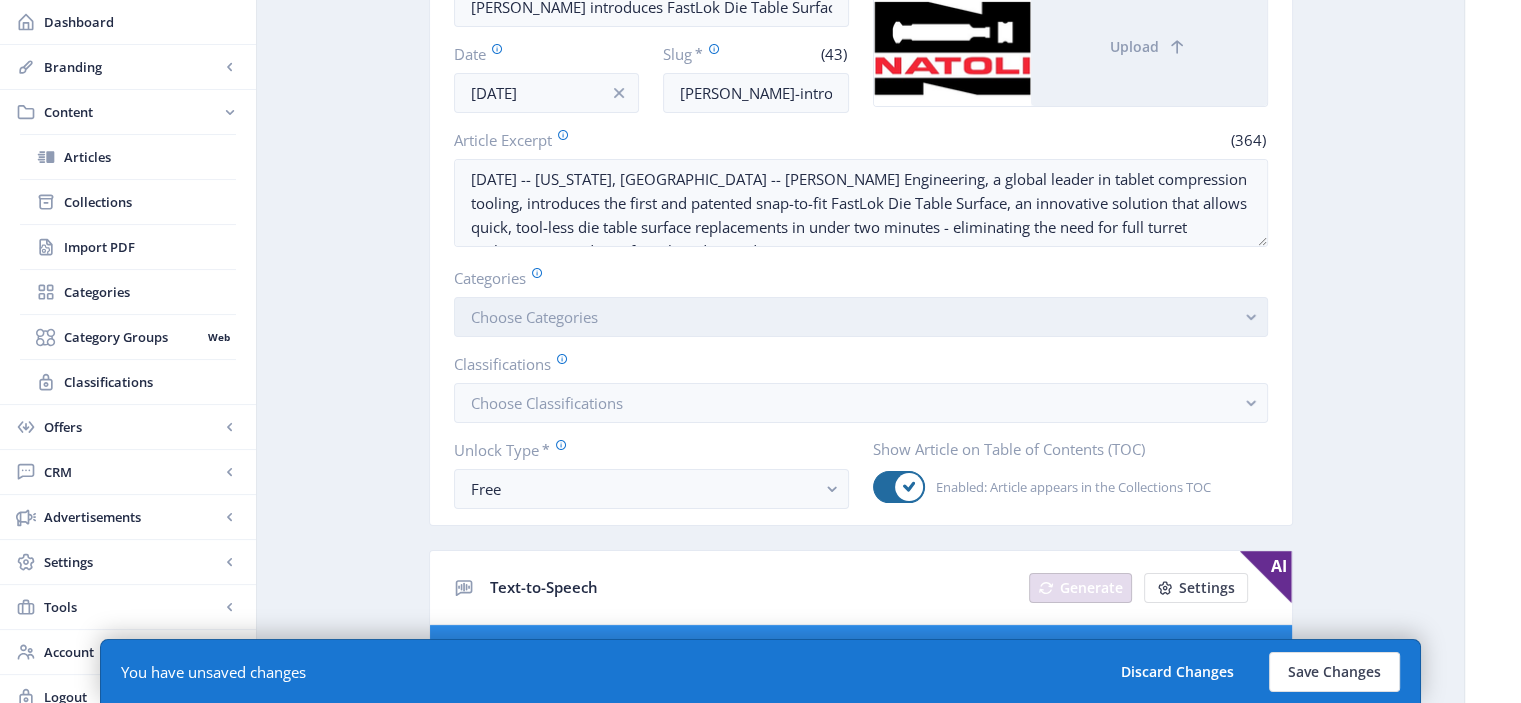 click on "Choose Categories" at bounding box center [861, 317] 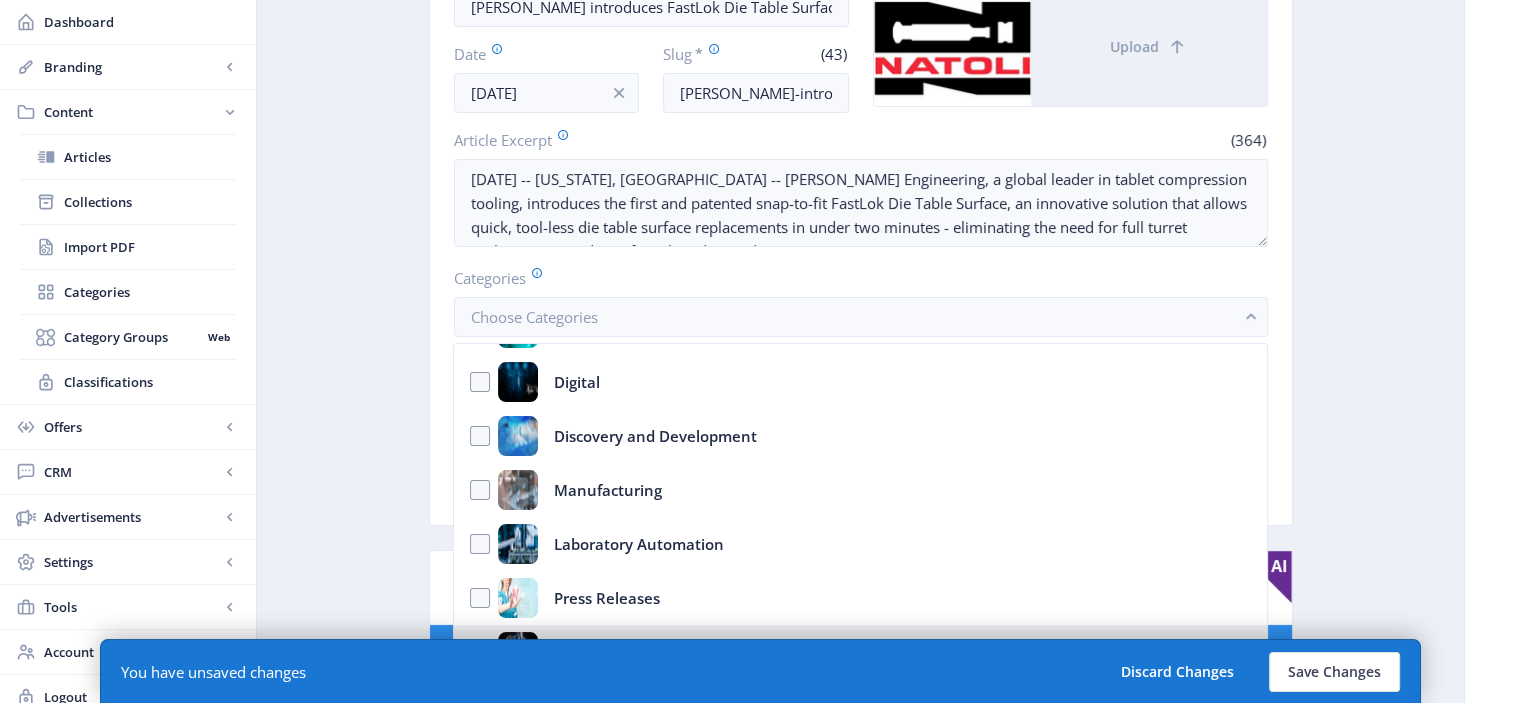 scroll, scrollTop: 39, scrollLeft: 0, axis: vertical 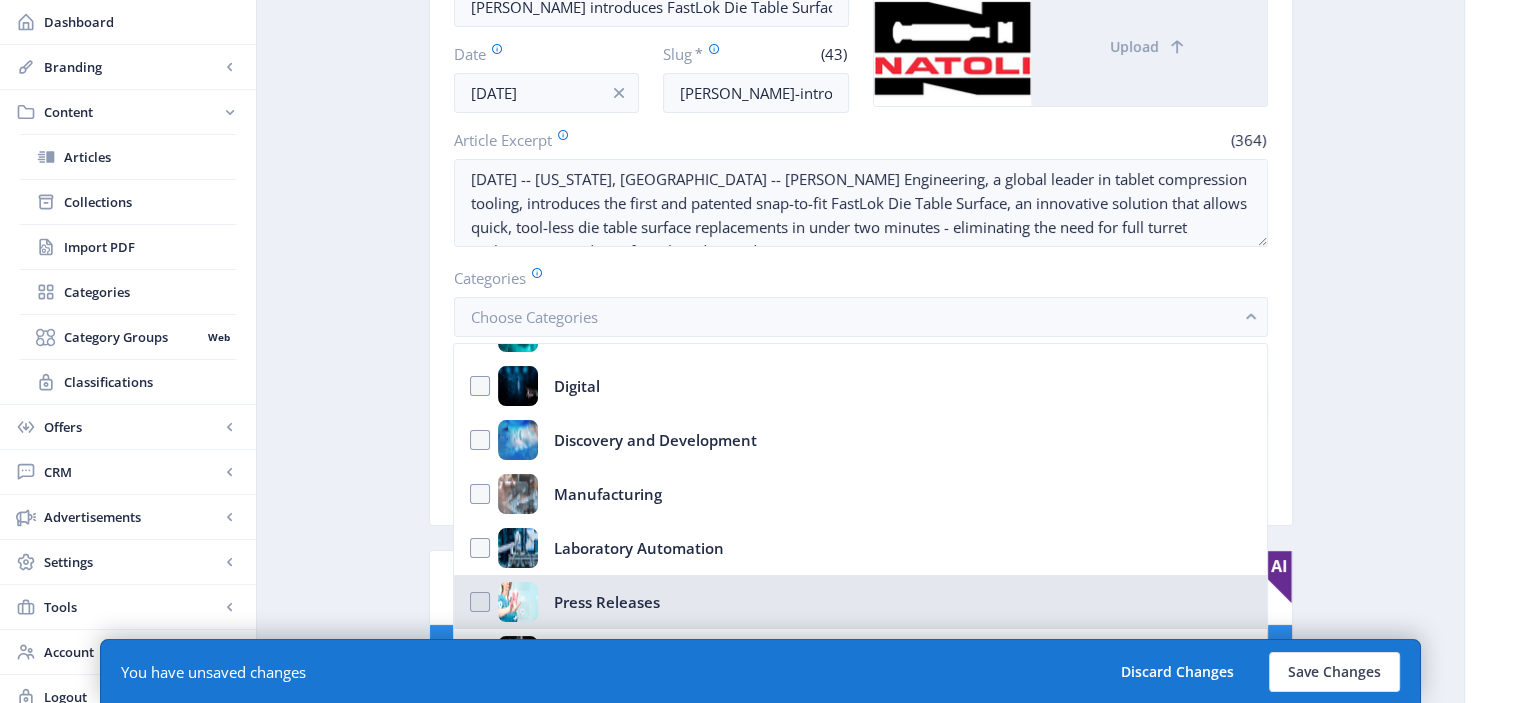 click on "Press Releases" at bounding box center (607, 602) 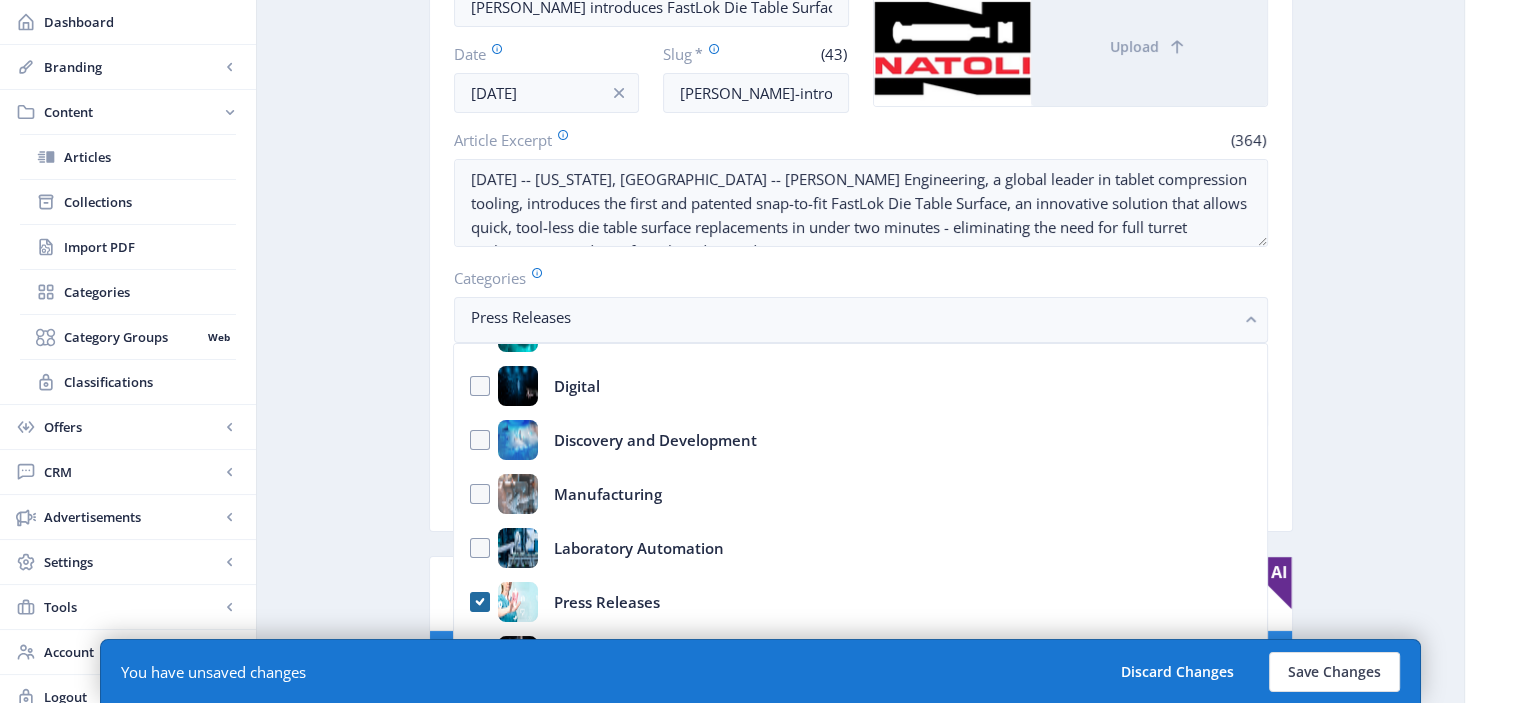 click on "Export Generate Post  [PERSON_NAME] introduces FastLok Die Table Surface  Open in Editor  Delete   Title   *   (43)  [PERSON_NAME] introduces FastLok Die Table Surface  Date  [DATE]  Slug   *   (43)  [PERSON_NAME]-introduces-fastlok-die-table-surface  Image  Upload  Article Excerpt   (364)  [DATE] -- [US_STATE], [GEOGRAPHIC_DATA] -- [PERSON_NAME] Engineering, a global leader in tablet compression tooling, introduces the first and patented snap-to-fit FastLok Die Table Surface, an innovative solution that allows quick, tool-less die table surface replacements in under two minutes - eliminating the need for full turret replacements and significantly reducing downtime.  Categories  Press Releases  Classifications  Choose Classifications  Unlock Type   *  Free  Show Article on Table of Contents (TOC)   Enabled: Article appears in the Collections TOC  Text-to-Speech Generate Settings AI Getting Started You currently don't have any generated text-to-speech set up. SEO Info AI  Learn more about MagLoft's AI-powered SEO generation tool.  Learn More" 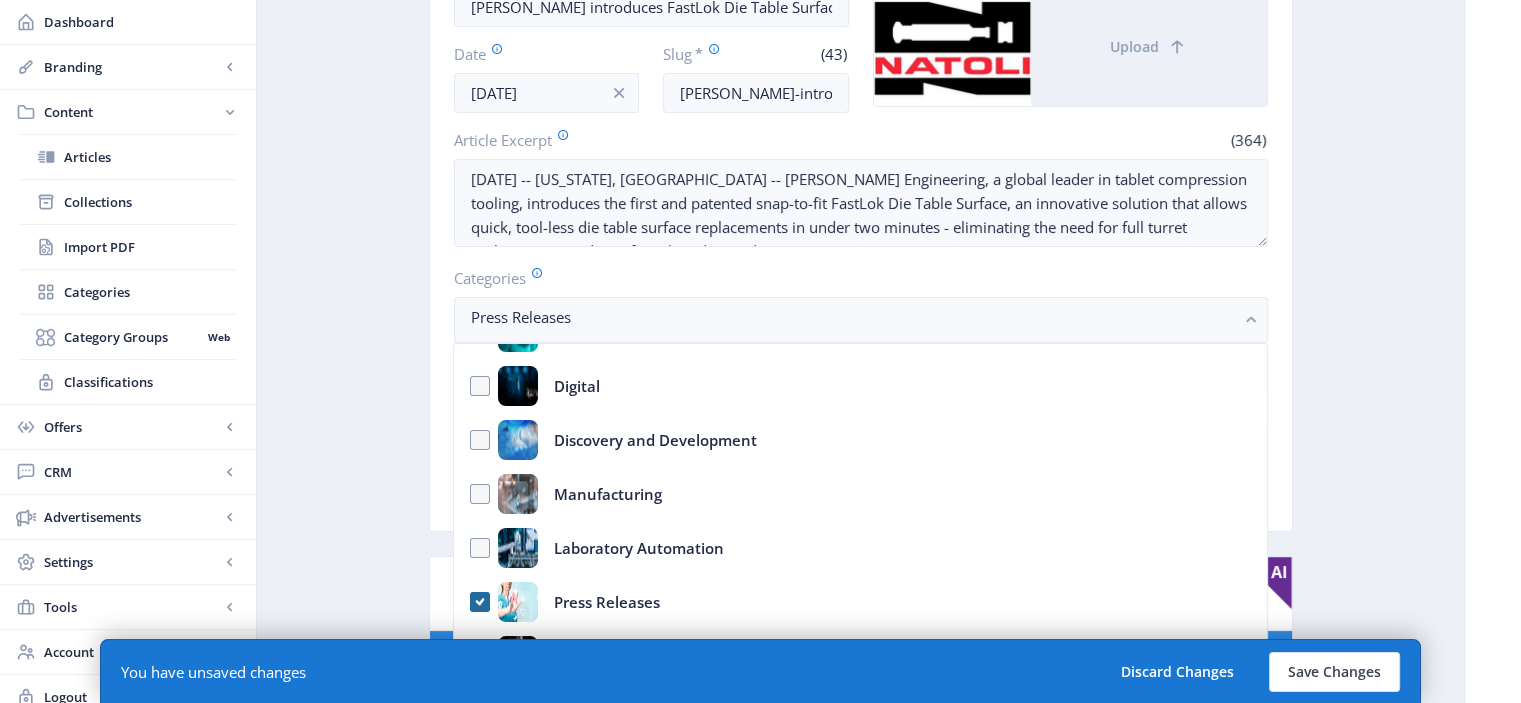 scroll, scrollTop: 268, scrollLeft: 0, axis: vertical 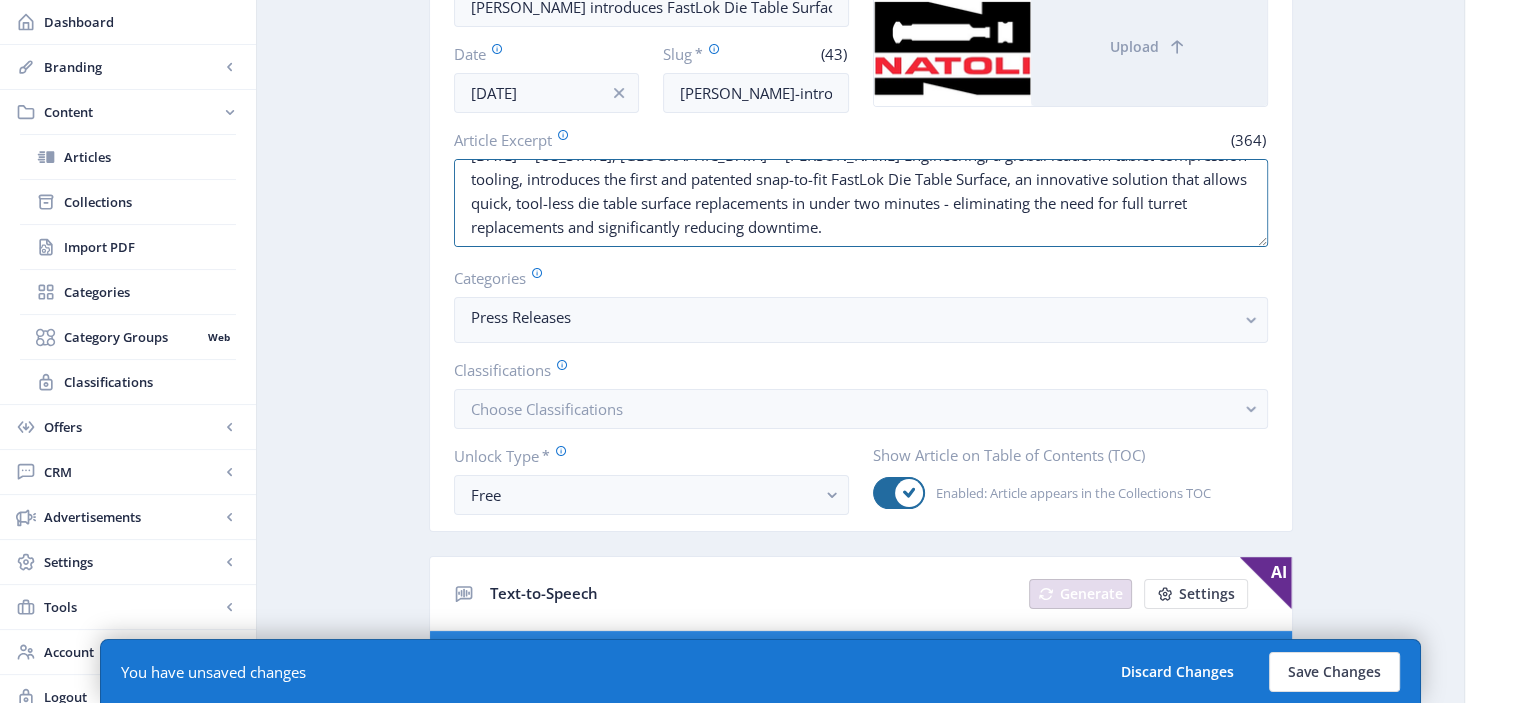drag, startPoint x: 469, startPoint y: 179, endPoint x: 1309, endPoint y: 294, distance: 847.83545 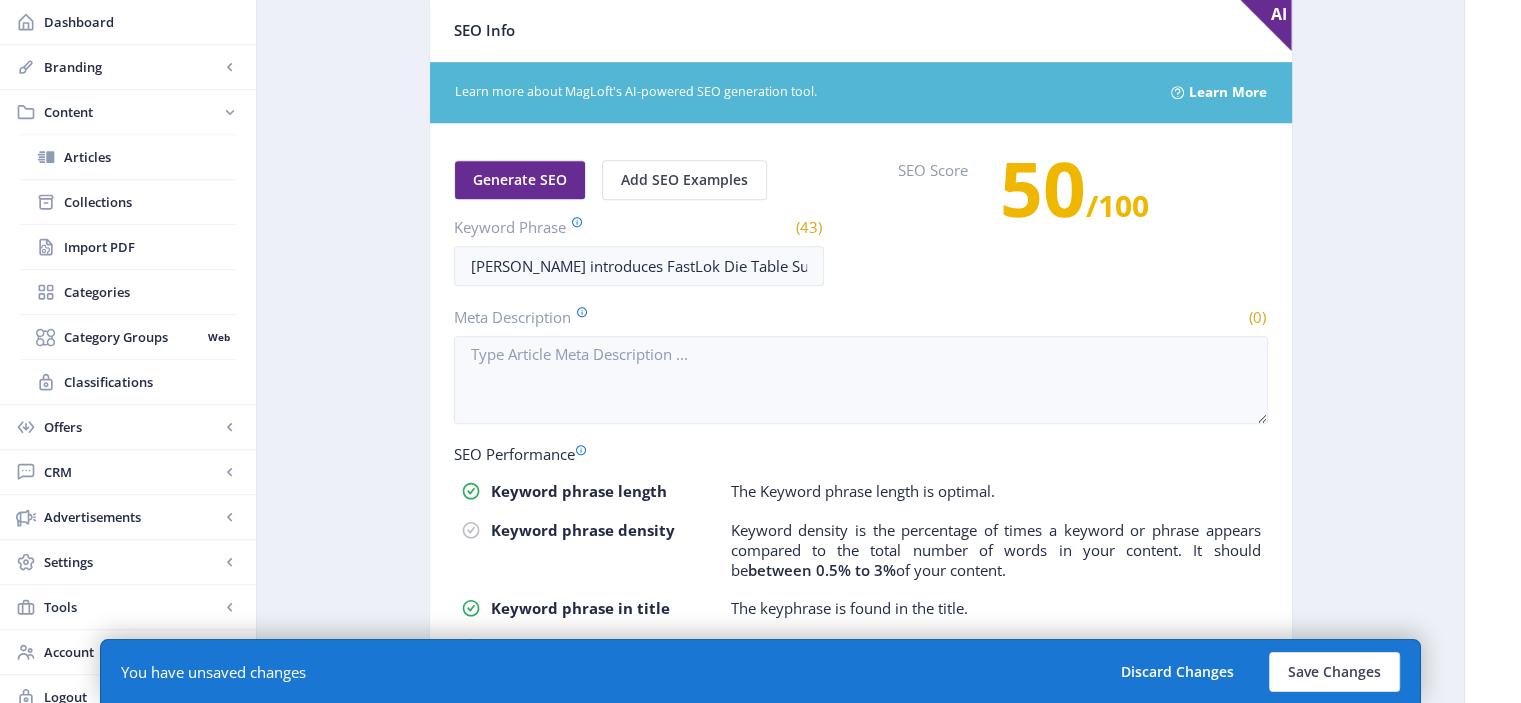 scroll, scrollTop: 1092, scrollLeft: 0, axis: vertical 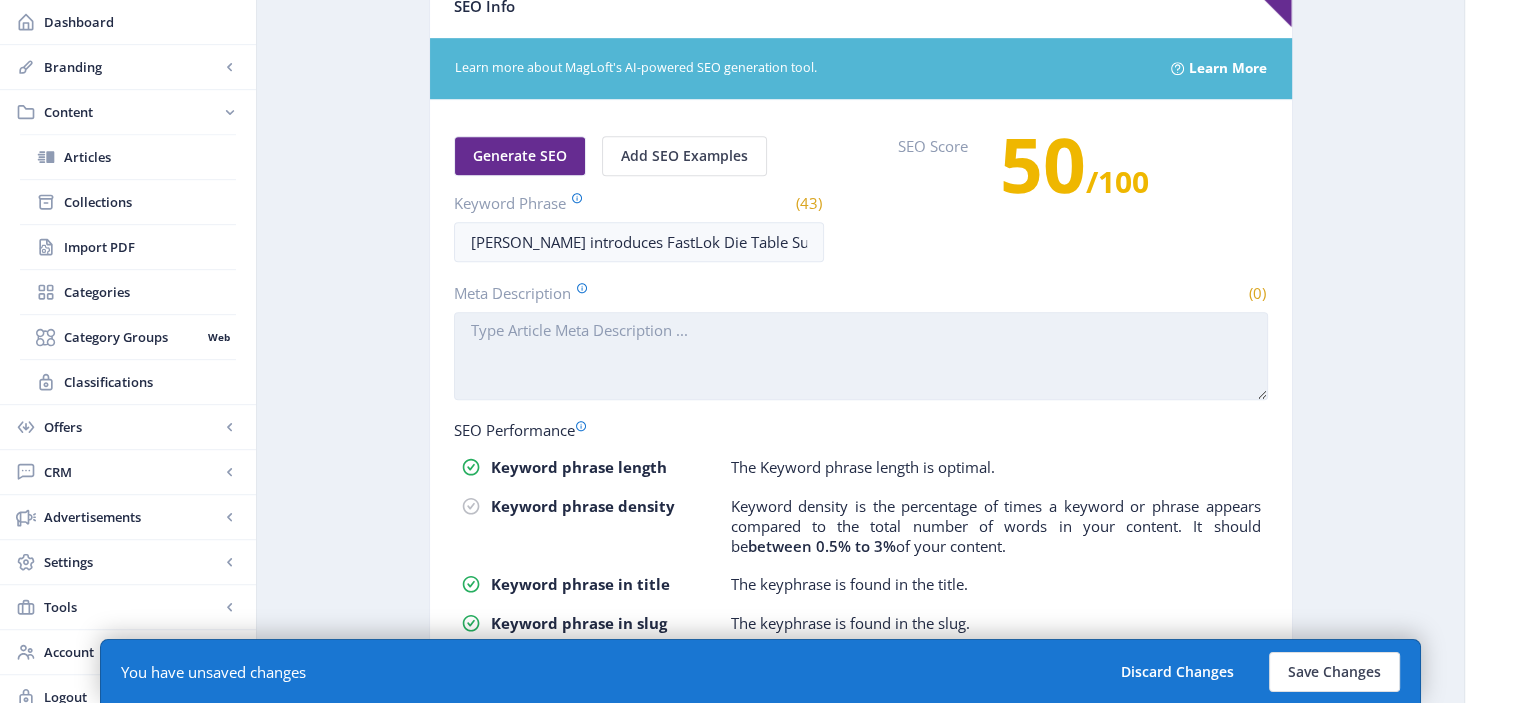 click on "Meta Description" at bounding box center [861, 356] 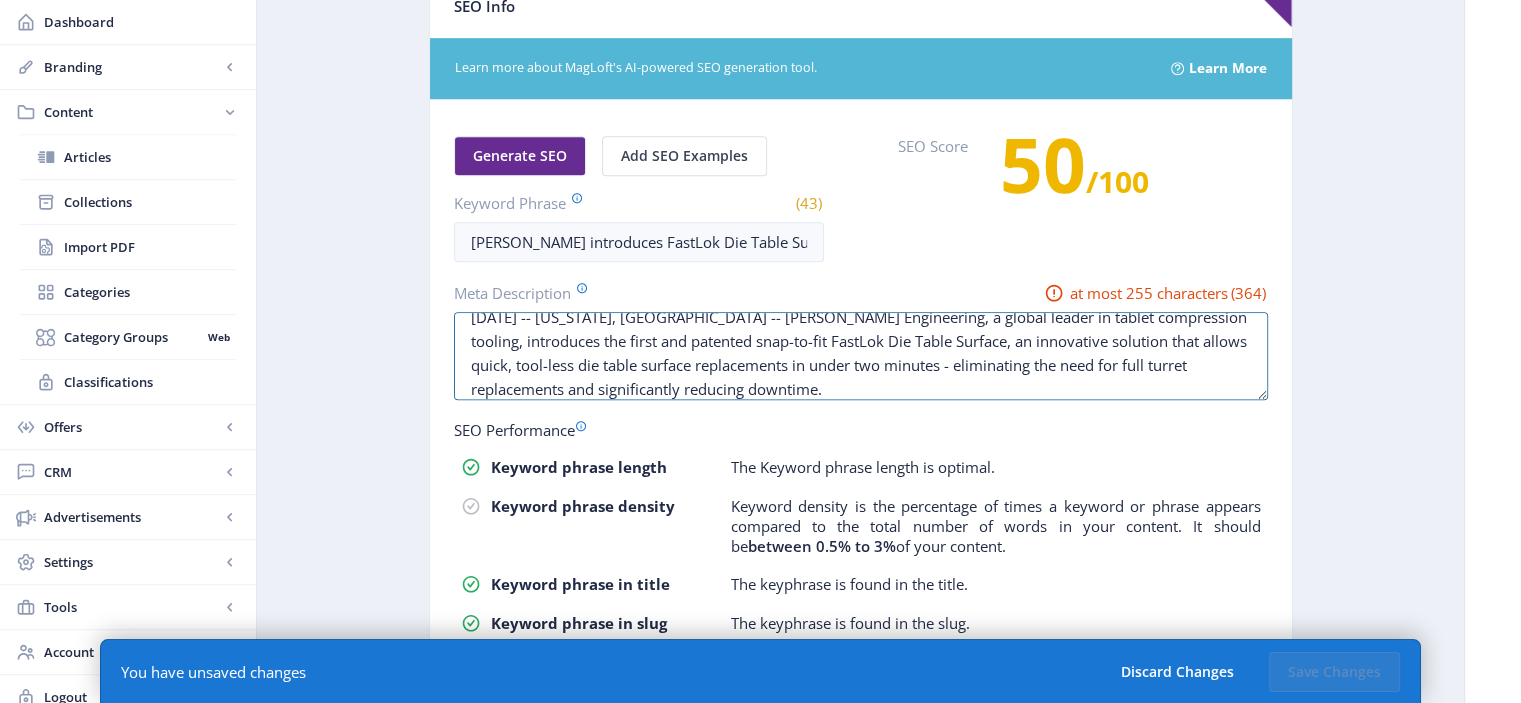 scroll, scrollTop: 0, scrollLeft: 0, axis: both 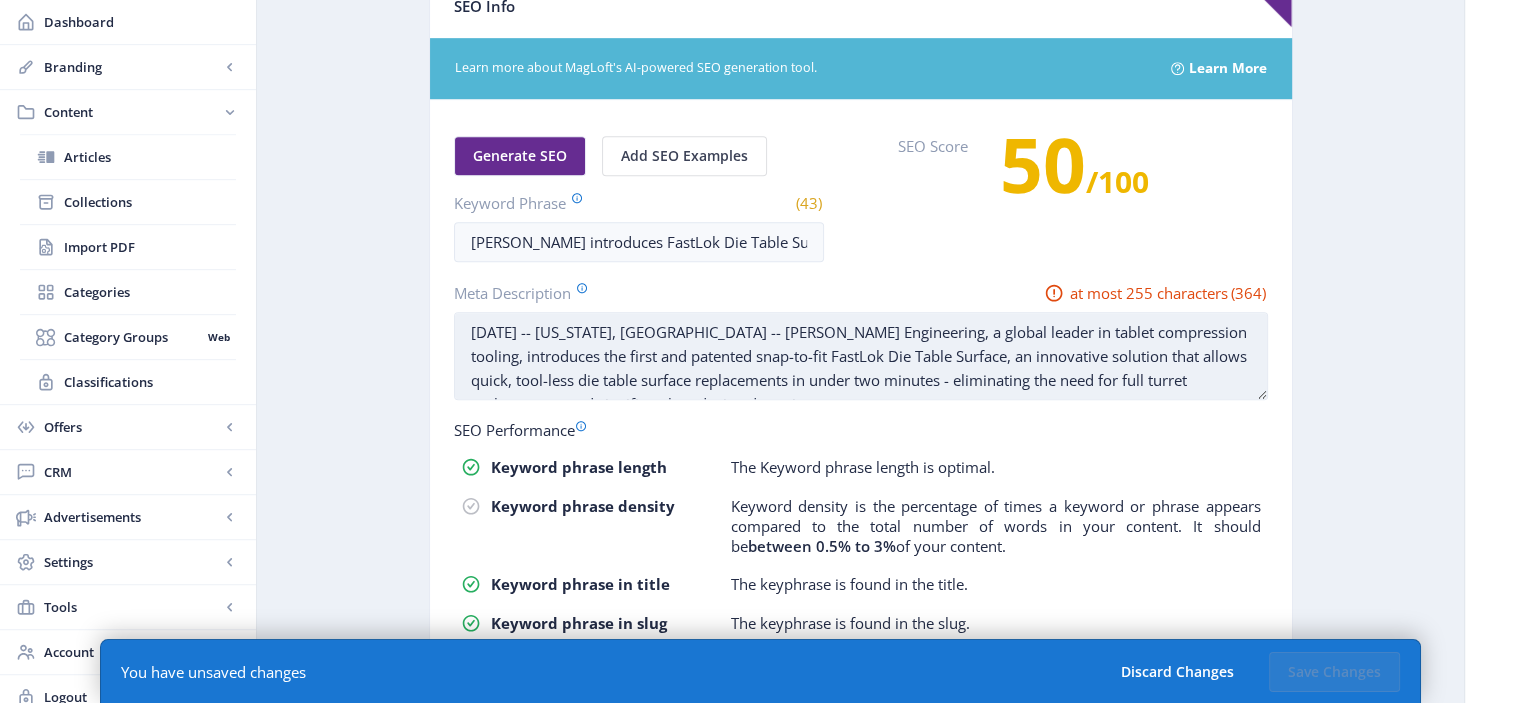 drag, startPoint x: 1132, startPoint y: 315, endPoint x: 812, endPoint y: 320, distance: 320.03906 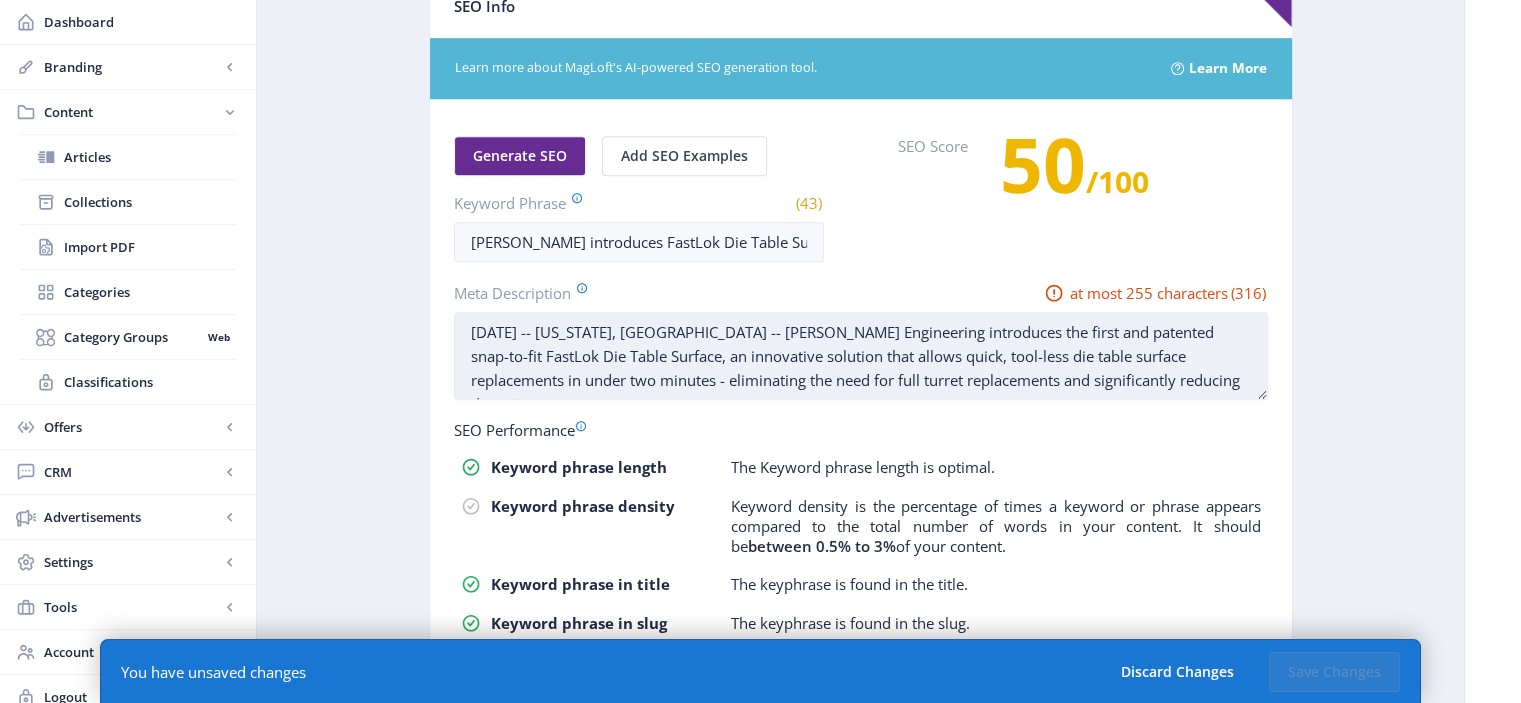 click on "[DATE] -- [US_STATE], [GEOGRAPHIC_DATA] -- [PERSON_NAME] Engineering introduces the first and patented snap-to-fit FastLok Die Table Surface, an innovative solution that allows quick, tool-less die table surface replacements in under two minutes - eliminating the need for full turret replacements and significantly reducing downtime." at bounding box center (861, 356) 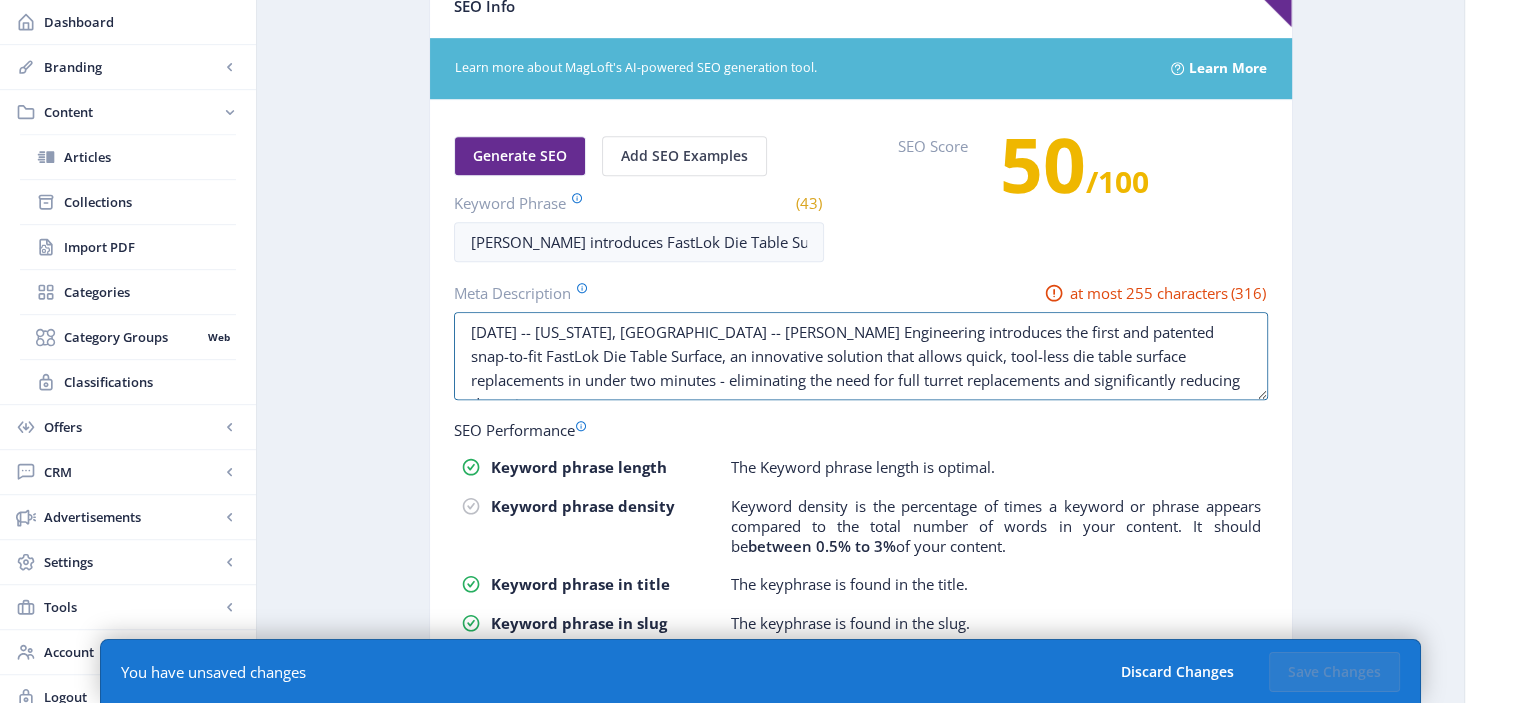 drag, startPoint x: 528, startPoint y: 373, endPoint x: 1535, endPoint y: 331, distance: 1007.8755 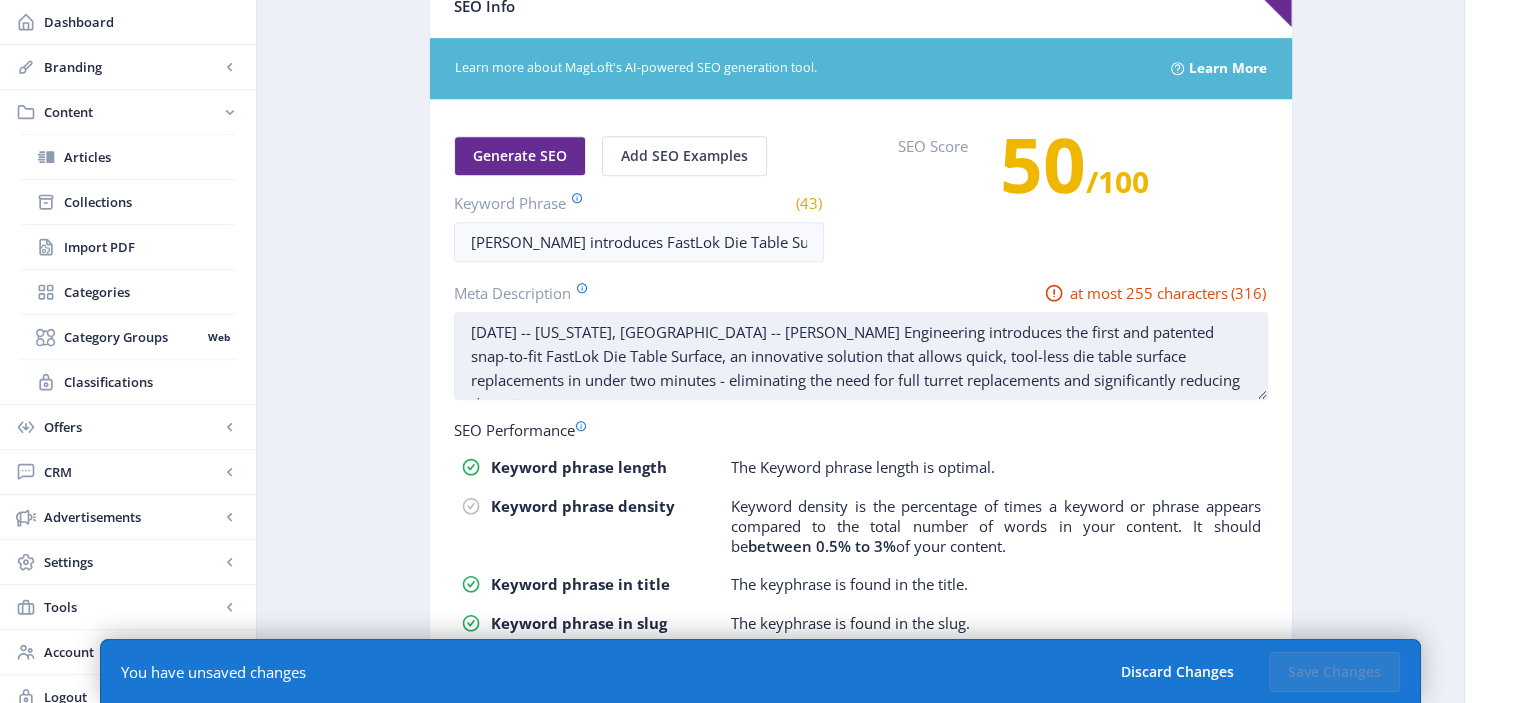 click on "[DATE] -- [US_STATE], [GEOGRAPHIC_DATA] -- [PERSON_NAME] Engineering introduces the first and patented snap-to-fit FastLok Die Table Surface, an innovative solution that allows quick, tool-less die table surface replacements in under two minutes - eliminating the need for full turret replacements and significantly reducing downtime." at bounding box center [861, 356] 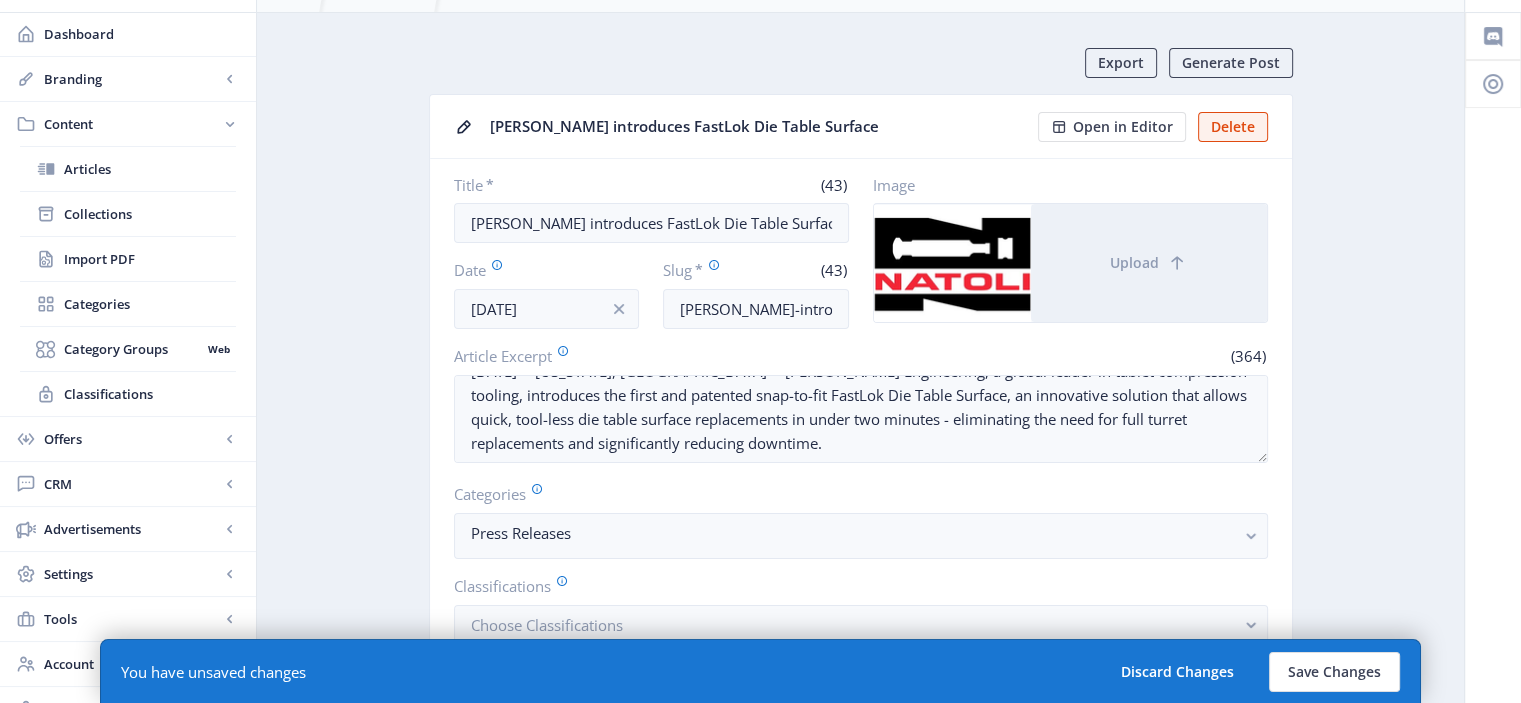 scroll, scrollTop: 51, scrollLeft: 0, axis: vertical 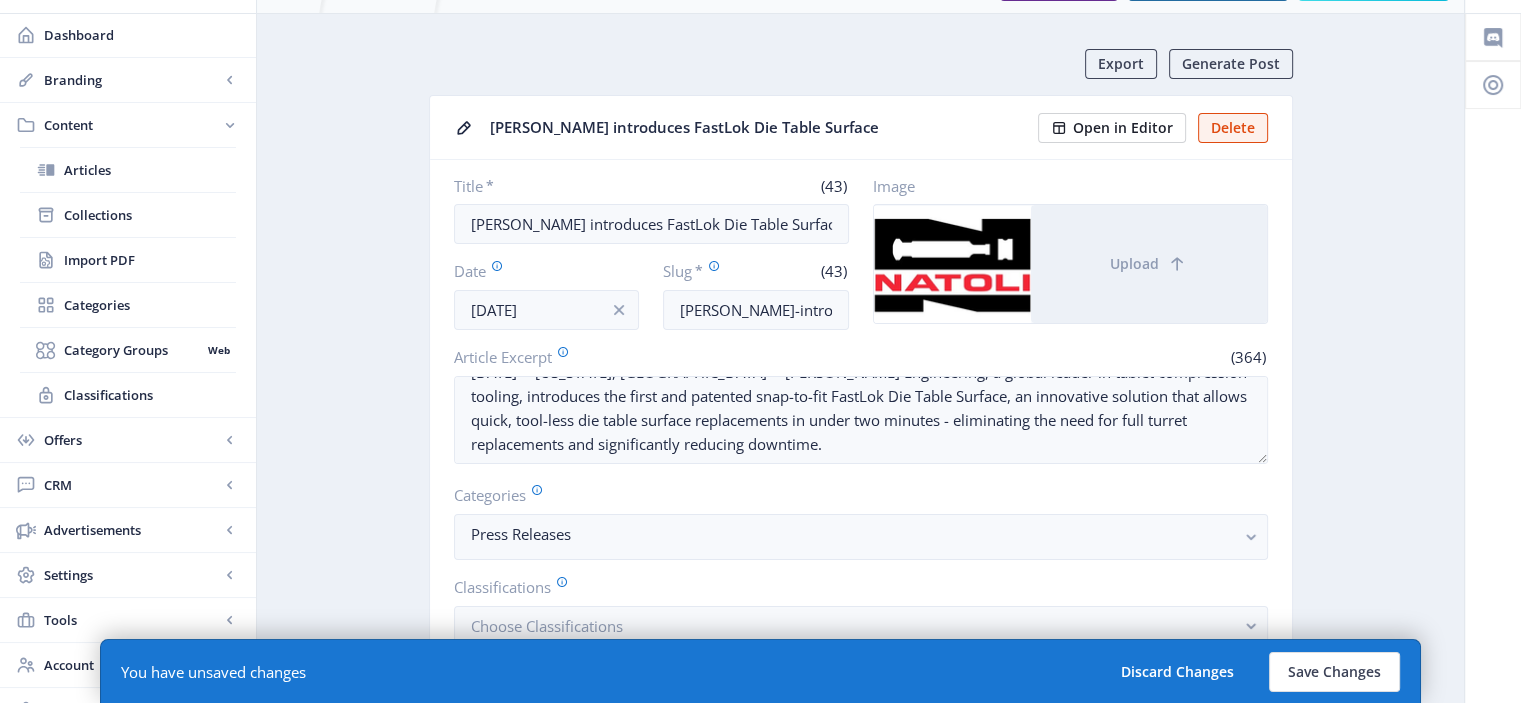 type on "[DATE] -- [US_STATE], [GEOGRAPHIC_DATA] -- [PERSON_NAME] Engineering introduces the first and patented snap-to-fit FastLok Die Table Surface, an innovative solution that allows quick, tool-less die table surface replacements in under two minutes" 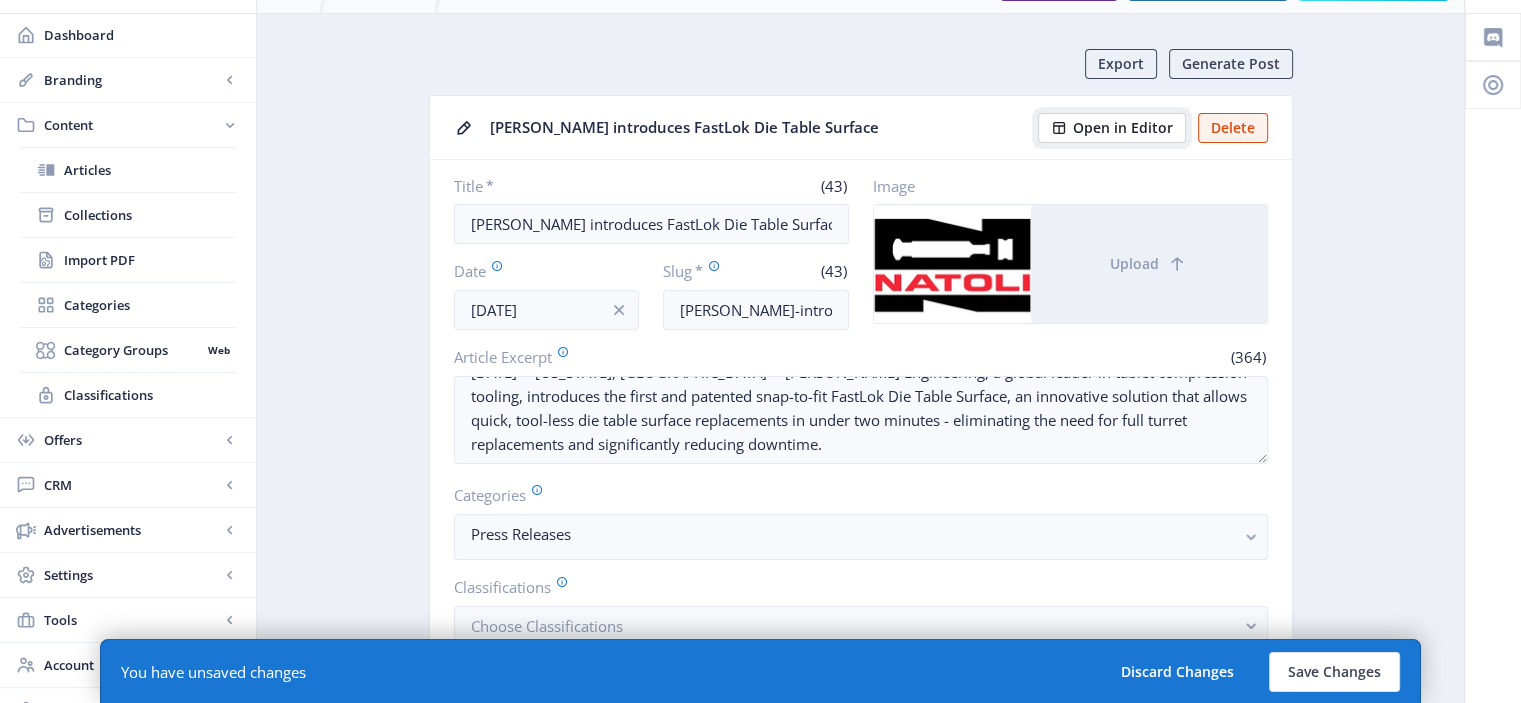 click on "Open in Editor" 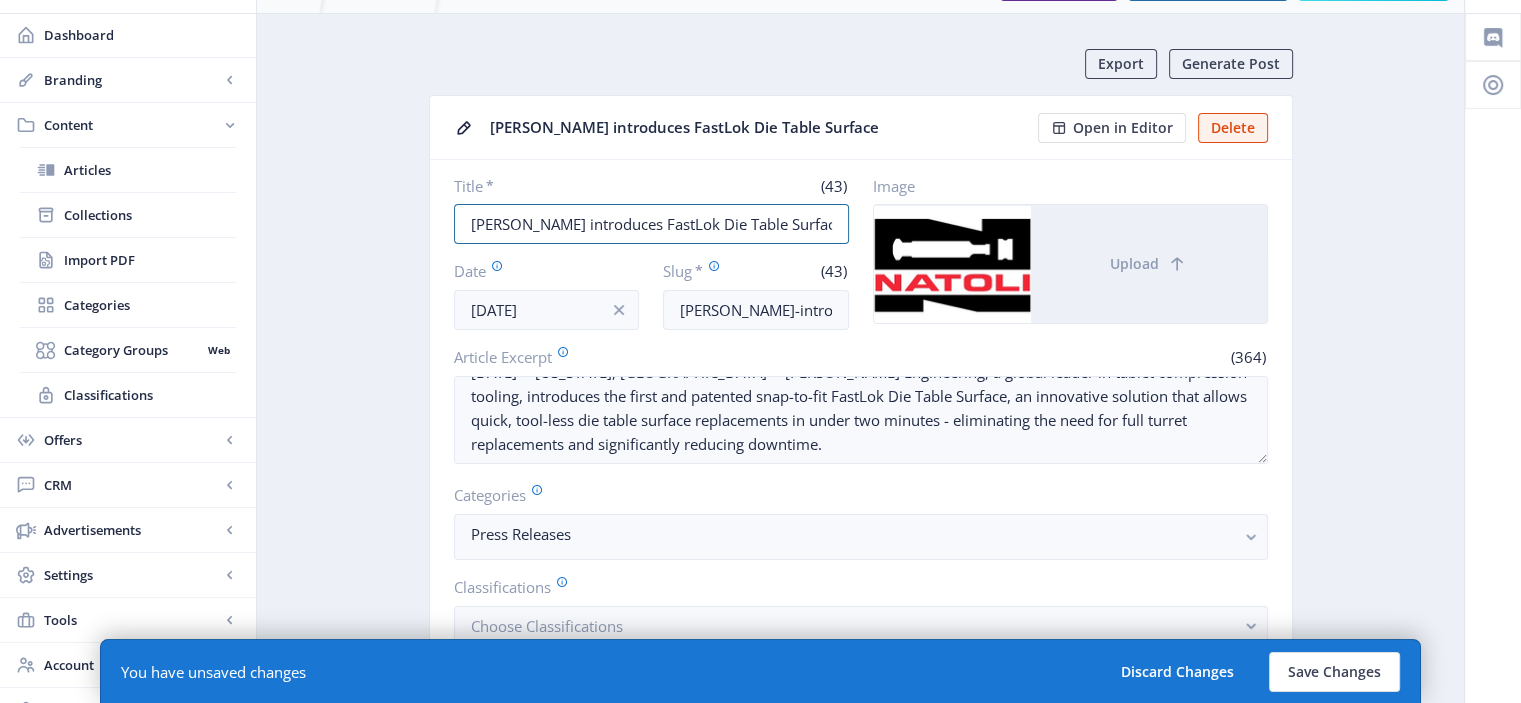 drag, startPoint x: 474, startPoint y: 219, endPoint x: 880, endPoint y: 212, distance: 406.06033 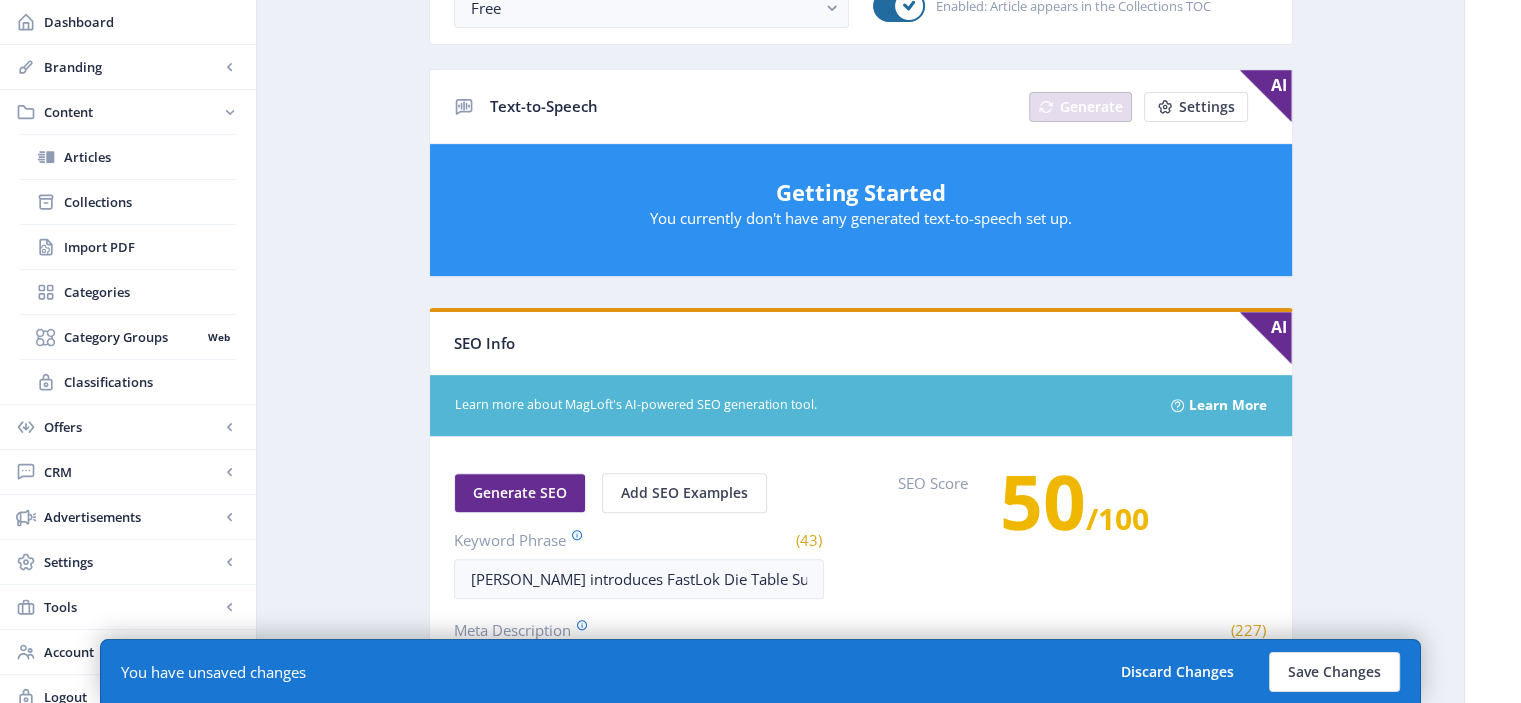 scroll, scrollTop: 0, scrollLeft: 0, axis: both 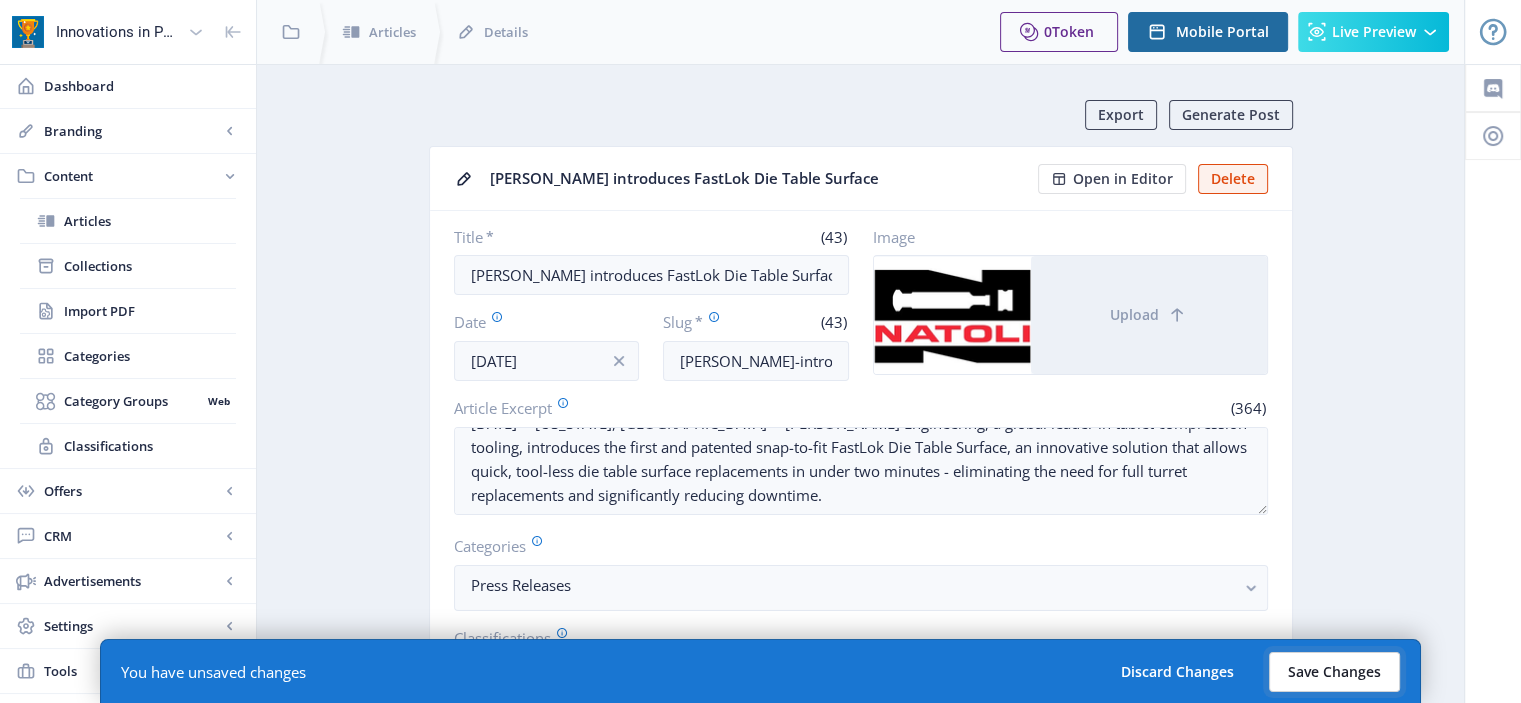 click on "Save Changes" 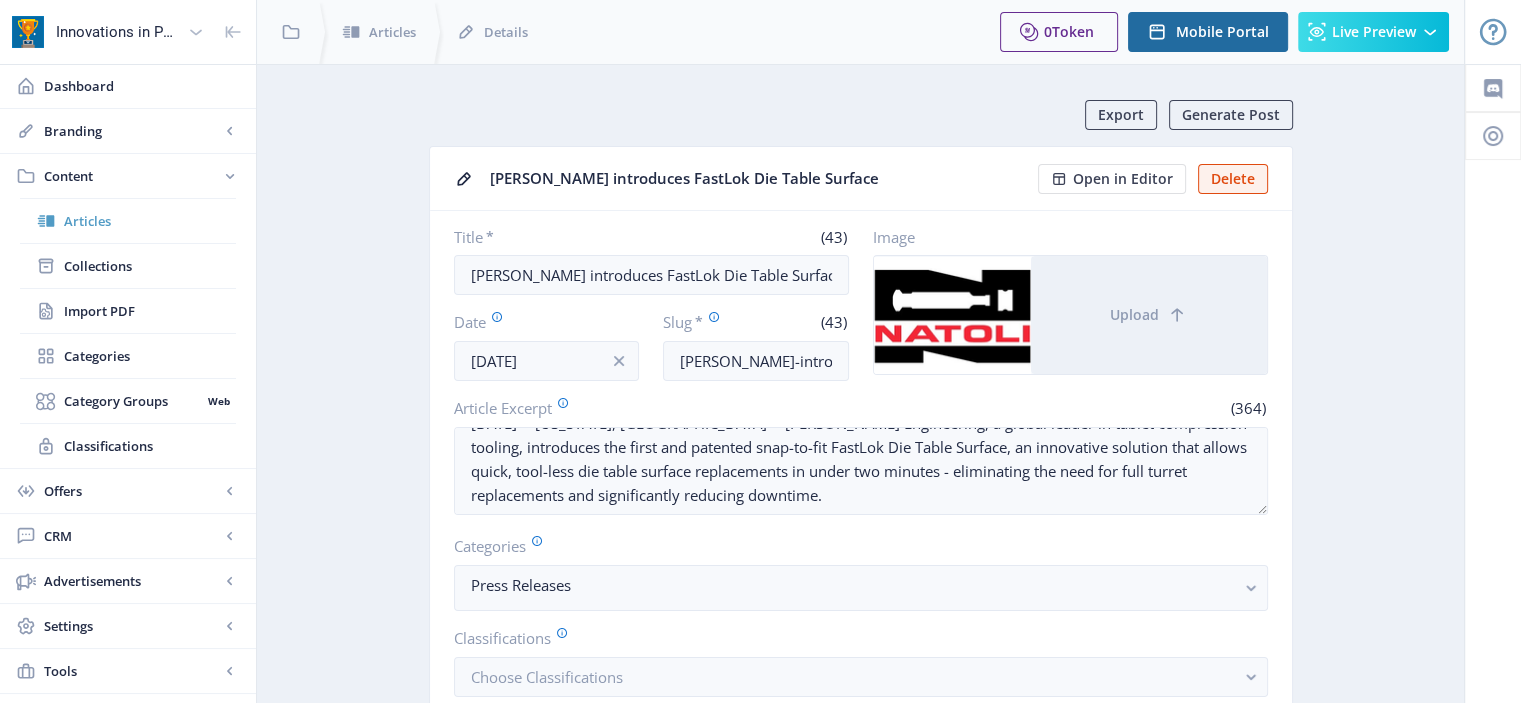 click on "Articles" at bounding box center [128, 221] 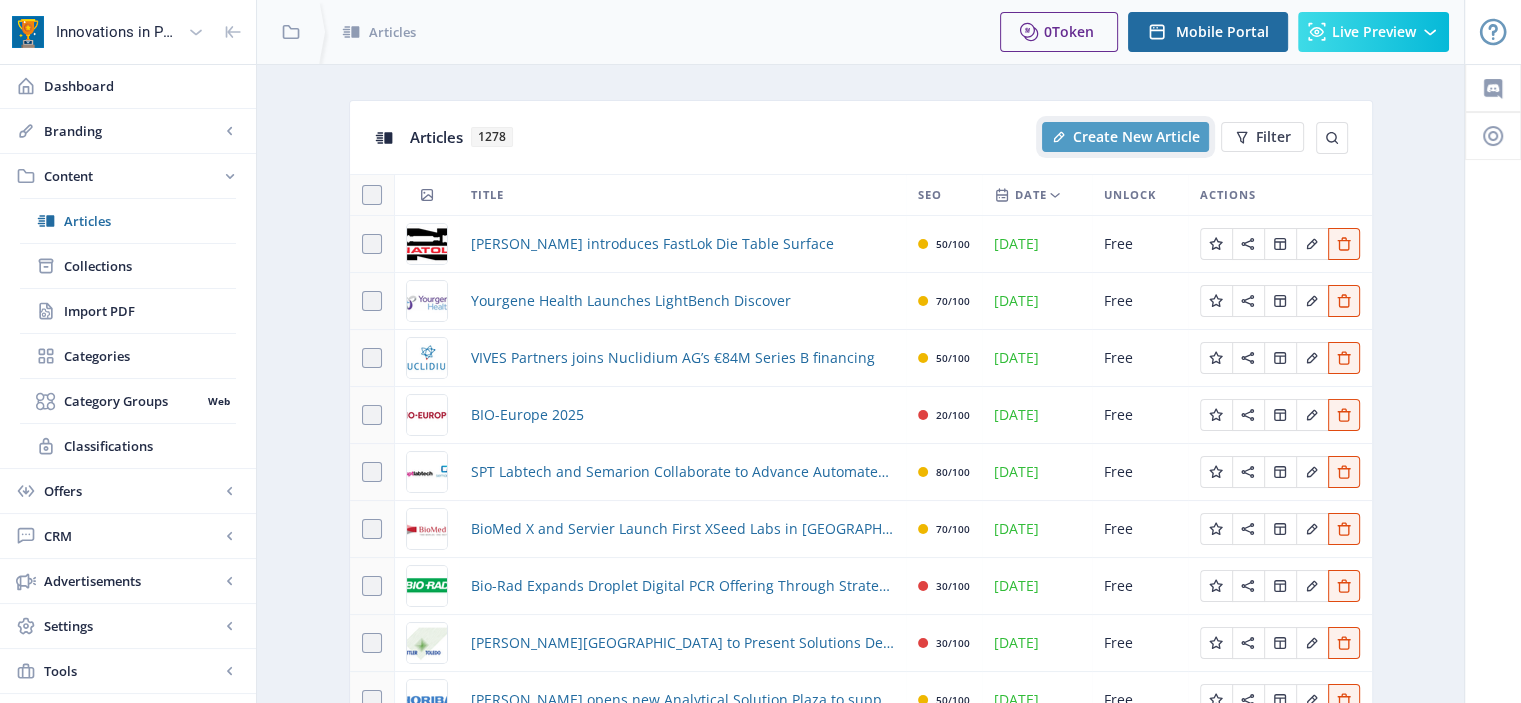 click on "Create New Article" 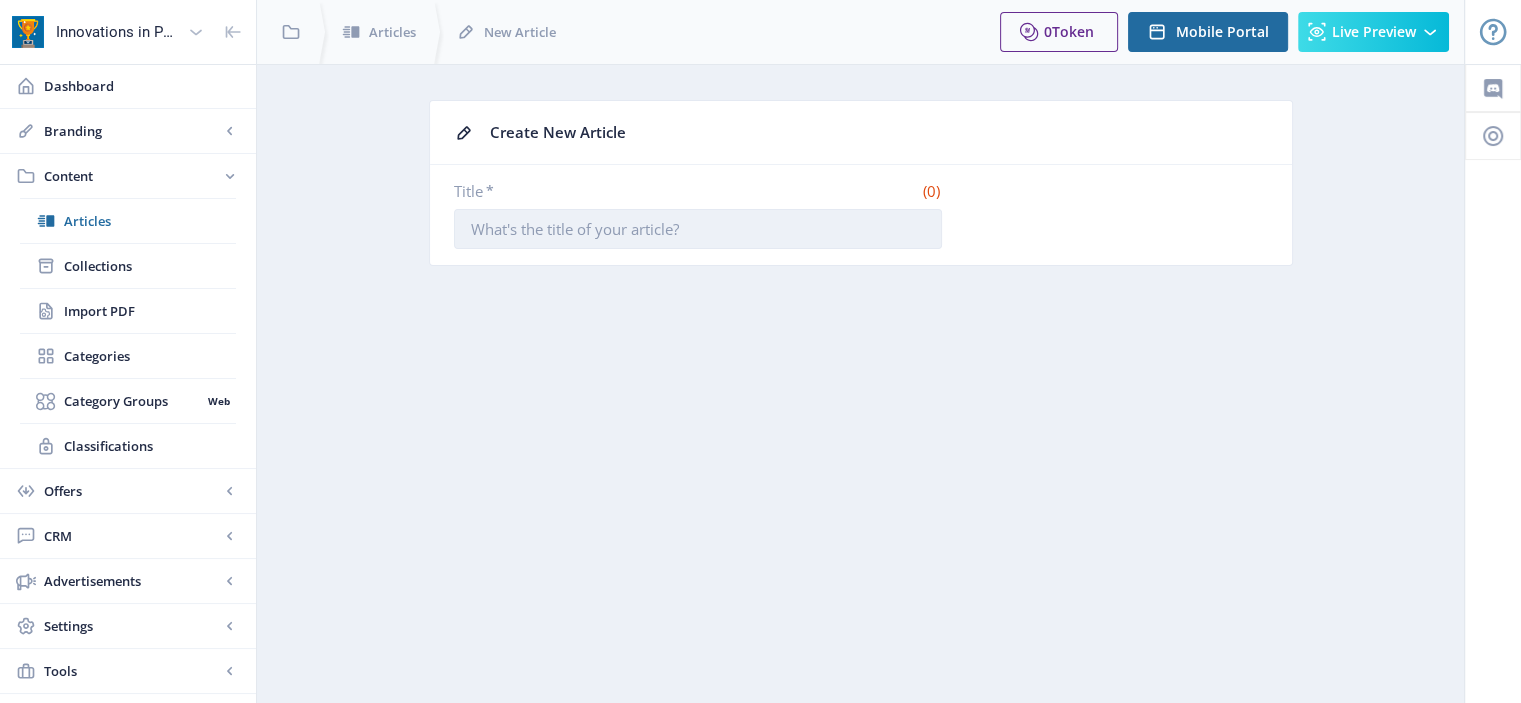 click on "Title   *" at bounding box center (698, 229) 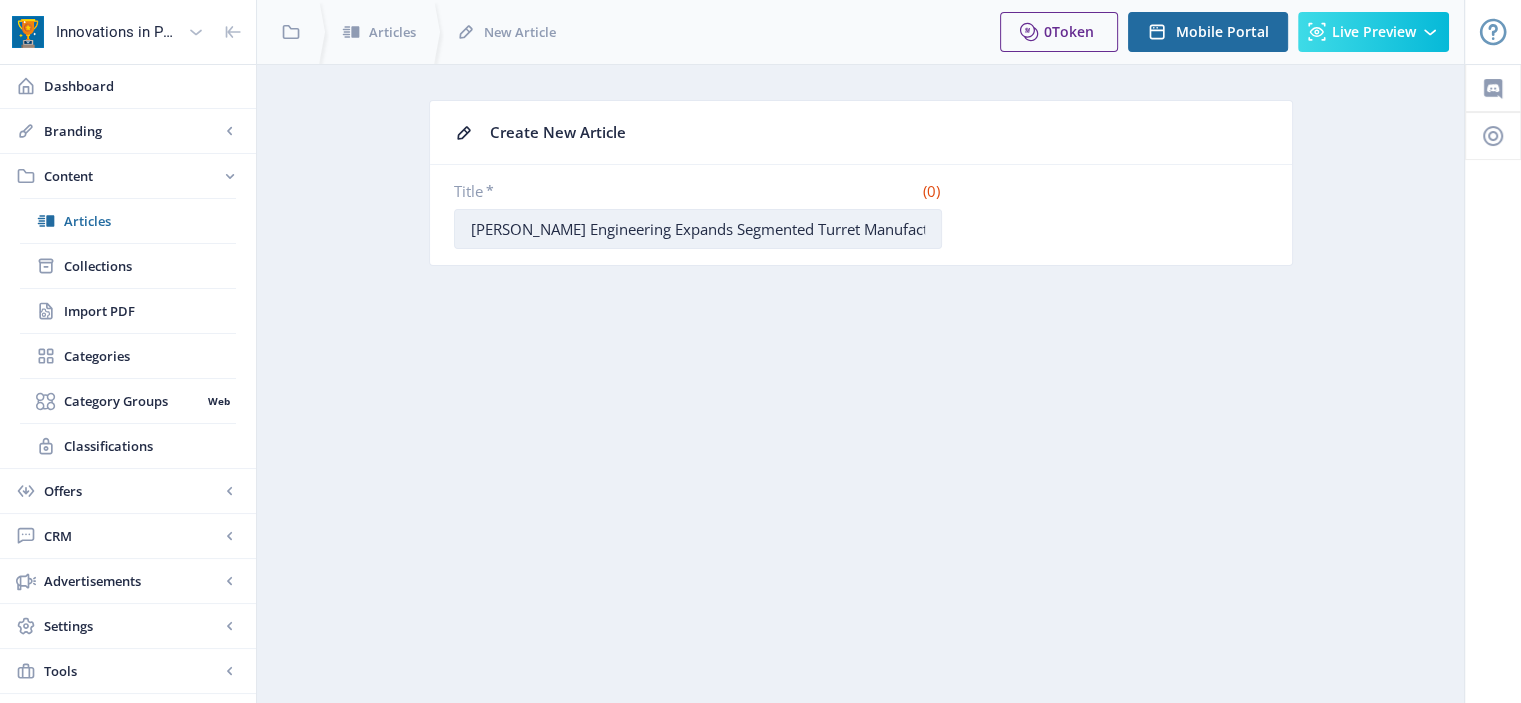 scroll, scrollTop: 0, scrollLeft: 299, axis: horizontal 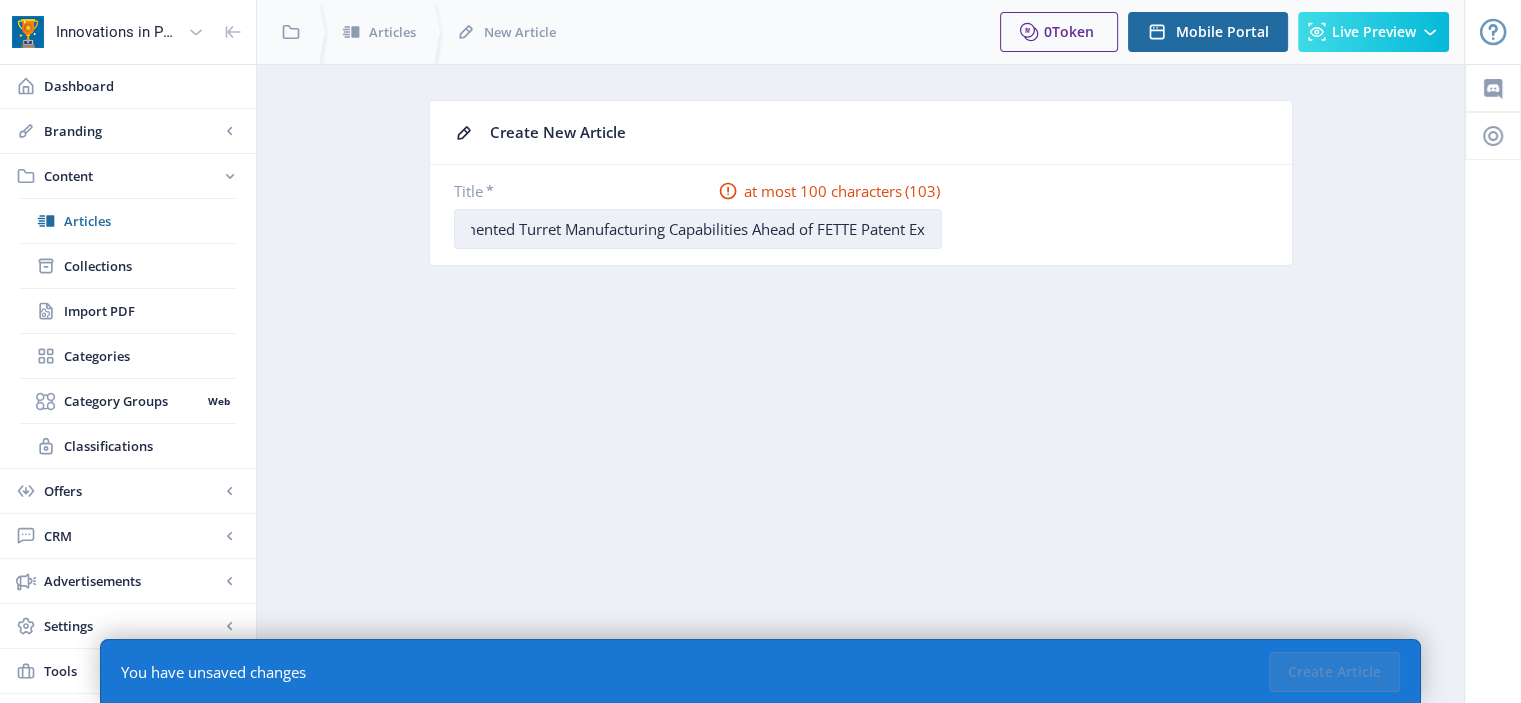 click on "[PERSON_NAME] Engineering Expands Segmented Turret Manufacturing Capabilities Ahead of FETTE Patent Expiration" at bounding box center [698, 229] 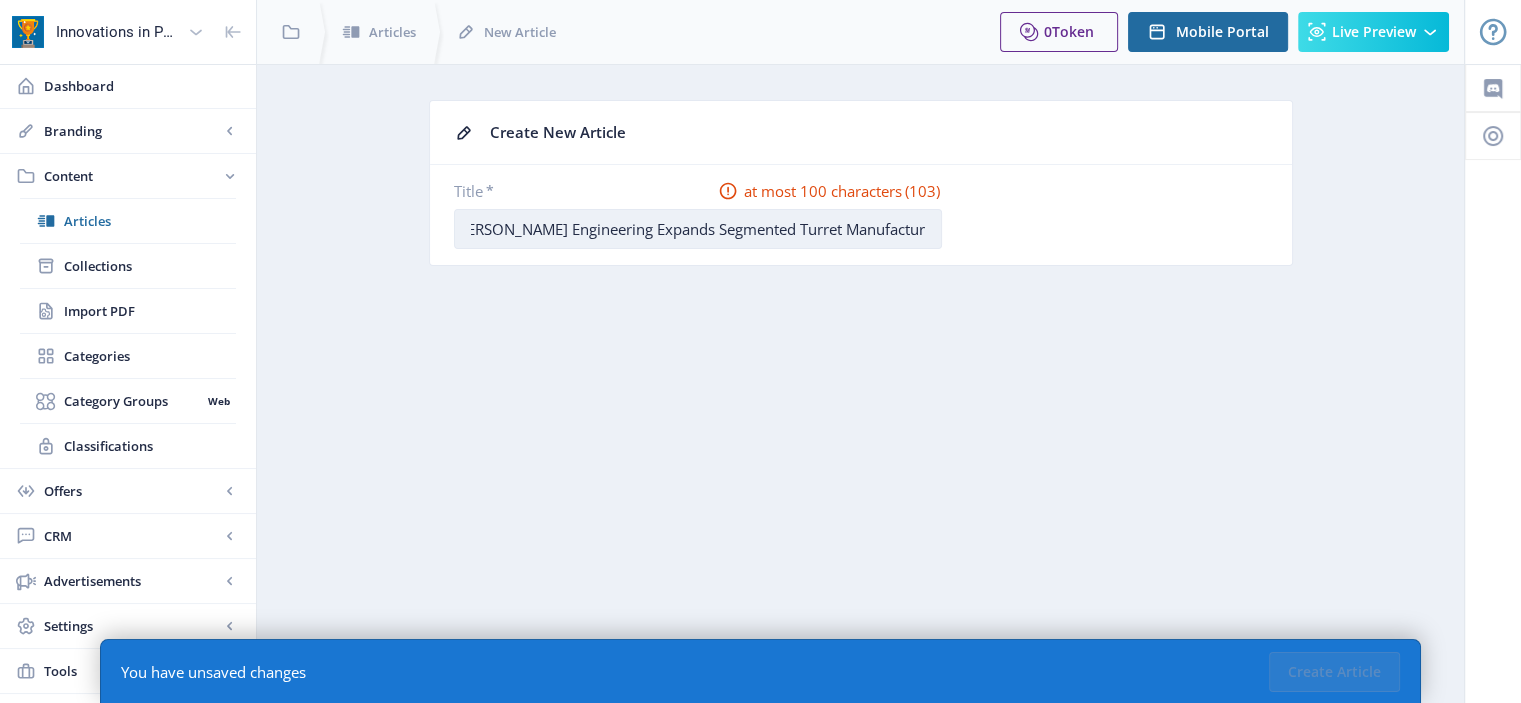 scroll, scrollTop: 0, scrollLeft: 0, axis: both 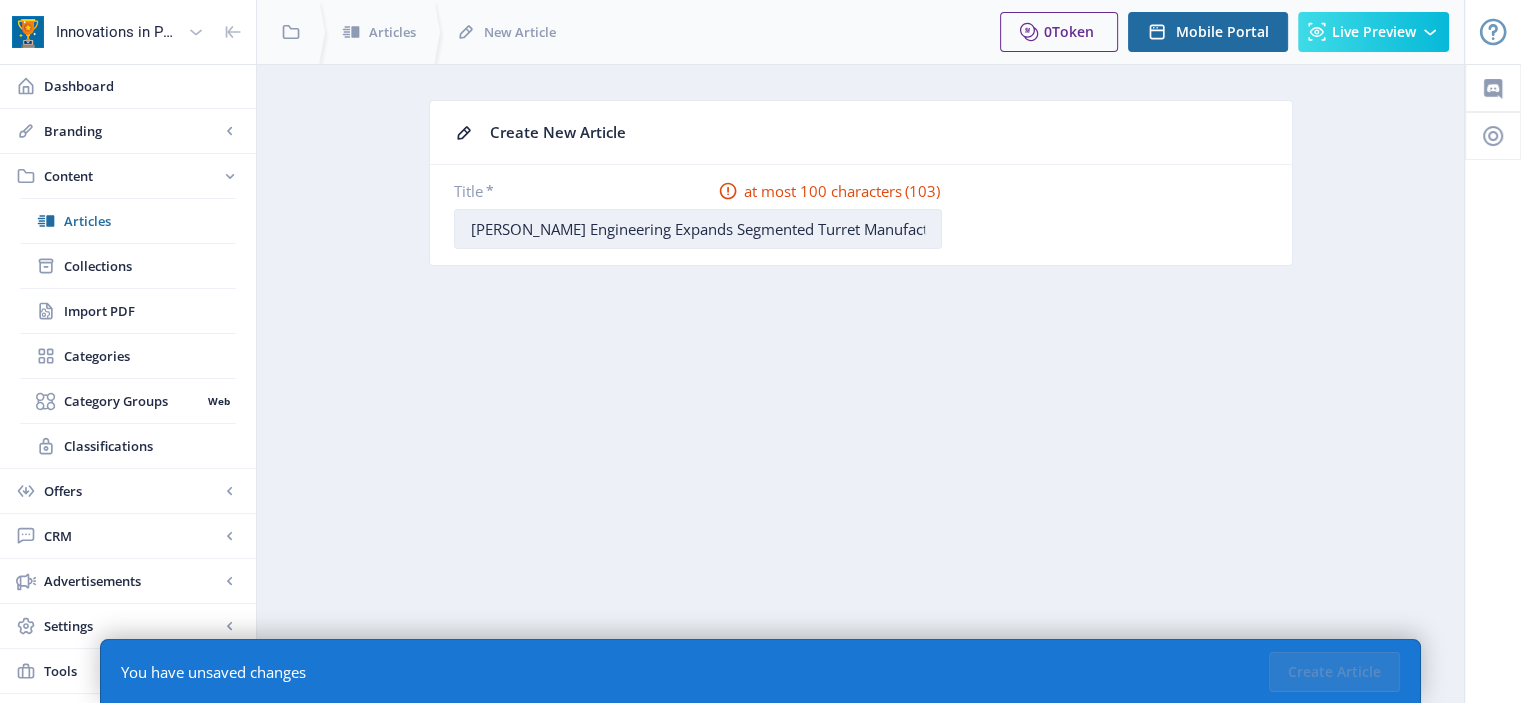 click on "[PERSON_NAME] Engineering Expands Segmented Turret Manufacturing Capabilities Ahead of FETTE Patent Expiration" at bounding box center (698, 229) 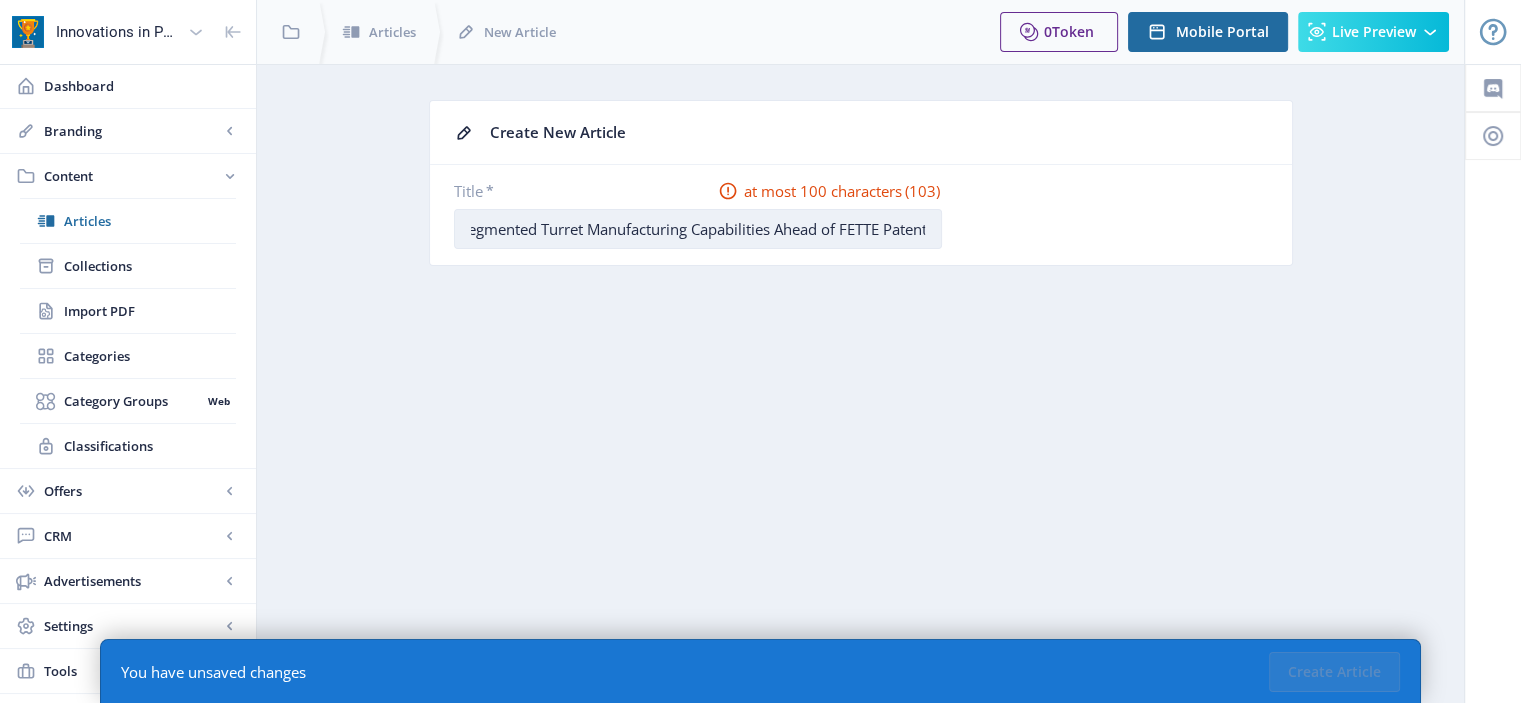 scroll, scrollTop: 0, scrollLeft: 299, axis: horizontal 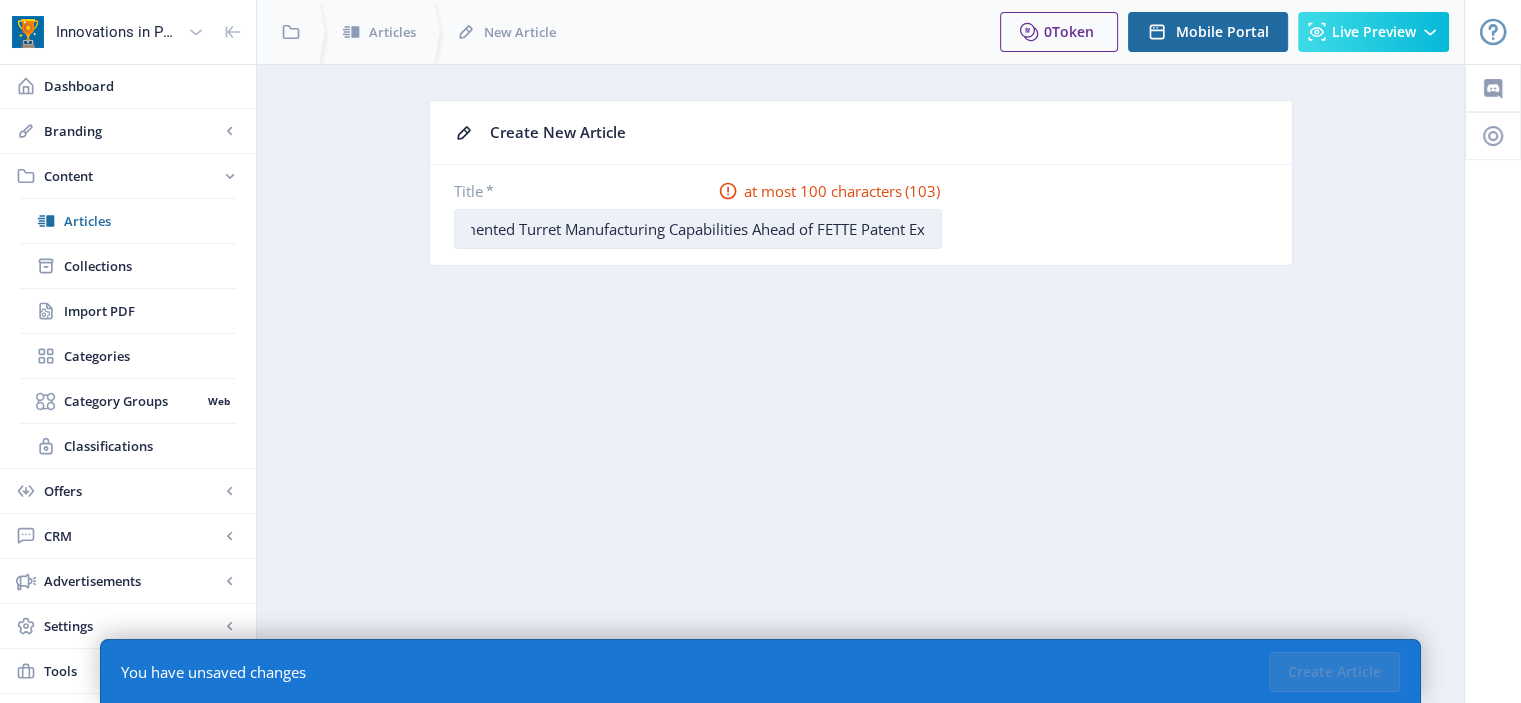 click on "[PERSON_NAME] Engineering Expands Segmented Turret Manufacturing Capabilities Ahead of FETTE Patent Expiration" at bounding box center (698, 229) 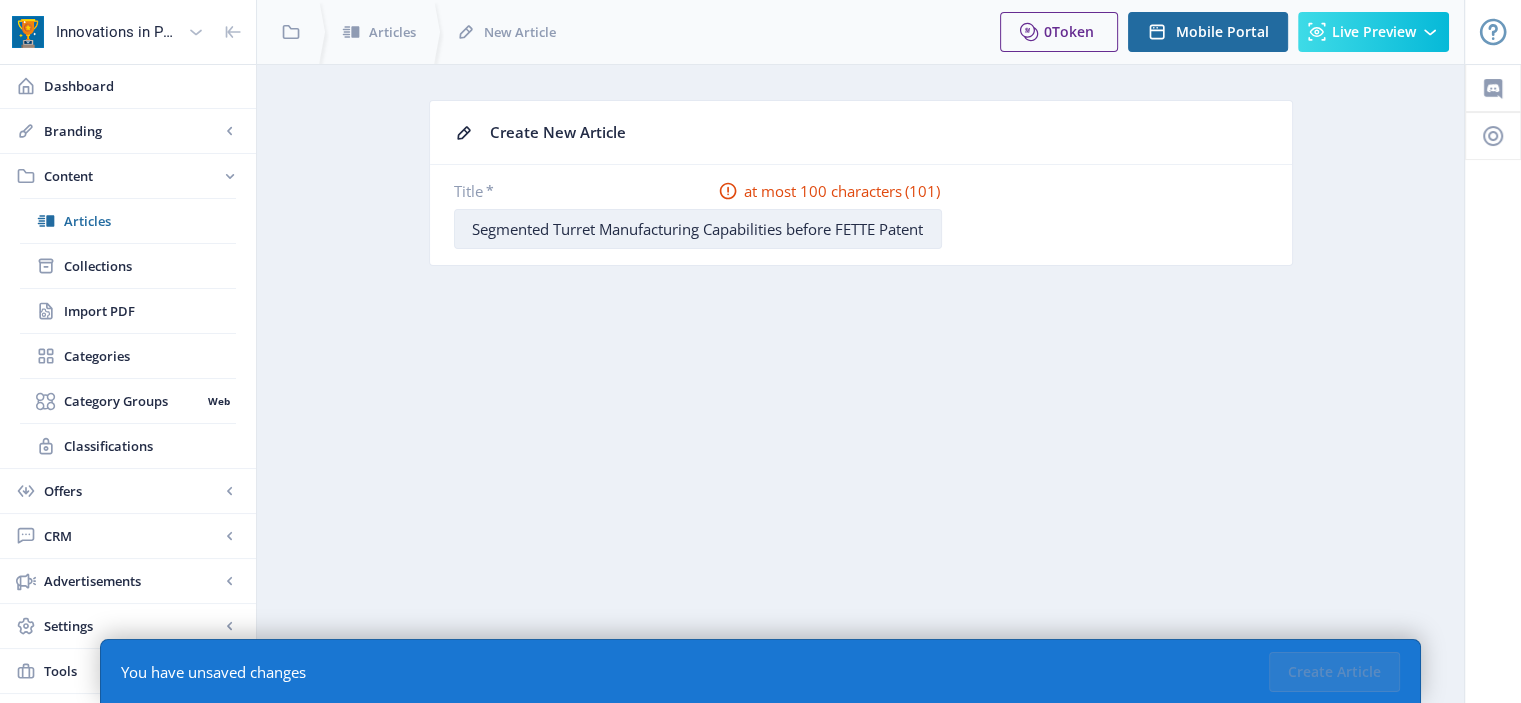 scroll, scrollTop: 0, scrollLeft: 283, axis: horizontal 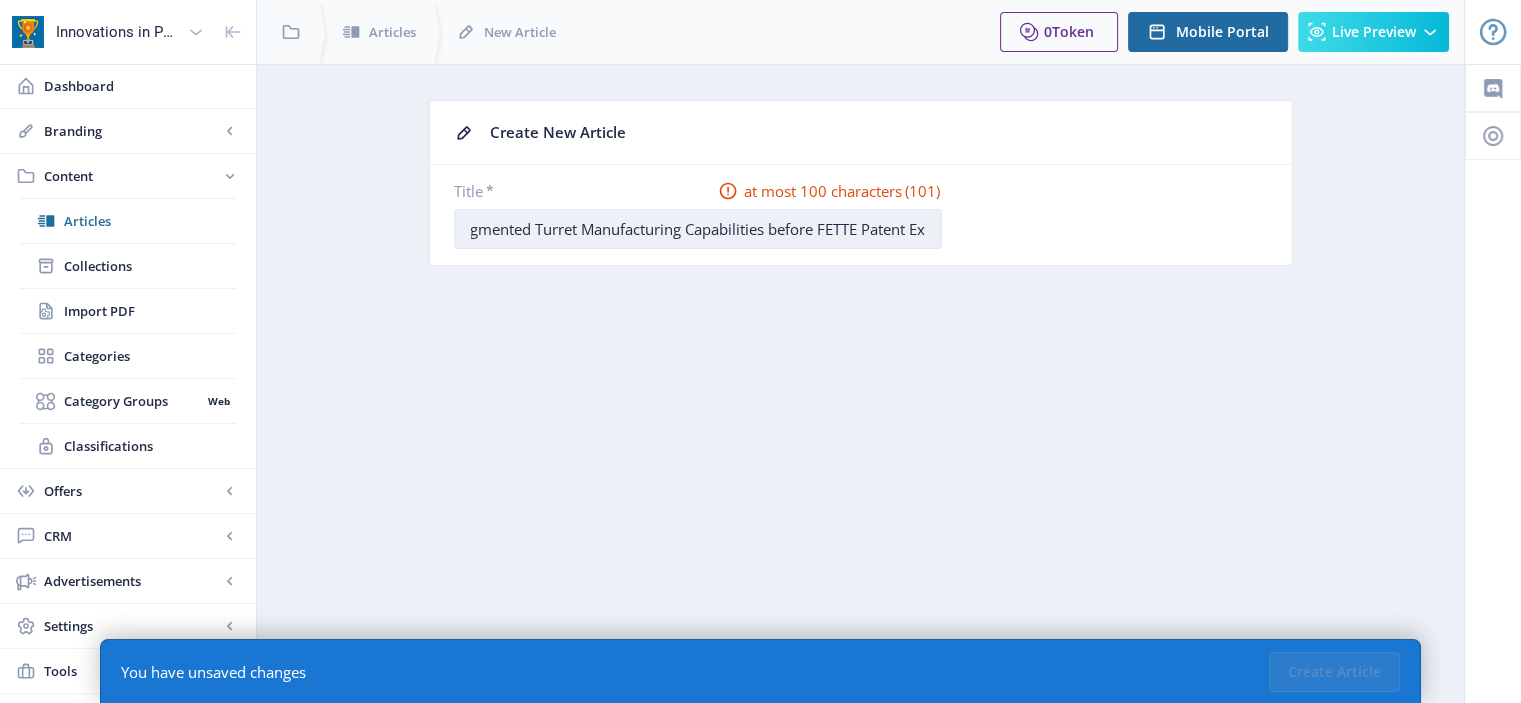 click on "[PERSON_NAME] Engineering Expands Segmented Turret Manufacturing Capabilities before FETTE Patent Expiration" at bounding box center (698, 229) 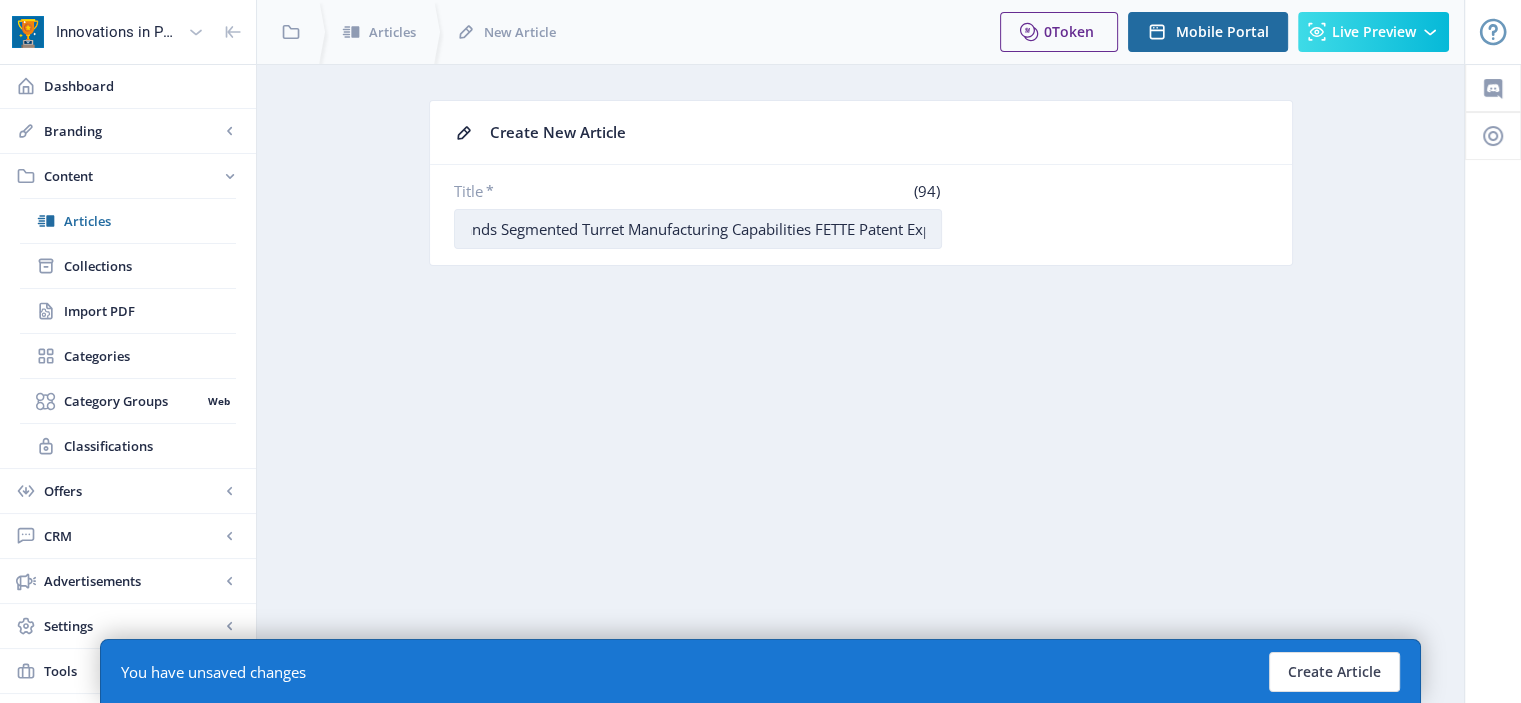 scroll, scrollTop: 0, scrollLeft: 232, axis: horizontal 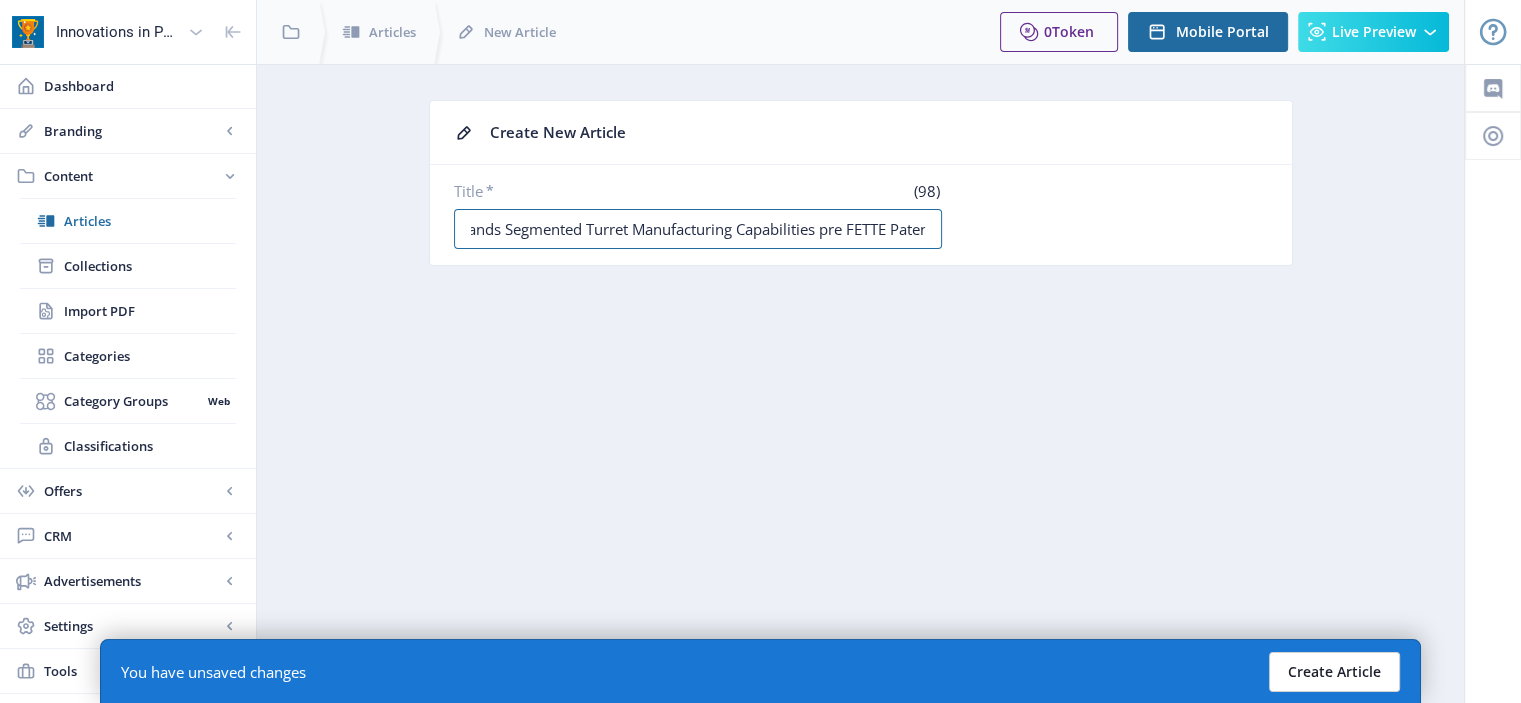 type on "[PERSON_NAME] Engineering Expands Segmented Turret Manufacturing Capabilities pre FETTE Patent Expiration" 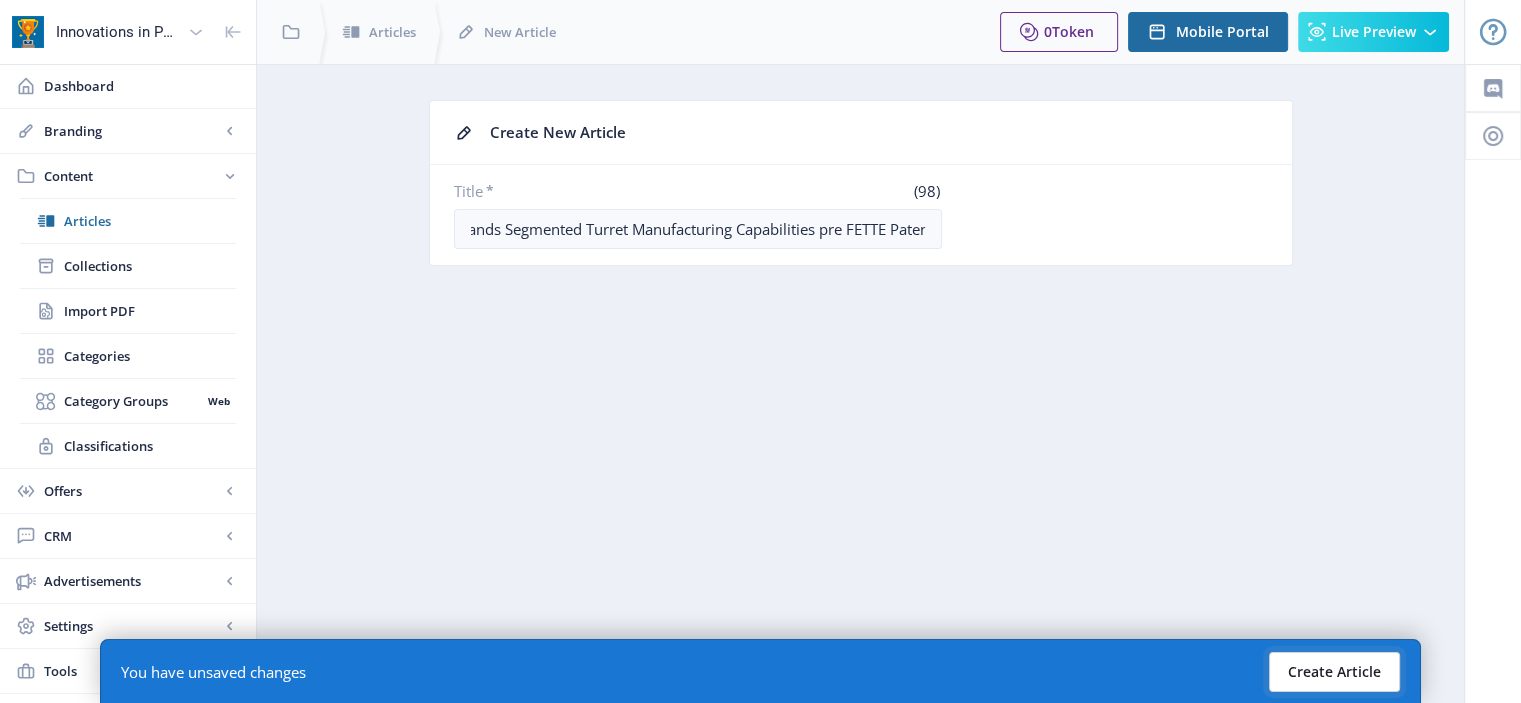 click on "Create Article" 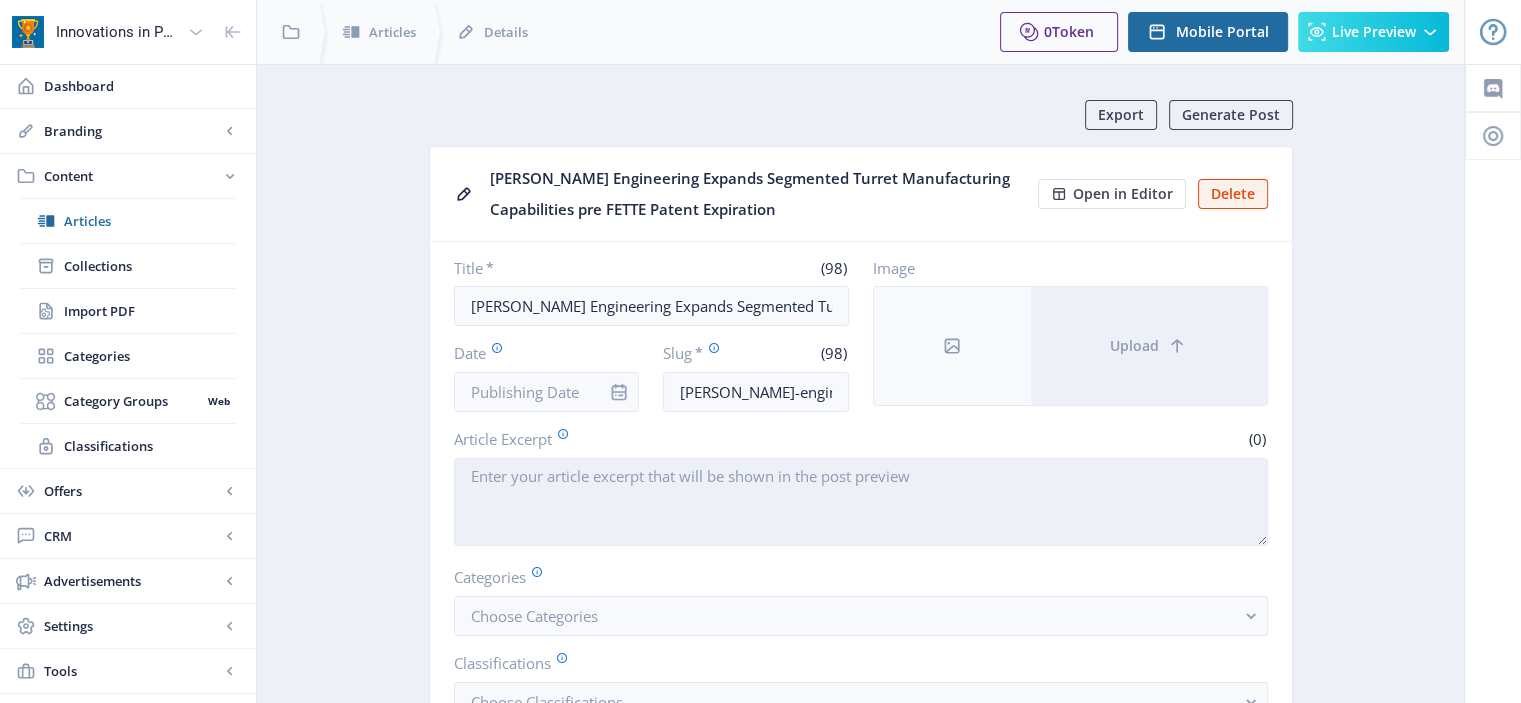 click on "Article Excerpt" at bounding box center (861, 502) 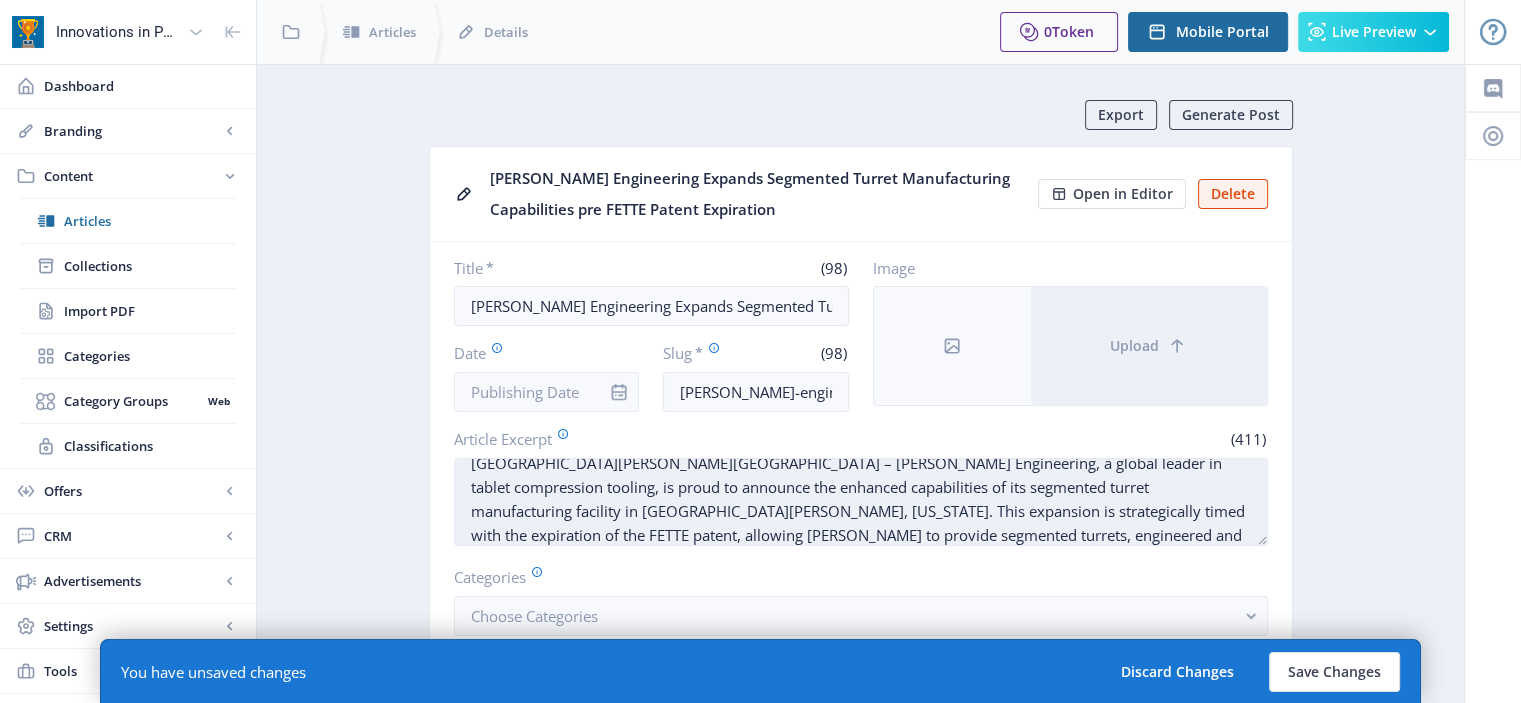 scroll, scrollTop: 0, scrollLeft: 0, axis: both 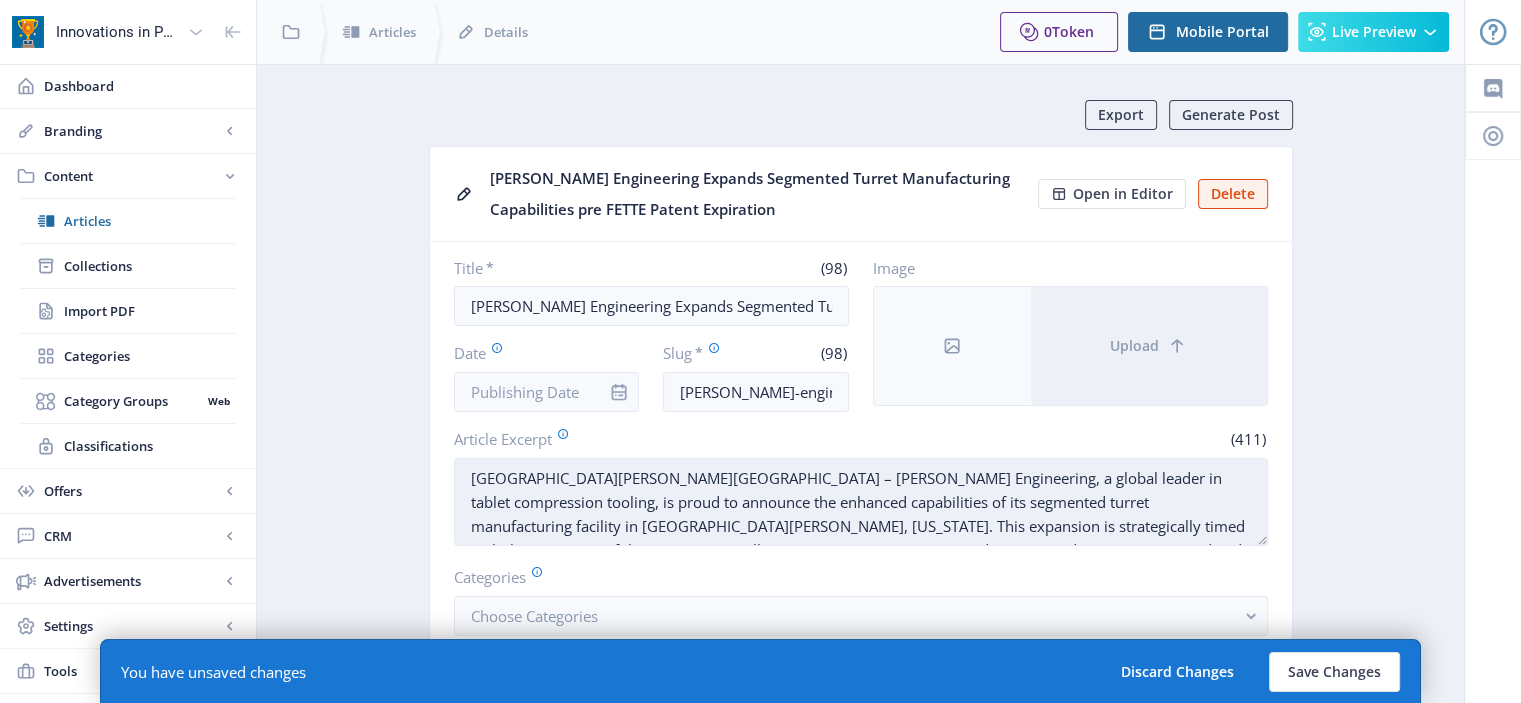 click on "[GEOGRAPHIC_DATA][PERSON_NAME][GEOGRAPHIC_DATA] – [PERSON_NAME] Engineering, a global leader in tablet compression tooling, is proud to announce the enhanced capabilities of its segmented turret manufacturing facility in [GEOGRAPHIC_DATA][PERSON_NAME], [US_STATE]. This expansion is strategically timed with the expiration of the FETTE patent, allowing [PERSON_NAME] to provide segmented turrets, engineered and manufactured to the highest quality, often exceeding OEM standards" at bounding box center (861, 502) 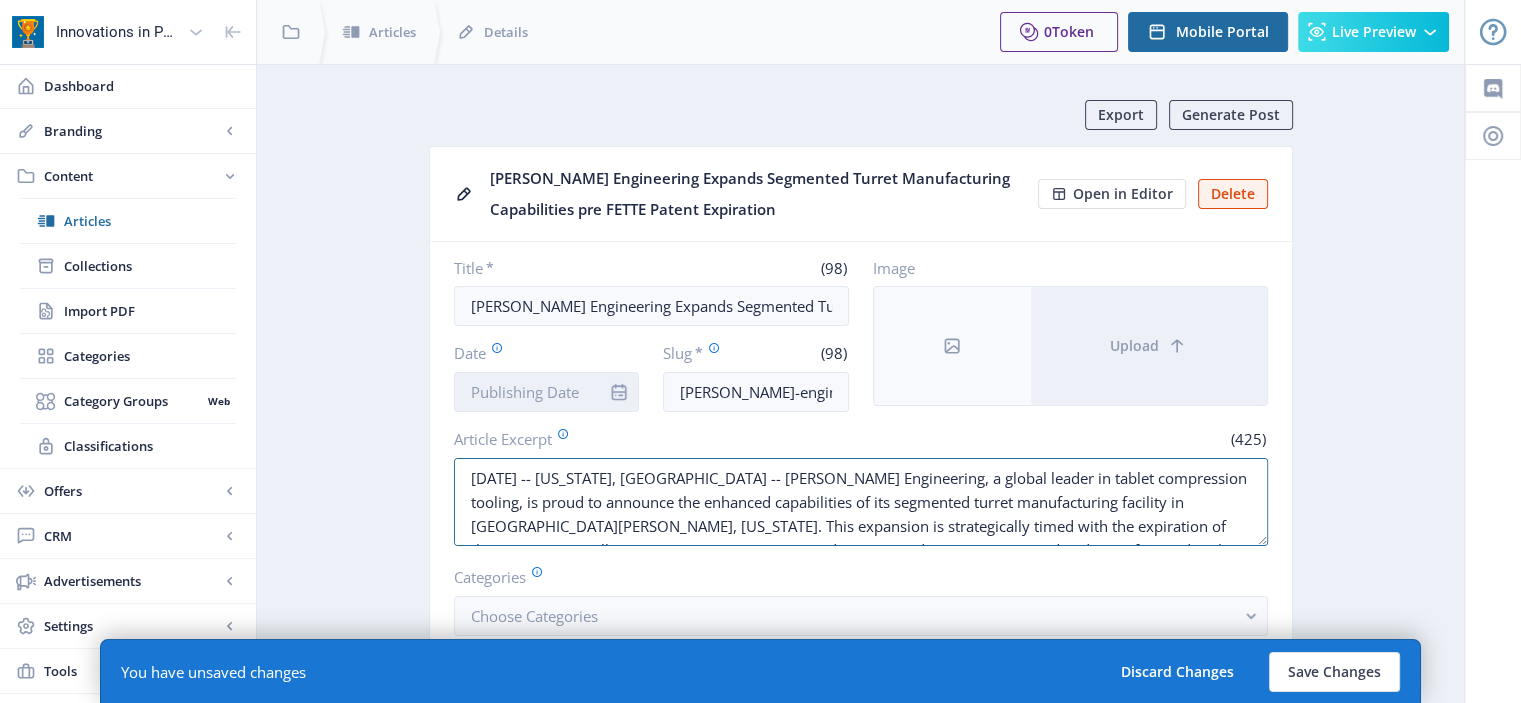 type on "[DATE] -- [US_STATE], [GEOGRAPHIC_DATA] -- [PERSON_NAME] Engineering, a global leader in tablet compression tooling, is proud to announce the enhanced capabilities of its segmented turret manufacturing facility in [GEOGRAPHIC_DATA][PERSON_NAME], [US_STATE]. This expansion is strategically timed with the expiration of the FETTE patent, allowing [PERSON_NAME] to provide segmented turrets, engineered and manufactured to the highest quality, often exceeding OEM standards" 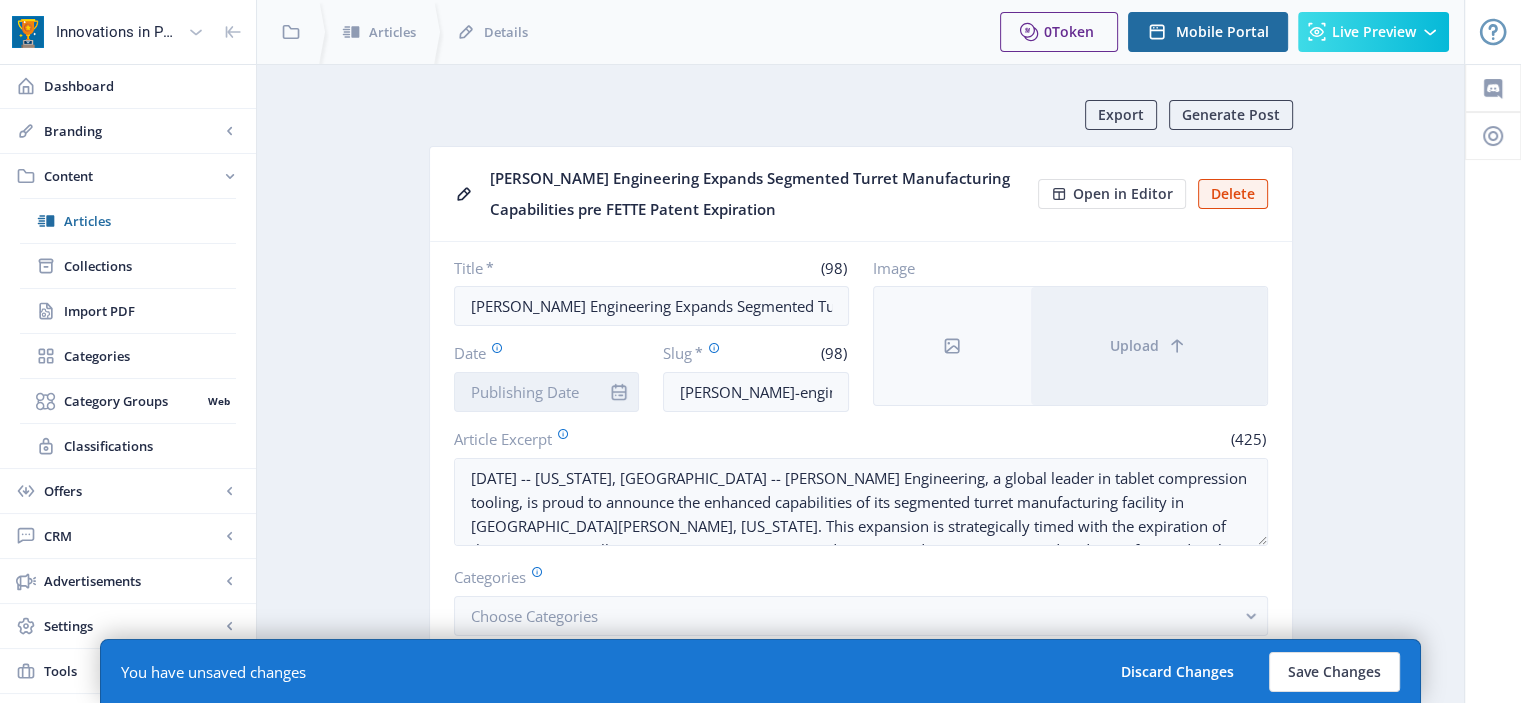 click on "Date" at bounding box center (547, 392) 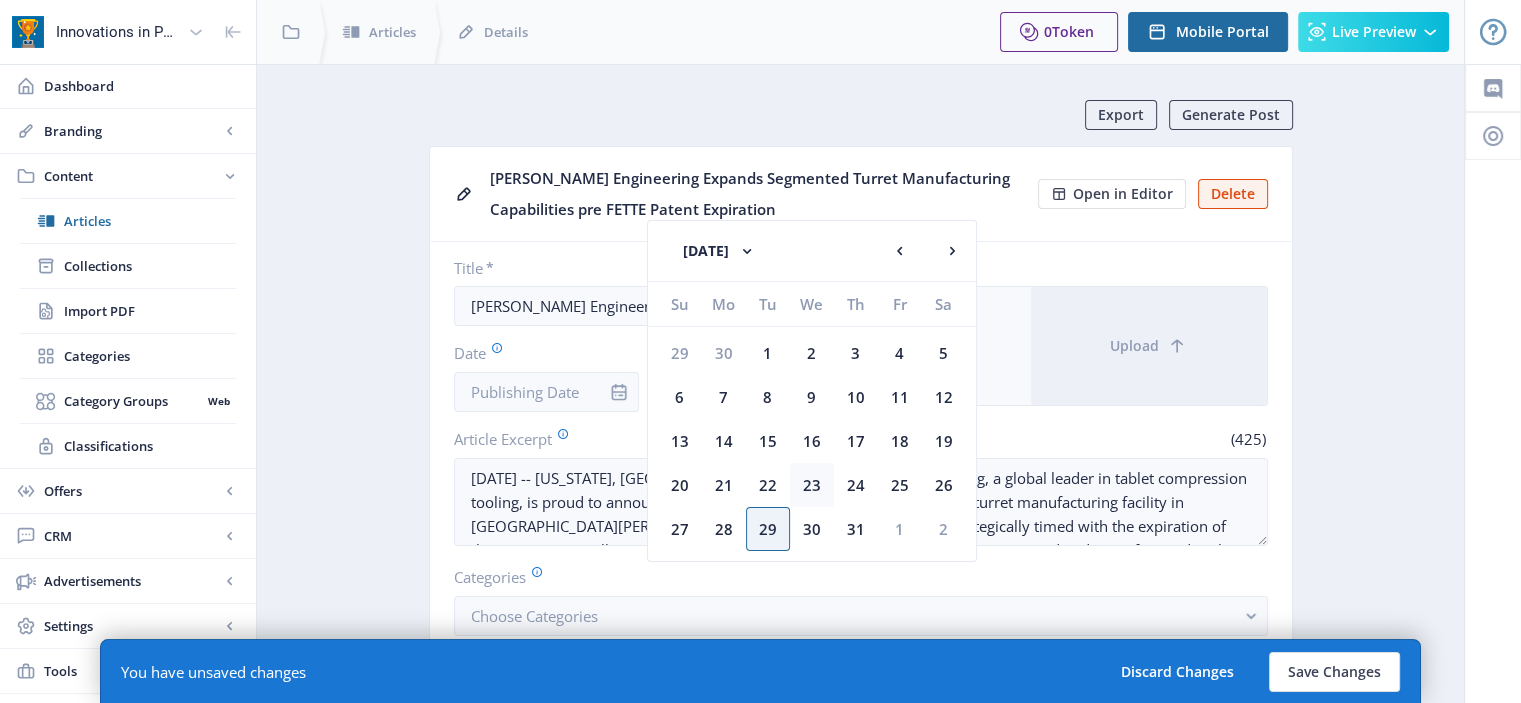 click on "23" 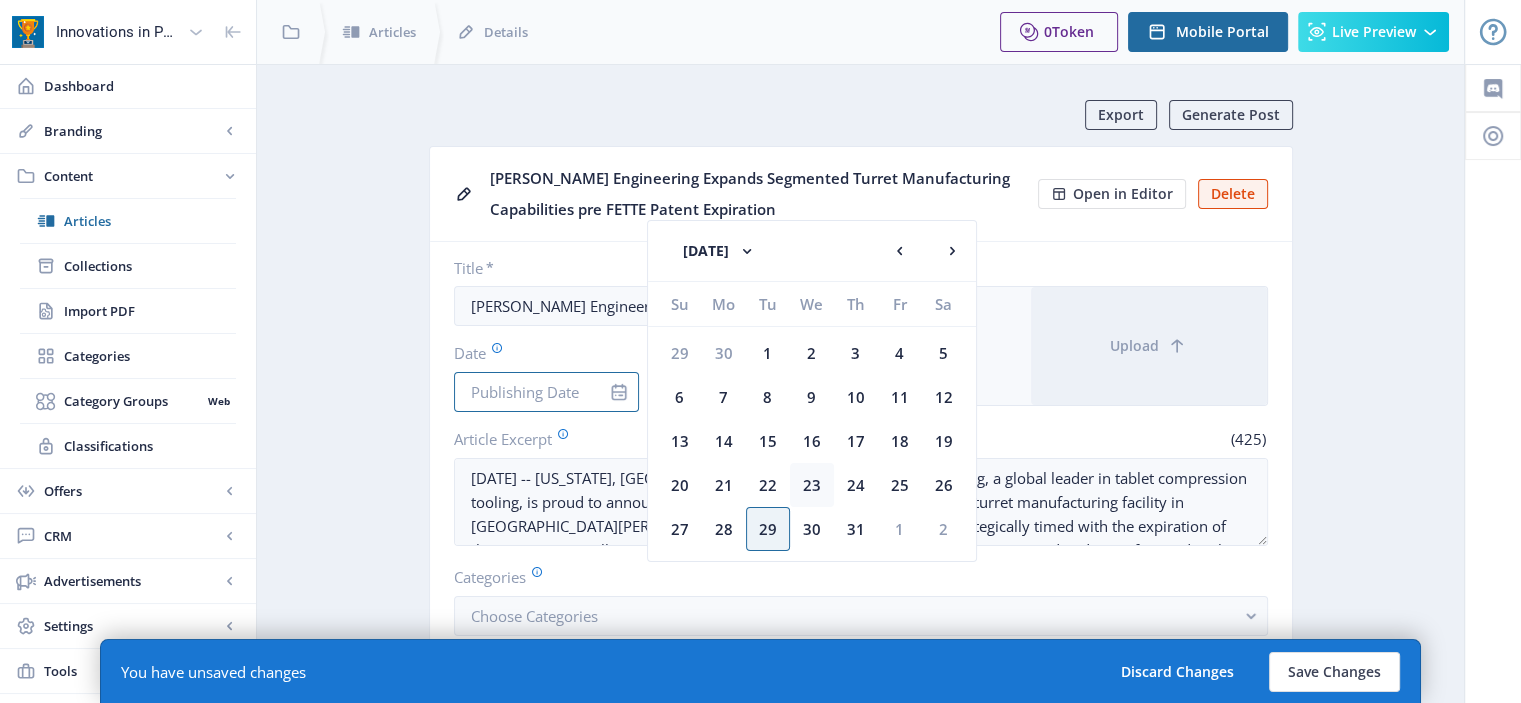 type on "[DATE]" 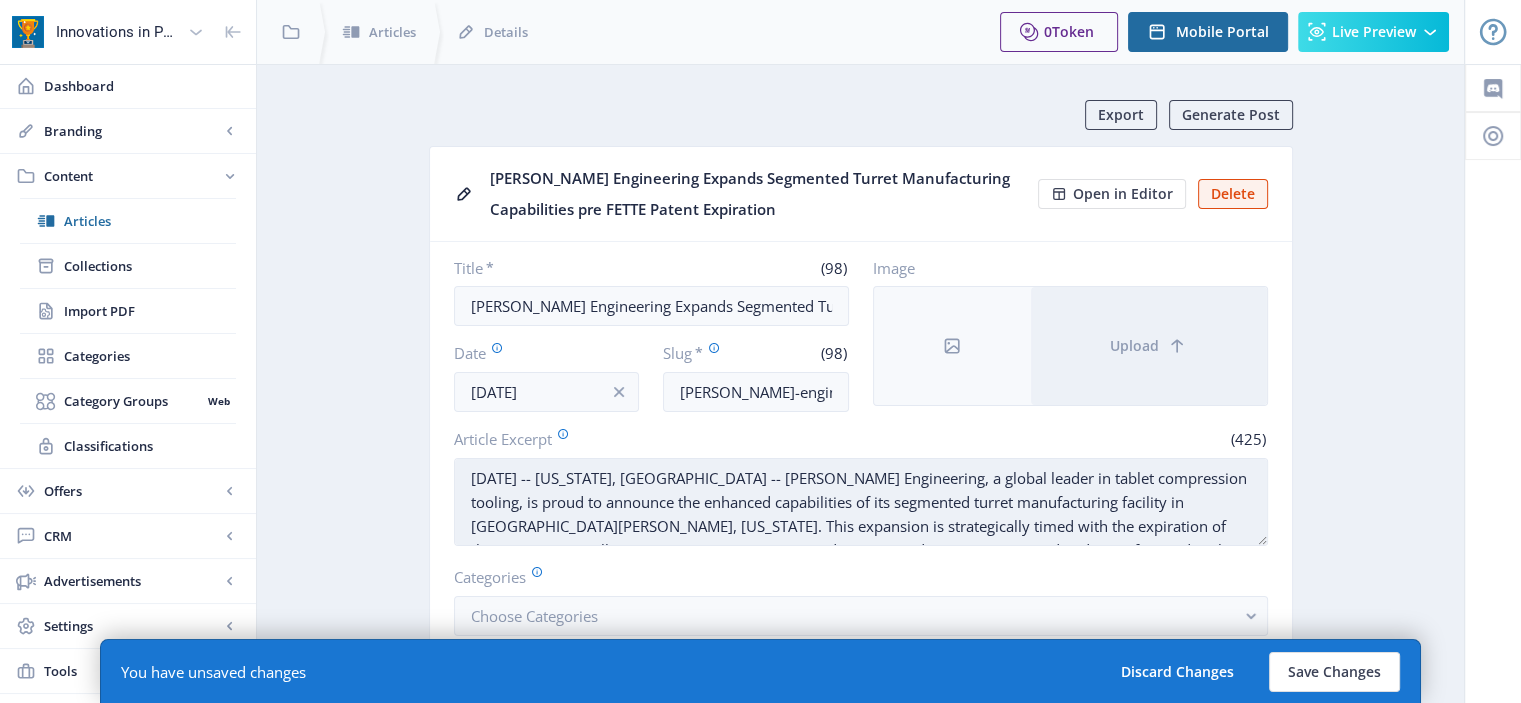 click on "[DATE] -- [US_STATE], [GEOGRAPHIC_DATA] -- [PERSON_NAME] Engineering, a global leader in tablet compression tooling, is proud to announce the enhanced capabilities of its segmented turret manufacturing facility in [GEOGRAPHIC_DATA][PERSON_NAME], [US_STATE]. This expansion is strategically timed with the expiration of the FETTE patent, allowing [PERSON_NAME] to provide segmented turrets, engineered and manufactured to the highest quality, often exceeding OEM standards" at bounding box center [861, 502] 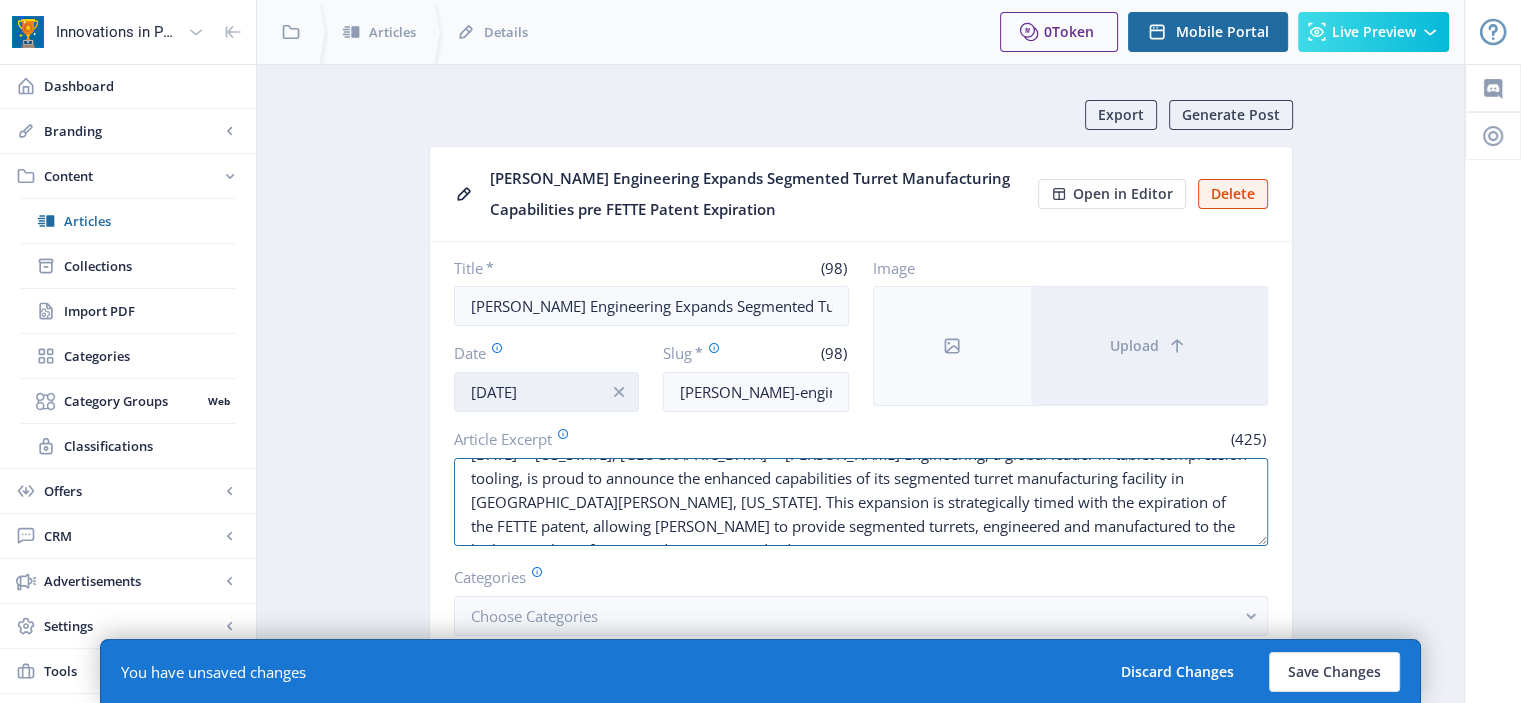 scroll, scrollTop: 0, scrollLeft: 0, axis: both 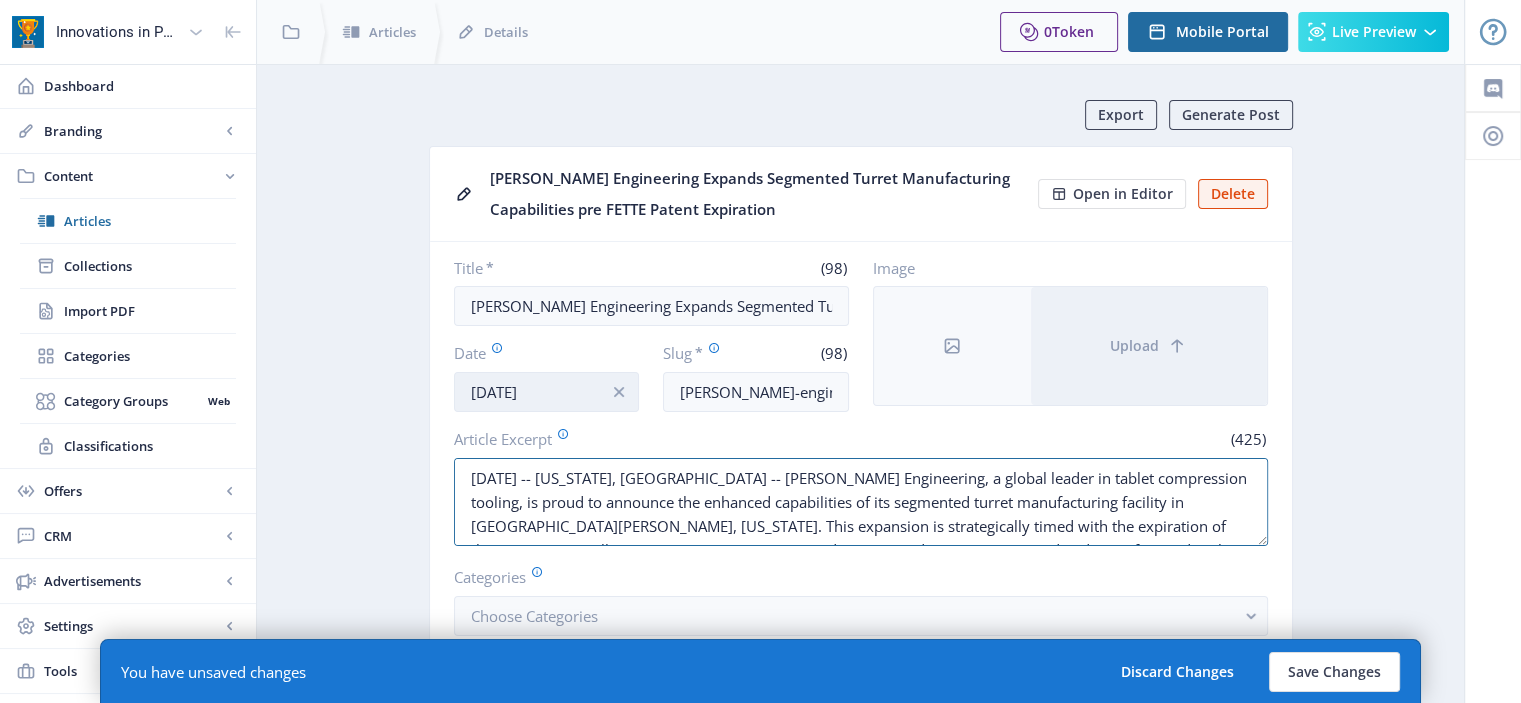 drag, startPoint x: 1226, startPoint y: 528, endPoint x: 454, endPoint y: 381, distance: 785.87085 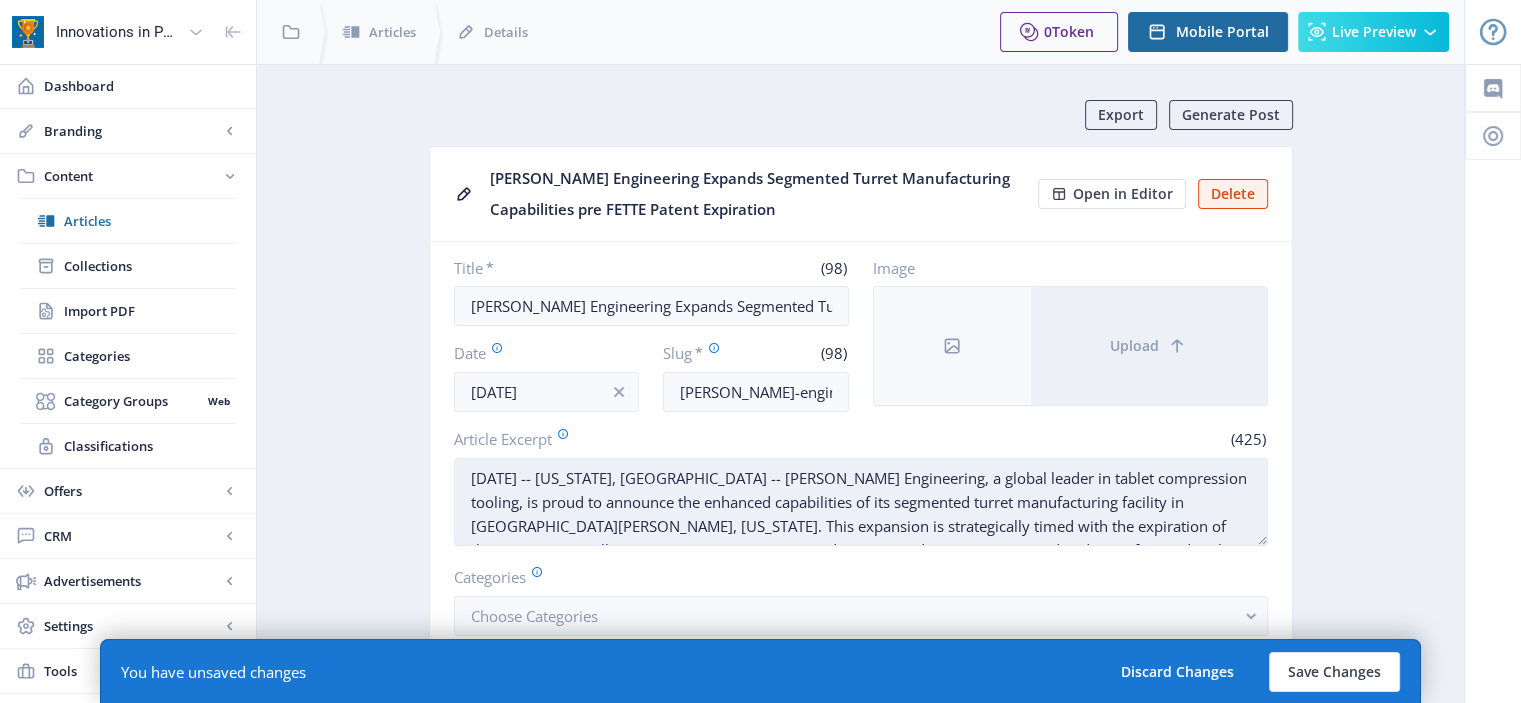 scroll, scrollTop: 24, scrollLeft: 0, axis: vertical 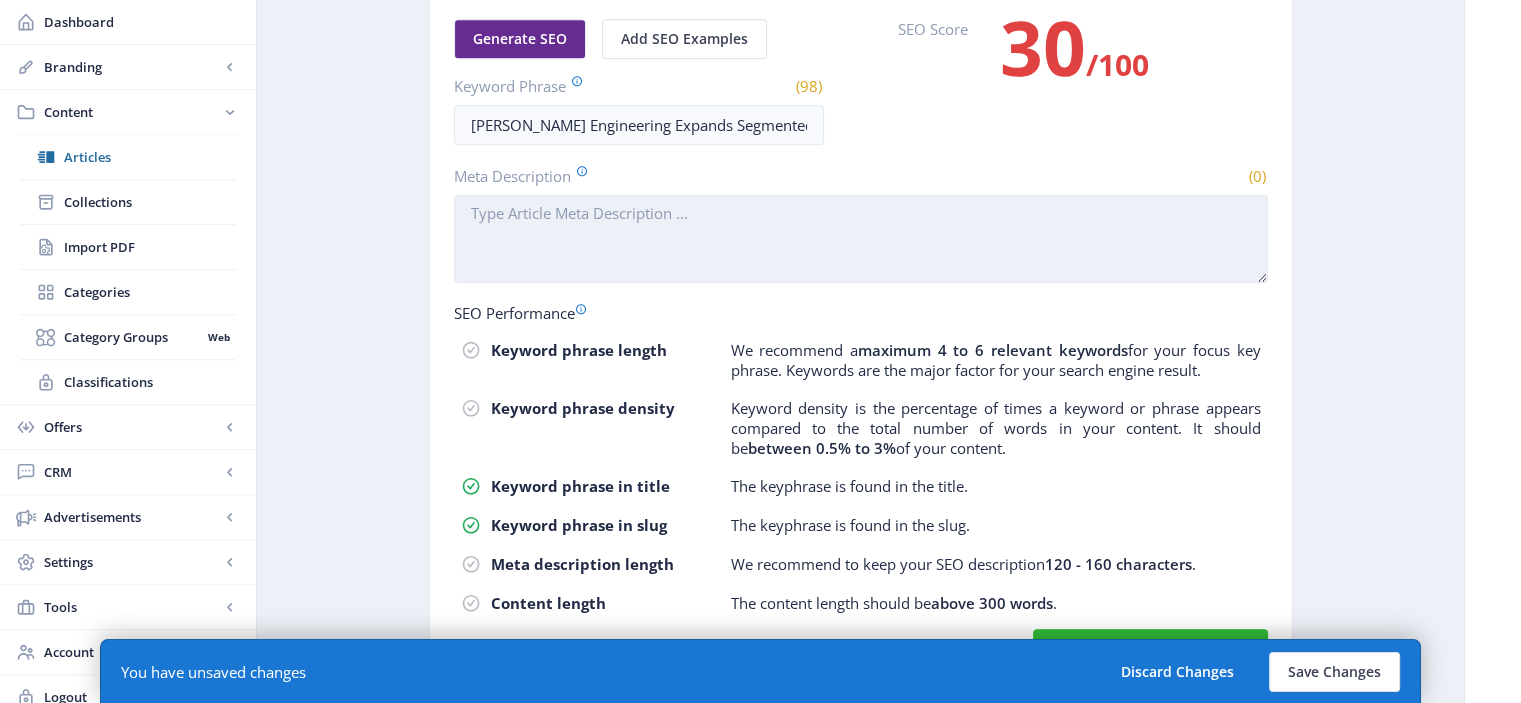 click on "Meta Description" at bounding box center (861, 239) 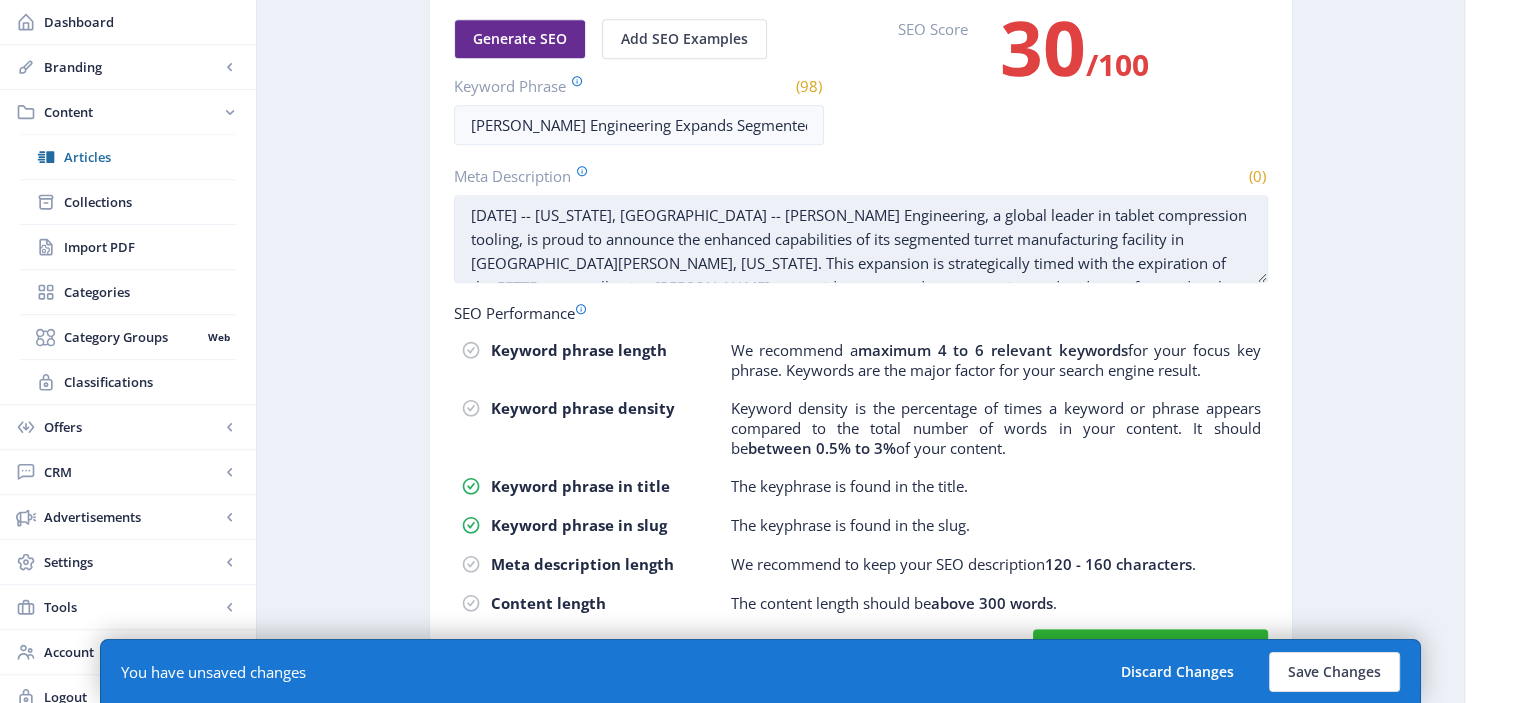 scroll, scrollTop: 15, scrollLeft: 0, axis: vertical 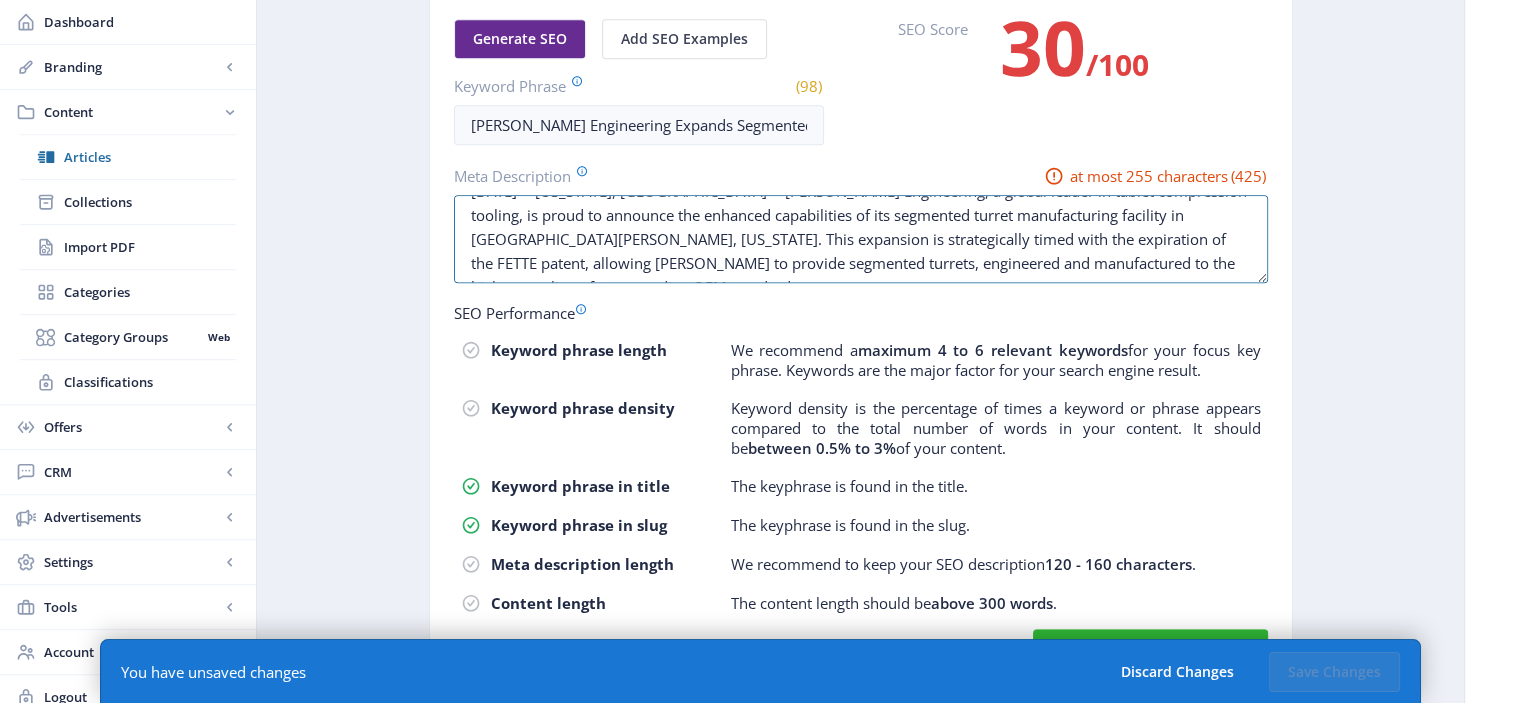 drag, startPoint x: 463, startPoint y: 243, endPoint x: 1398, endPoint y: 302, distance: 936.8596 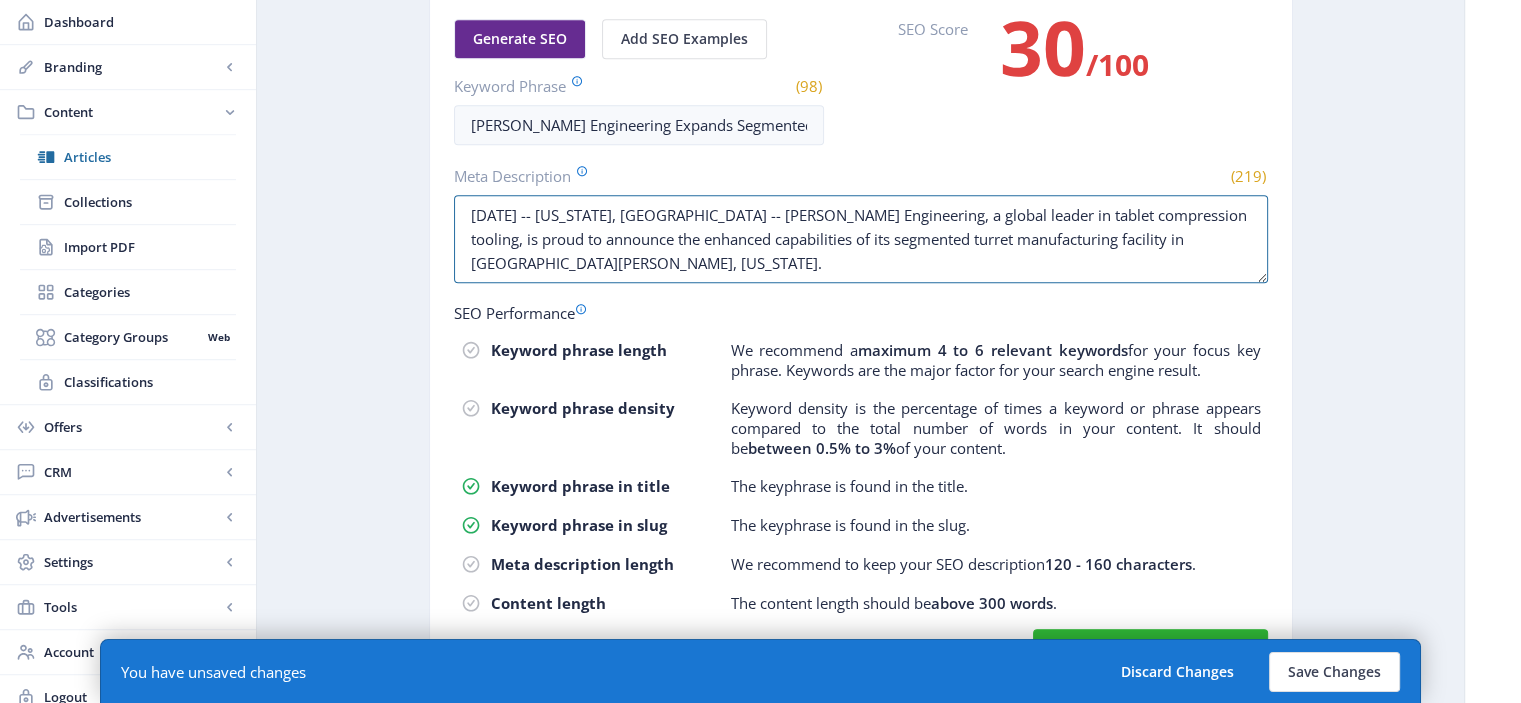 scroll, scrollTop: 0, scrollLeft: 0, axis: both 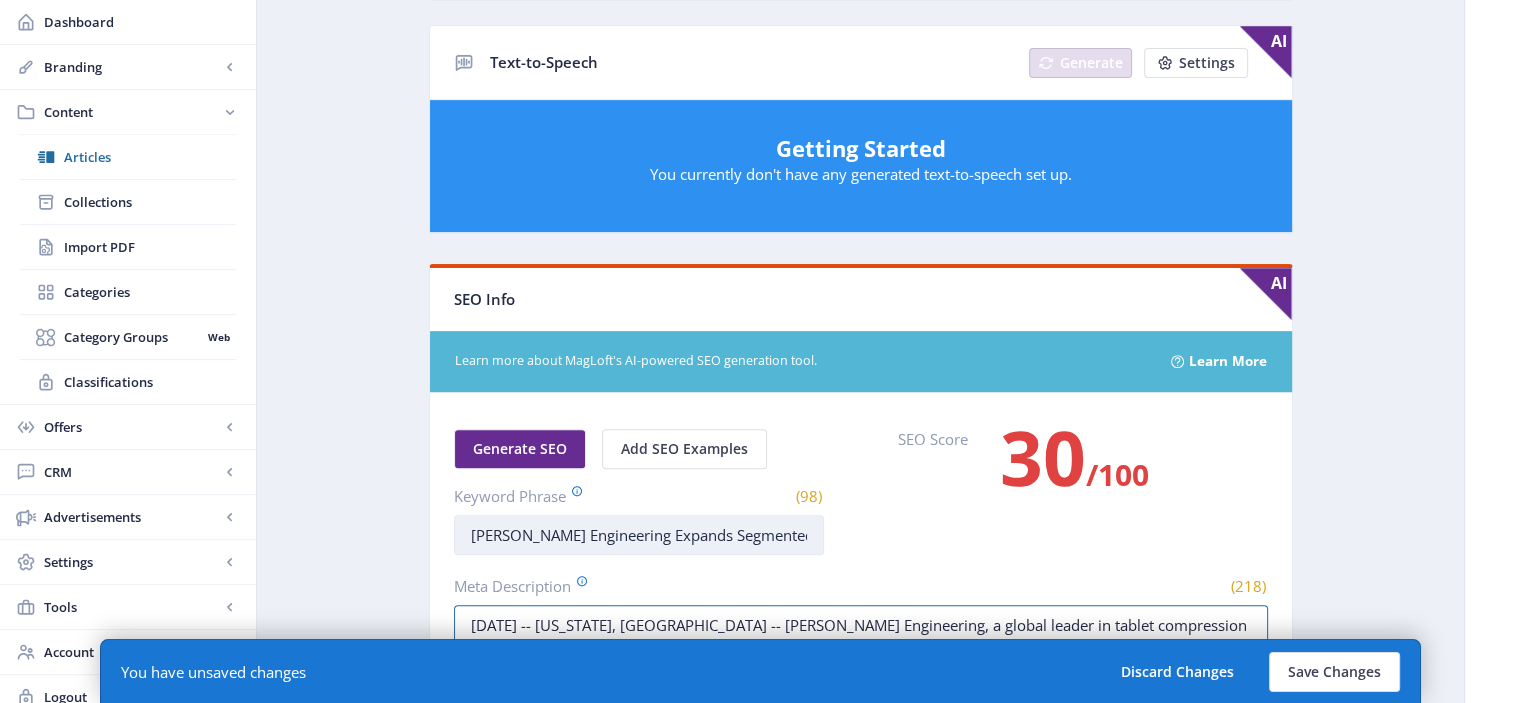 type on "[DATE] -- [US_STATE], [GEOGRAPHIC_DATA] -- [PERSON_NAME] Engineering, a global leader in tablet compression tooling, is proud to announce the enhanced capabilities of its segmented turret manufacturing facility in [GEOGRAPHIC_DATA][PERSON_NAME], [US_STATE]." 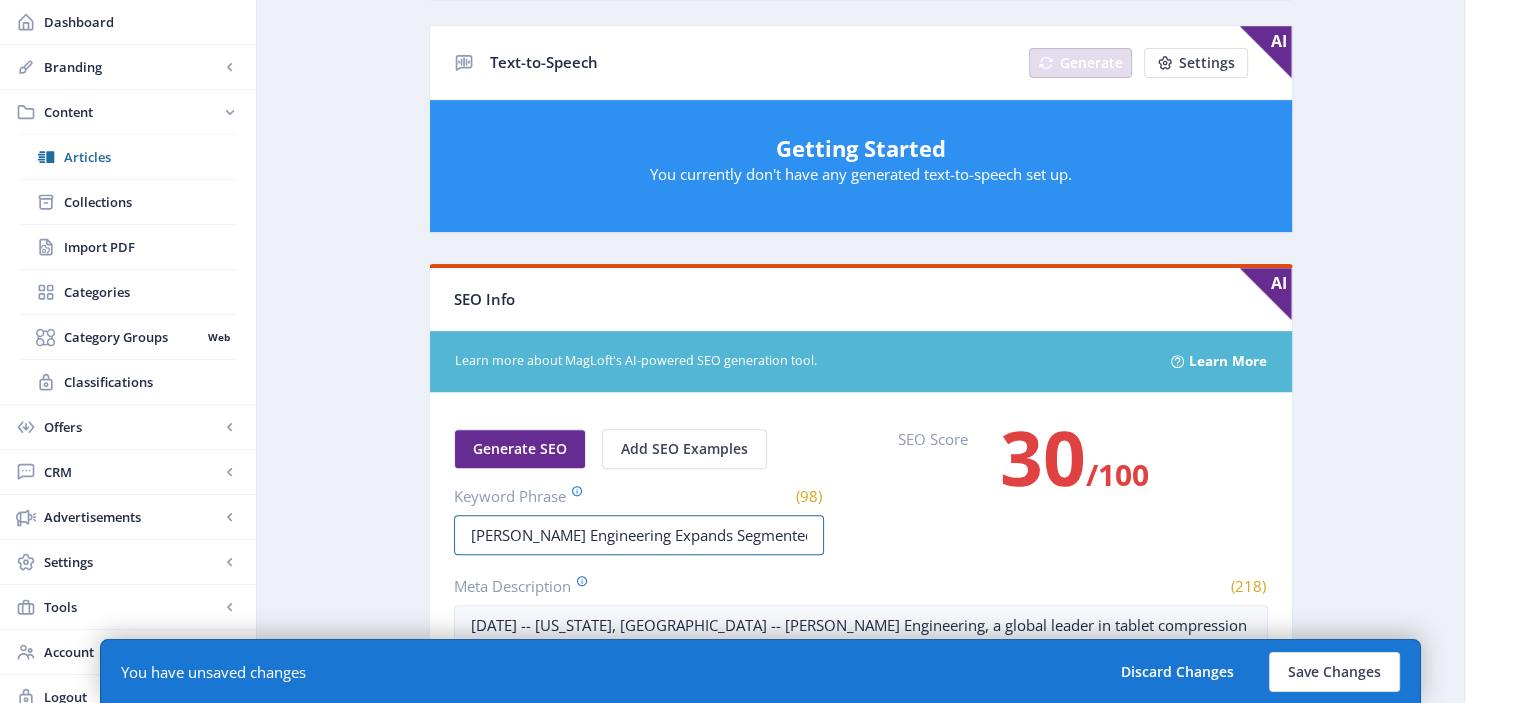 scroll, scrollTop: 0, scrollLeft: 379, axis: horizontal 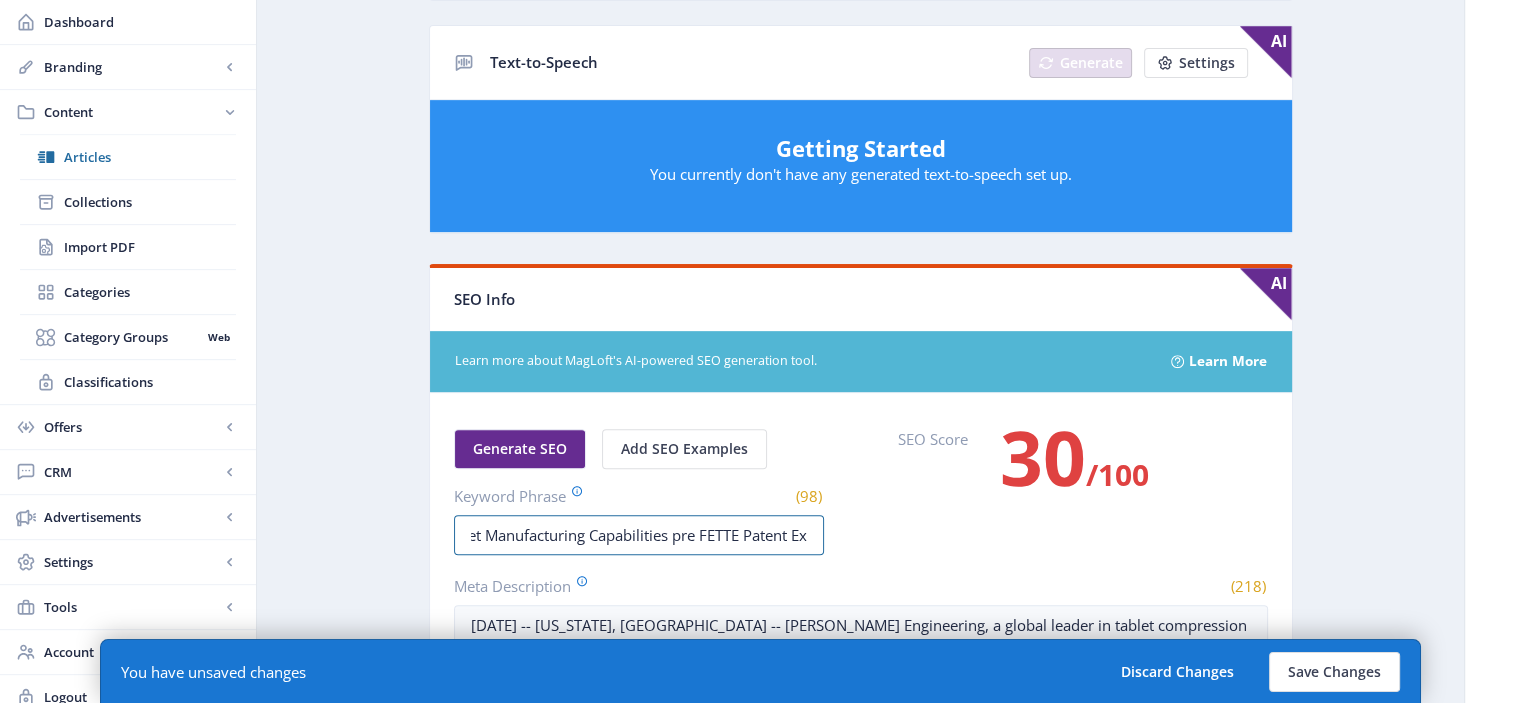 drag, startPoint x: 517, startPoint y: 535, endPoint x: 1508, endPoint y: 451, distance: 994.55365 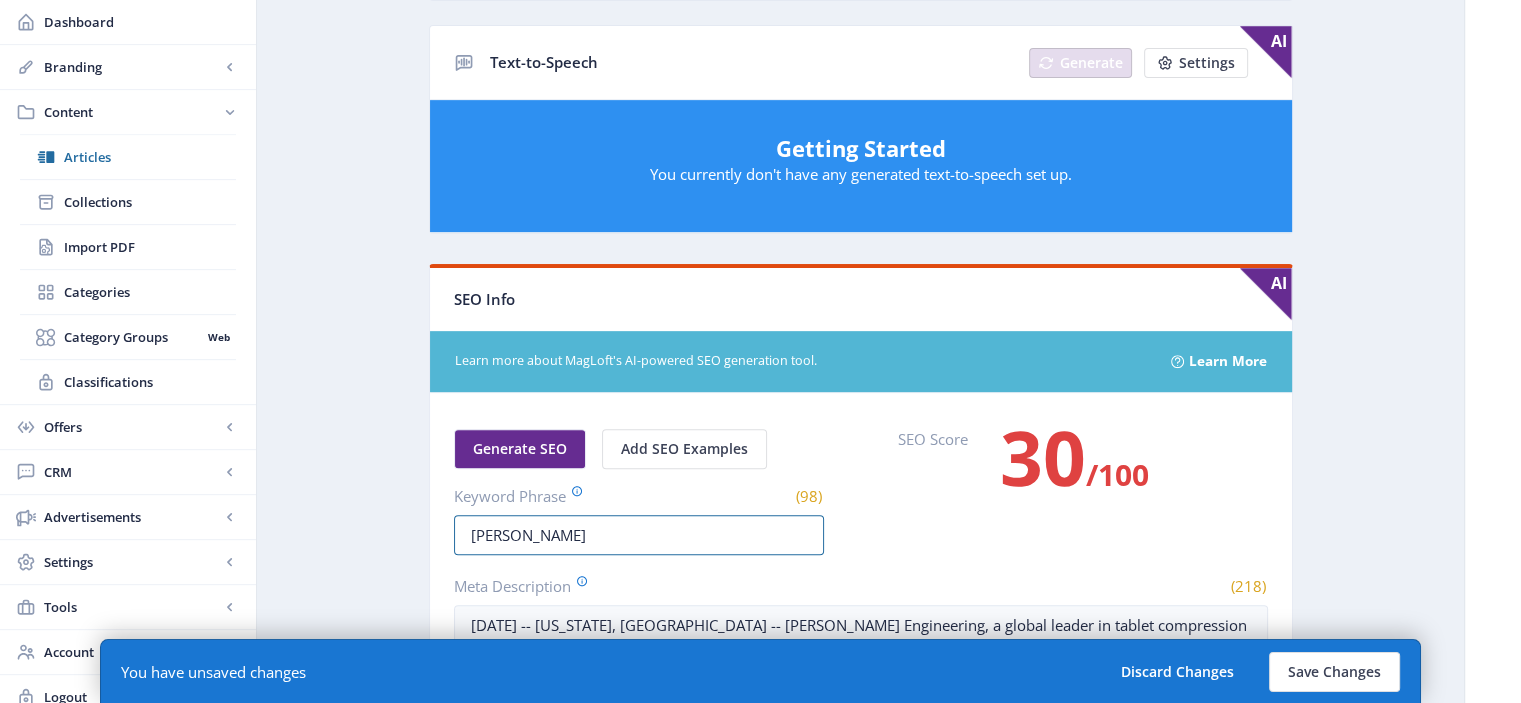 scroll, scrollTop: 0, scrollLeft: 0, axis: both 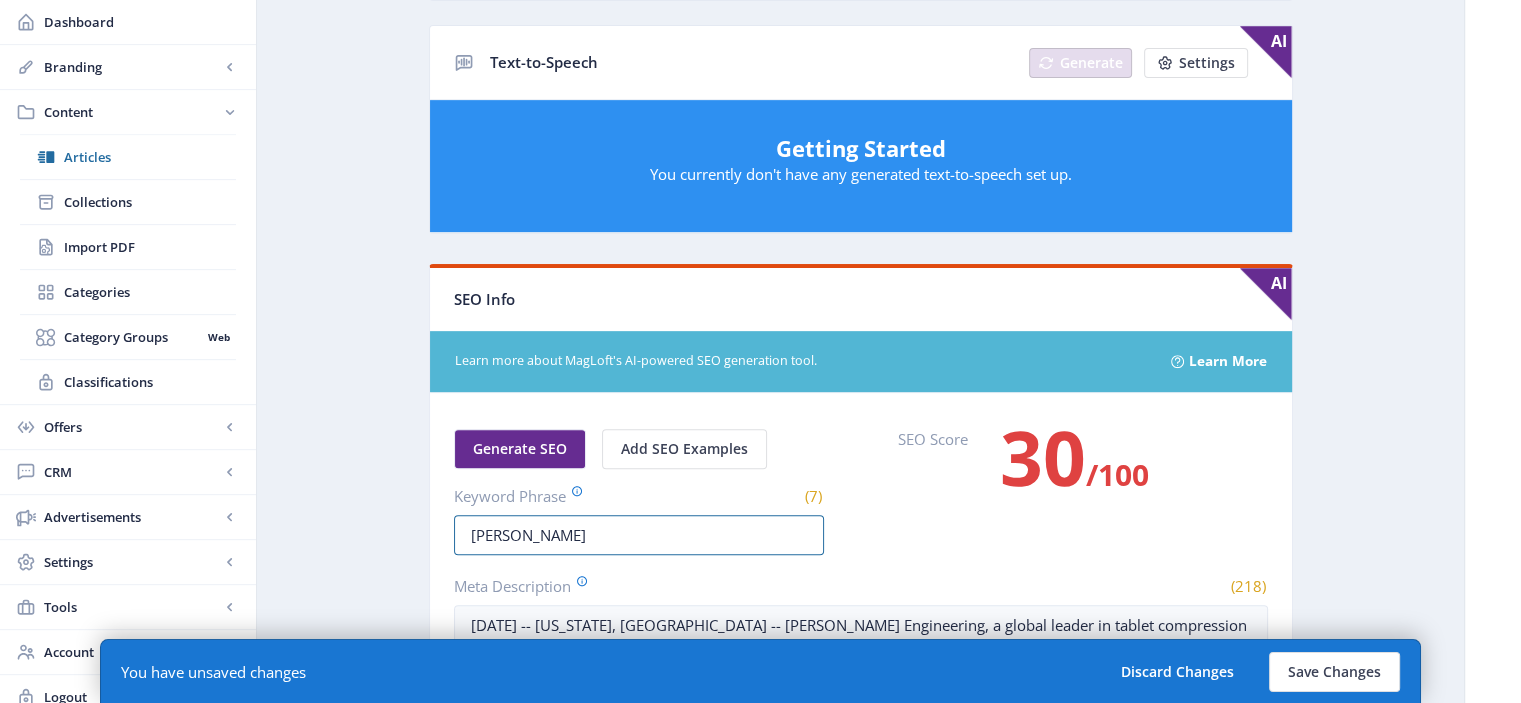 type on "[PERSON_NAME]" 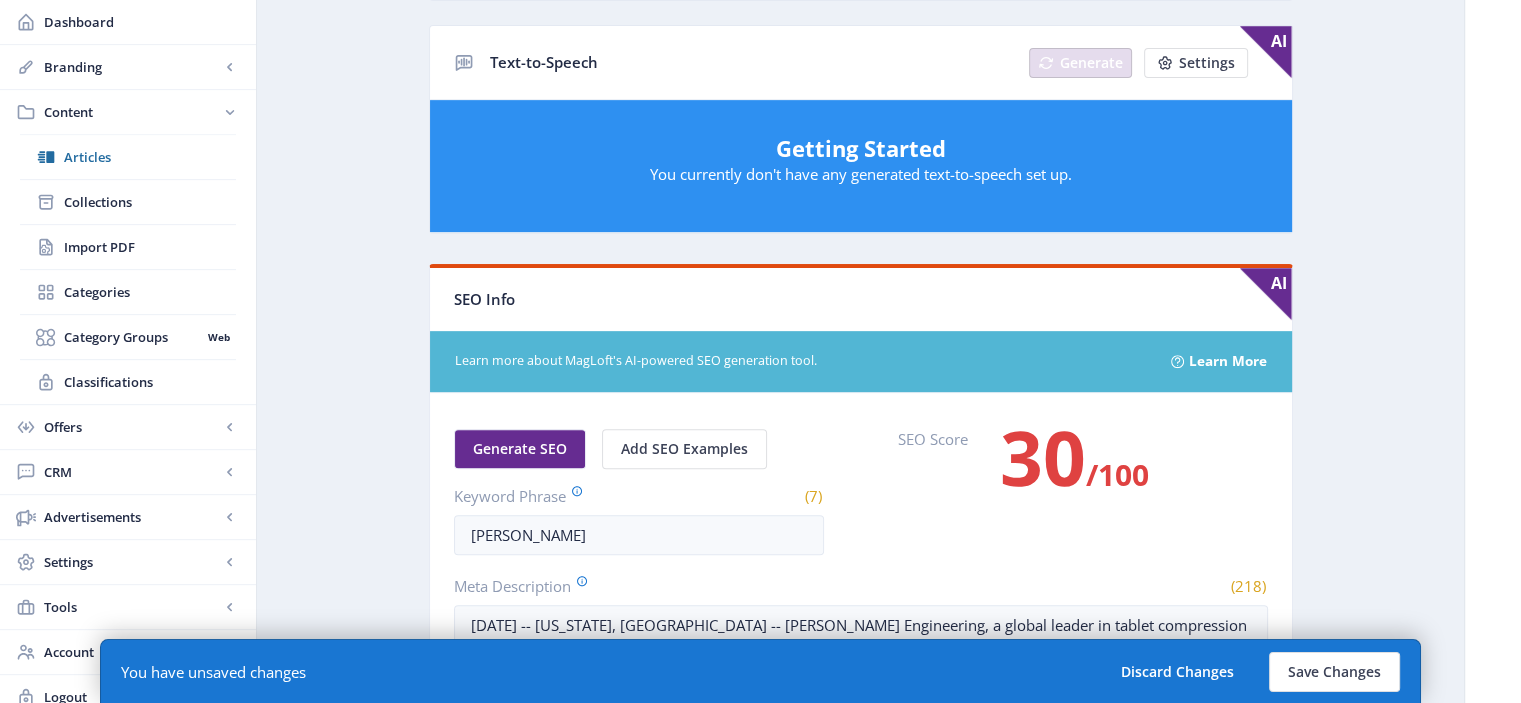 click on "Generate SEO Add SEO Examples  Keyword Phrase   (7)  [PERSON_NAME] SEO Score  30   /100" 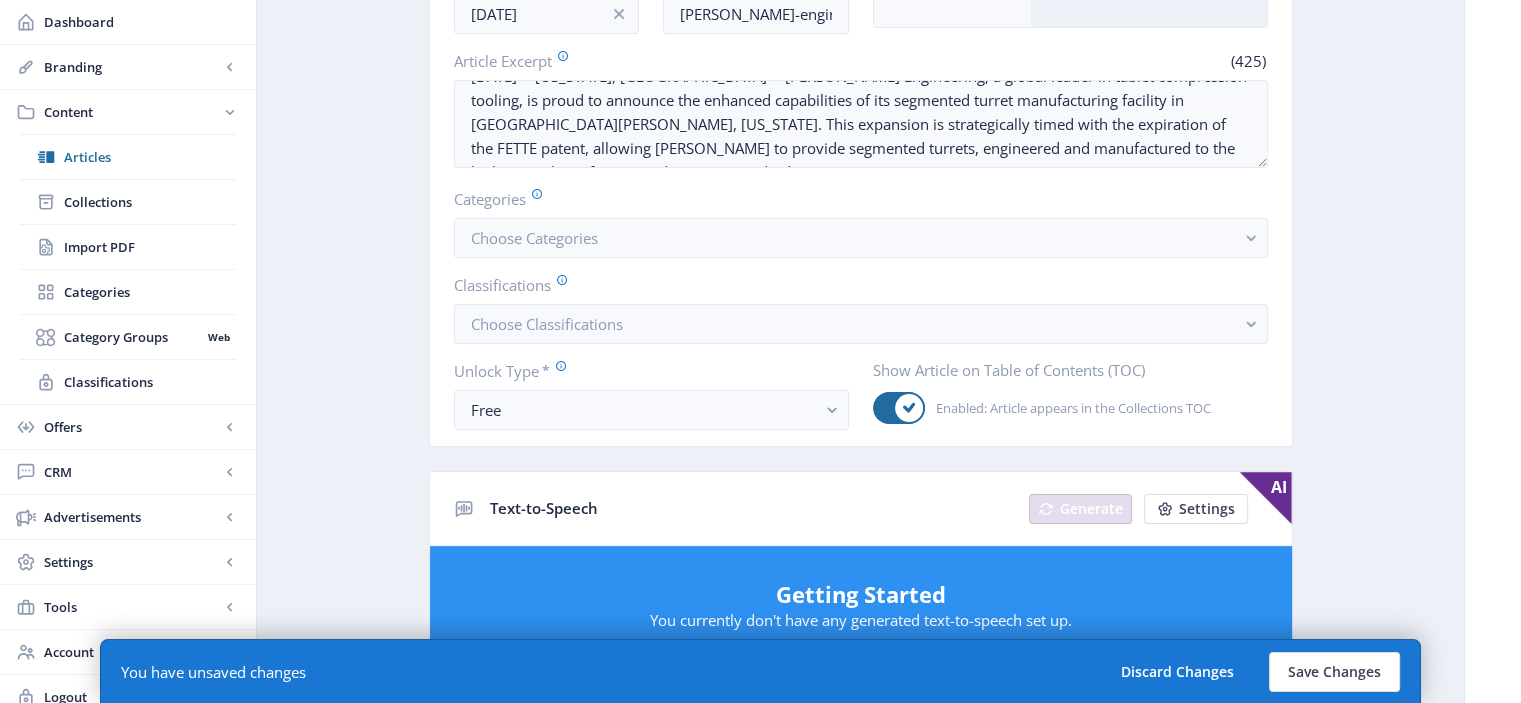 scroll, scrollTop: 384, scrollLeft: 0, axis: vertical 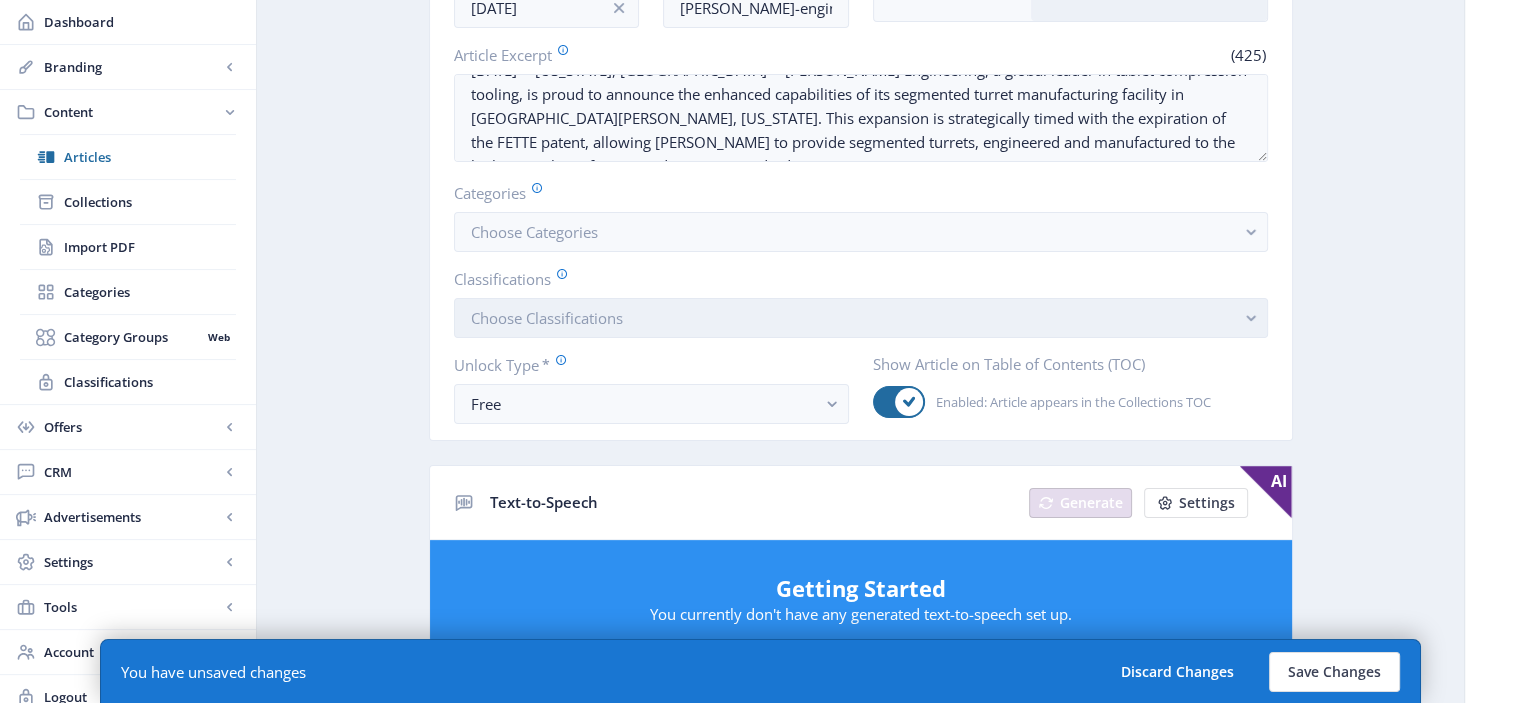 click on "Choose Classifications" at bounding box center [861, 318] 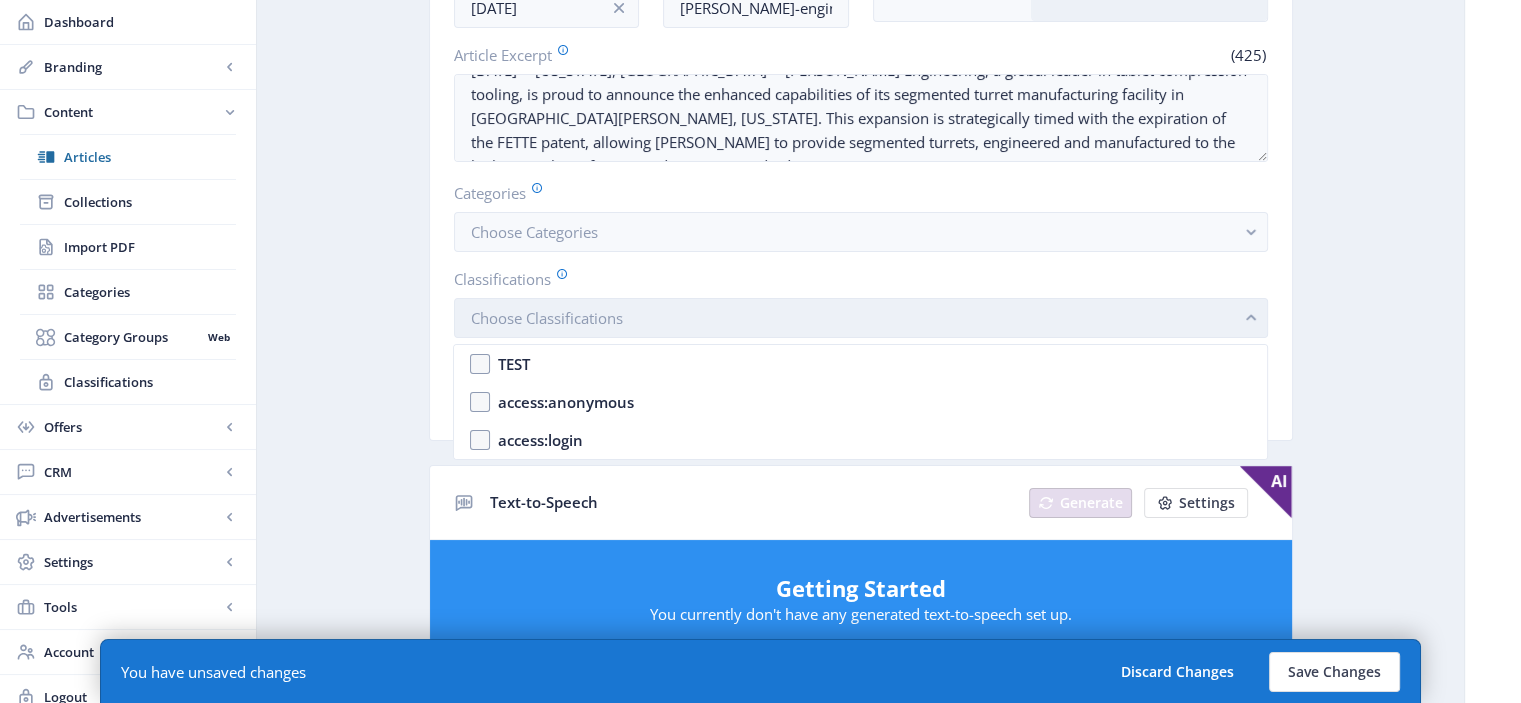 scroll, scrollTop: 0, scrollLeft: 0, axis: both 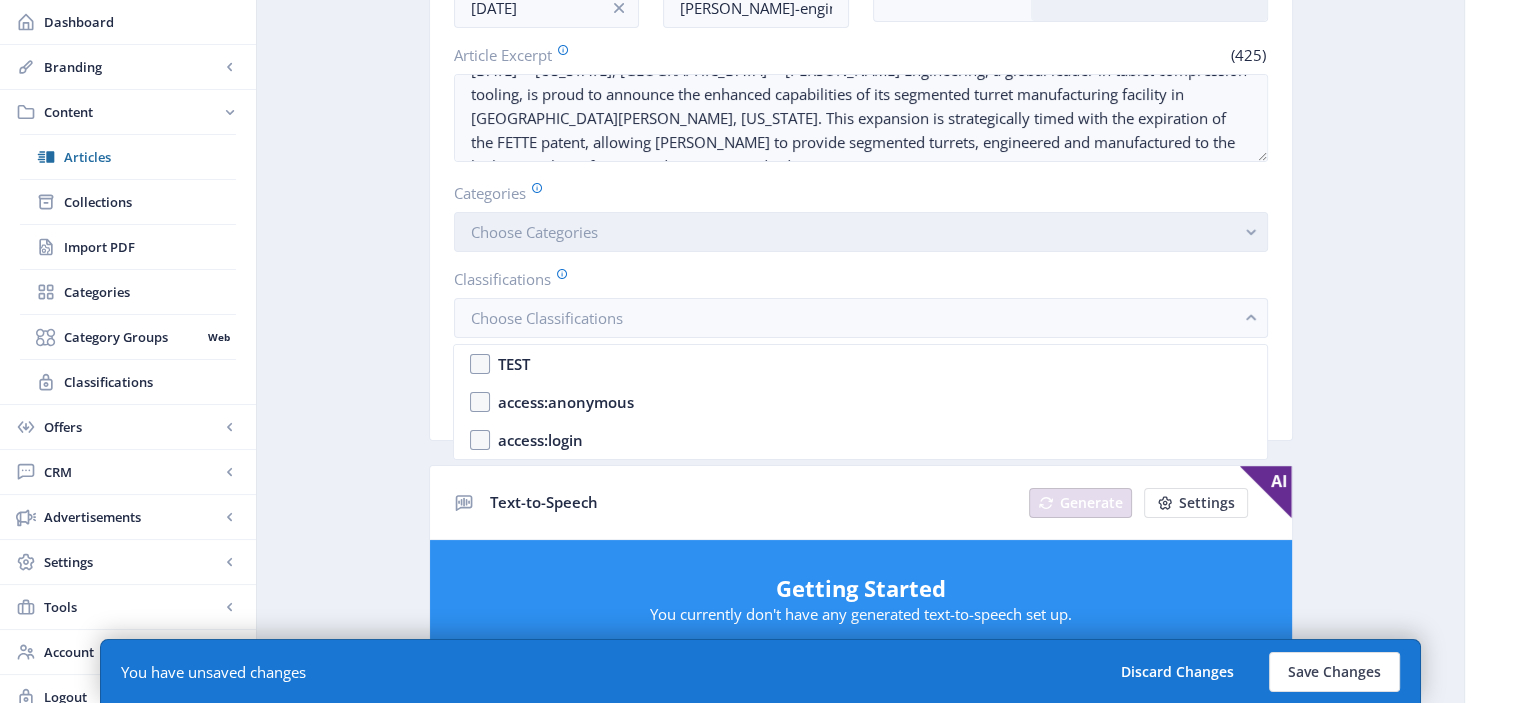 click on "Choose Categories" at bounding box center (861, 232) 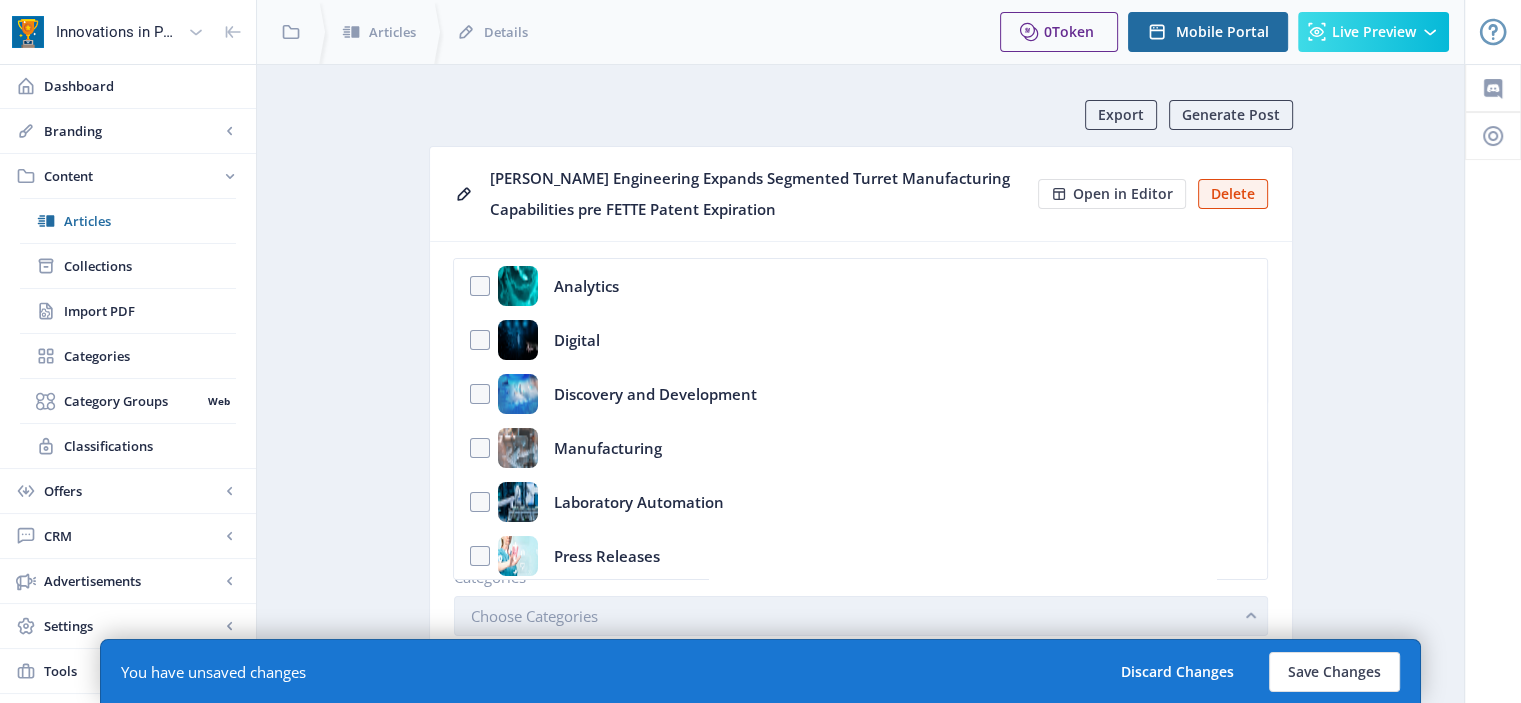 scroll, scrollTop: 384, scrollLeft: 0, axis: vertical 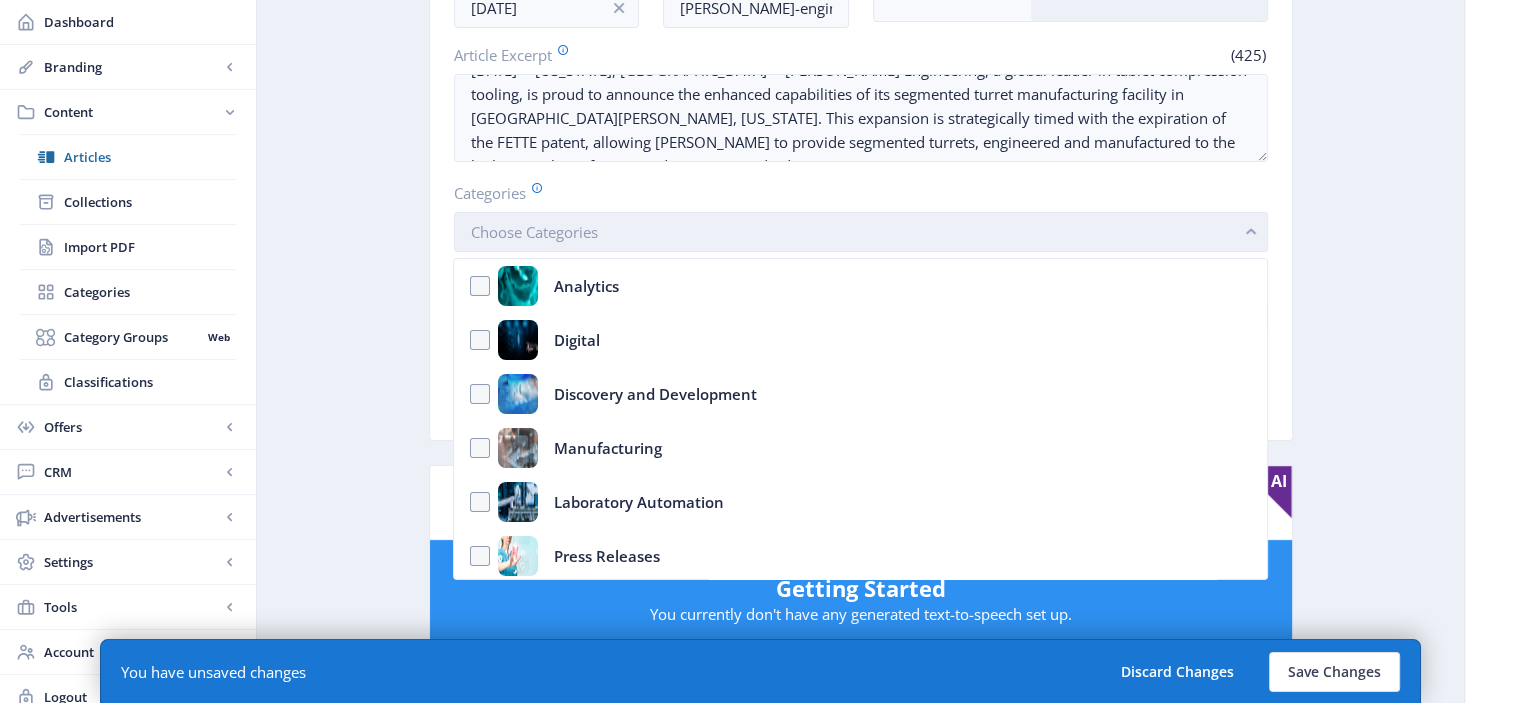 click on "Choose Categories" at bounding box center [861, 232] 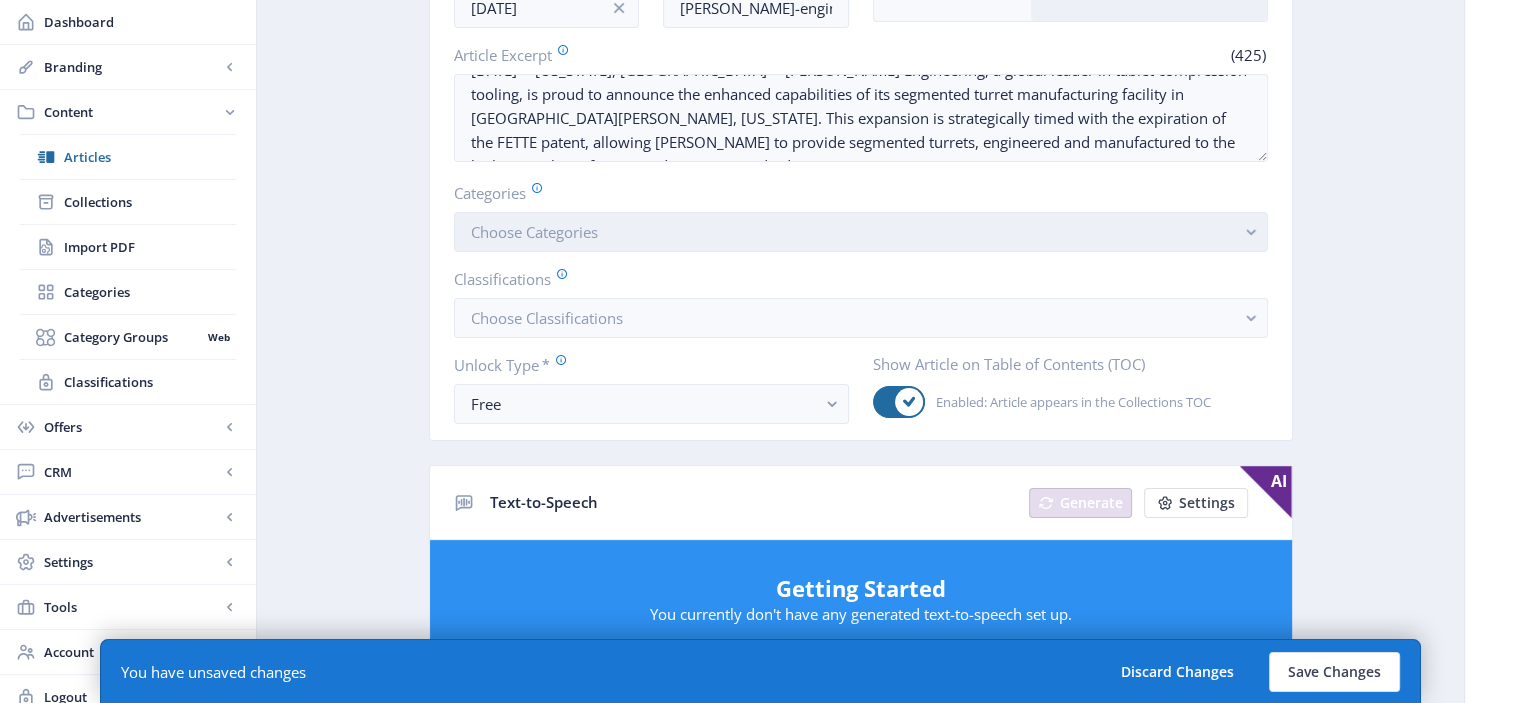 click on "Choose Categories" at bounding box center (861, 232) 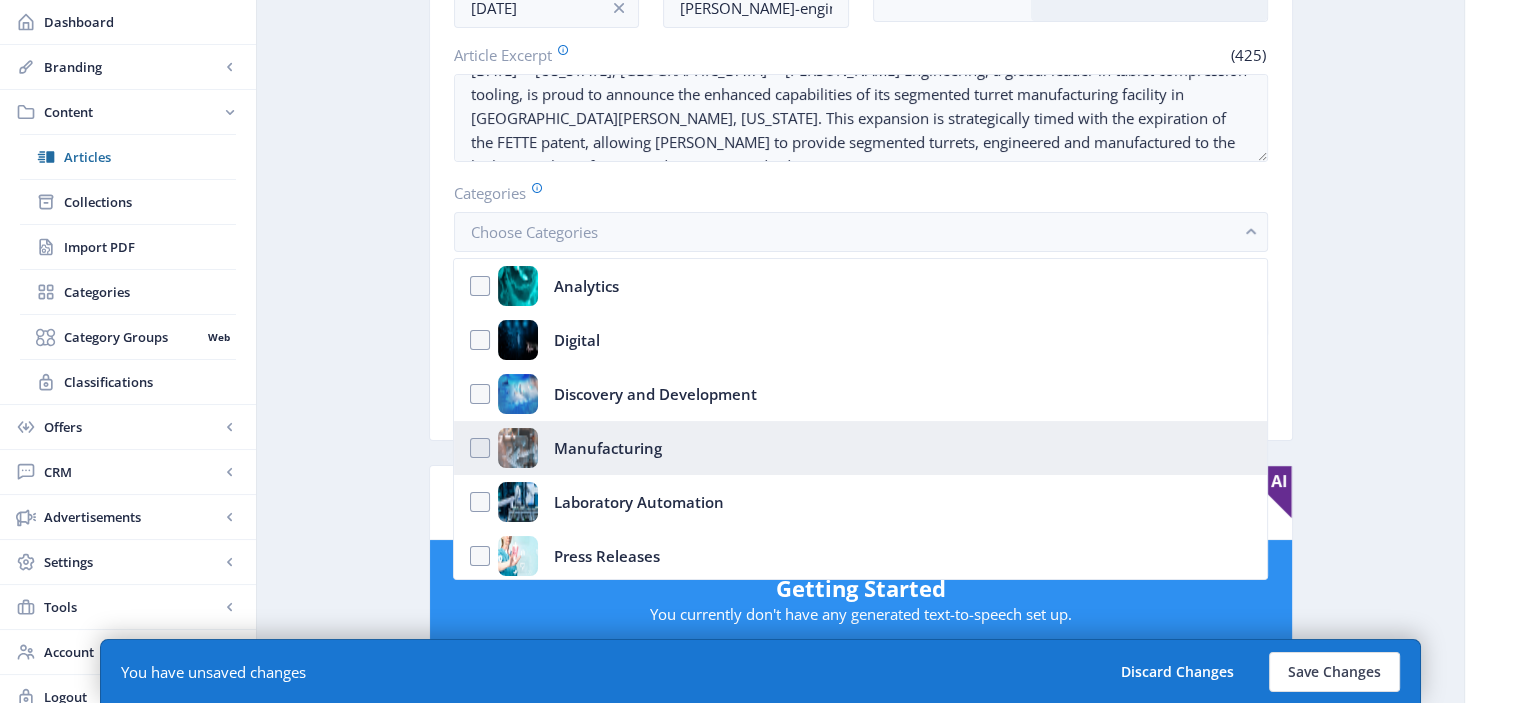 scroll, scrollTop: 132, scrollLeft: 0, axis: vertical 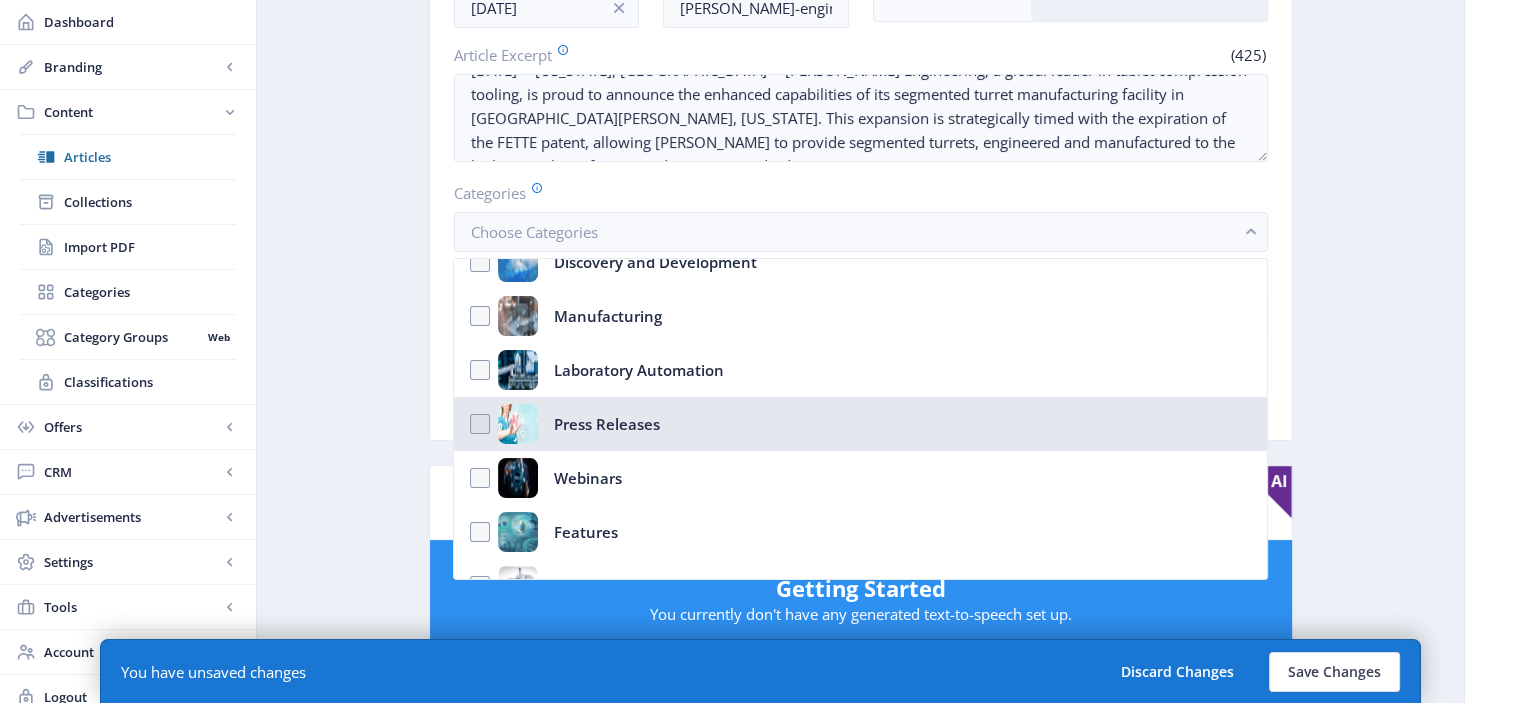 click on "Press Releases" at bounding box center (607, 424) 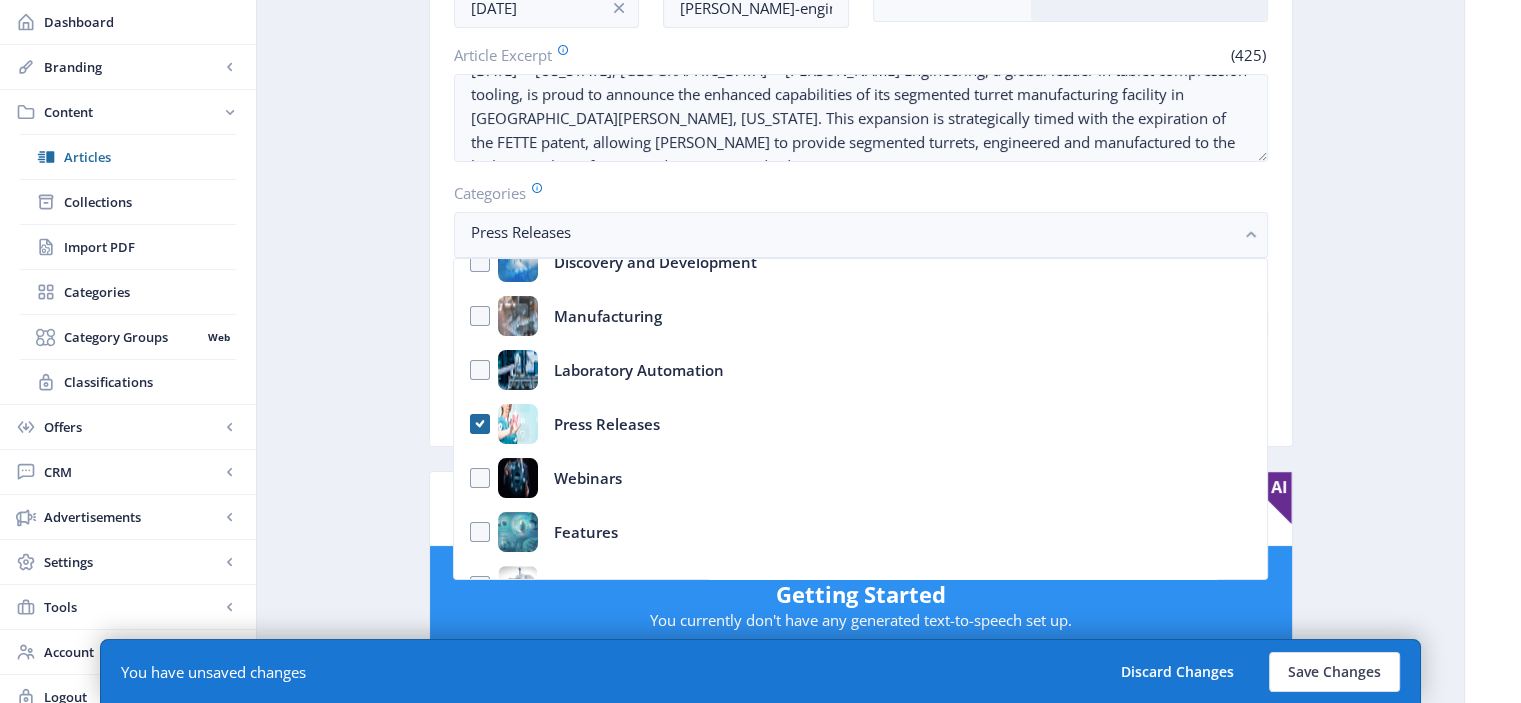click on "Export Generate Post  [PERSON_NAME] Engineering Expands Segmented Turret Manufacturing Capabilities pre FETTE Patent Expiration  Open in Editor  Delete   Title   *   (98)  [PERSON_NAME] Engineering Expands Segmented Turret Manufacturing Capabilities pre FETTE Patent Expiration  Date  [DATE]  Slug   *   (98)  [PERSON_NAME]-engineering-expands-segmented-turret-manufacturing-capabilities-pre-fette-patent-expiration  Image  Upload  Article Excerpt   (425)  [DATE] -- [US_STATE], [GEOGRAPHIC_DATA] -- [PERSON_NAME] Engineering, a global leader in tablet compression tooling, is proud to announce the enhanced capabilities of its segmented turret manufacturing facility in [GEOGRAPHIC_DATA][PERSON_NAME], [US_STATE]. This expansion is strategically timed with the expiration of the FETTE patent, allowing [PERSON_NAME] to provide segmented turrets, engineered and manufactured to the highest quality, often exceeding OEM standards  Categories  Press Releases  Classifications  Choose Classifications  Unlock Type   *  Free  Show Article on Table of Contents (TOC)  Text-to-Speech AI AI ." 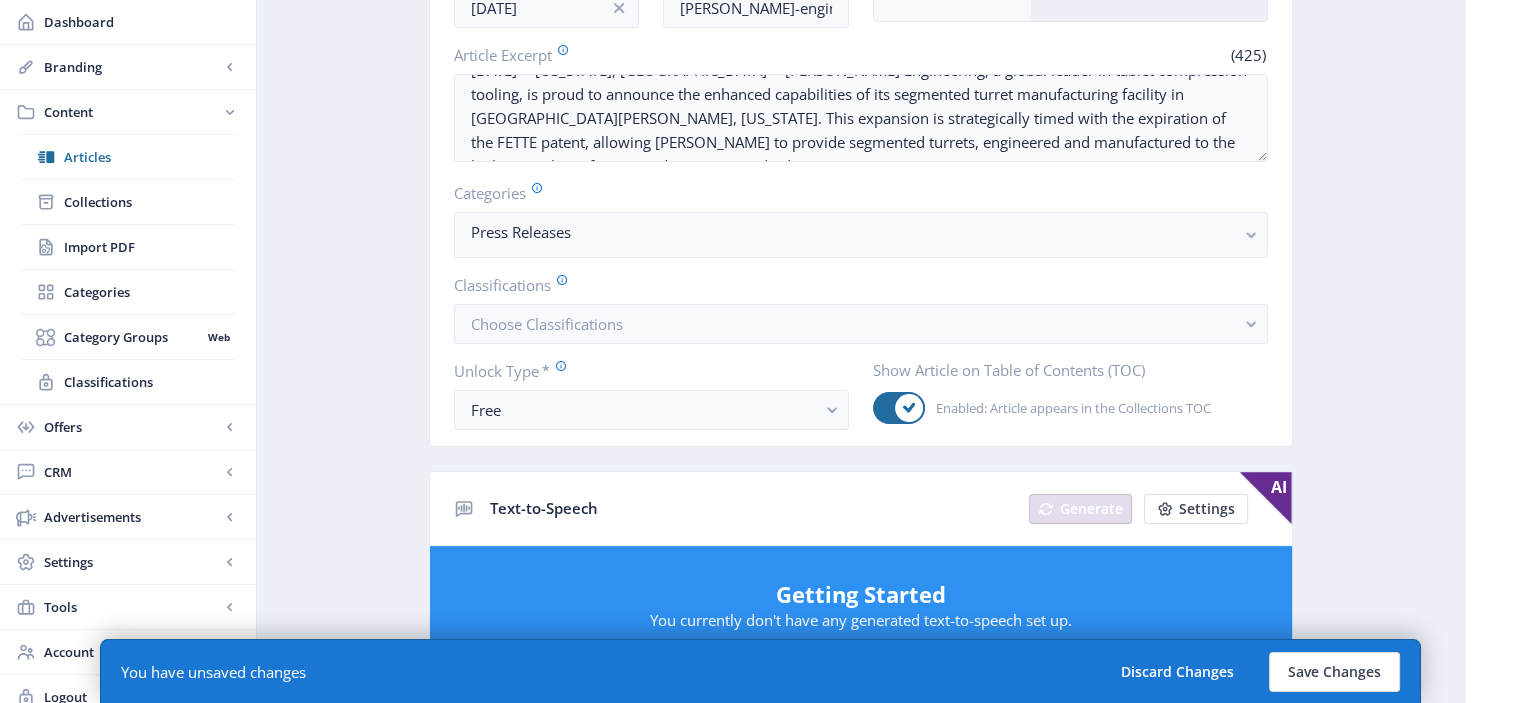 scroll, scrollTop: 0, scrollLeft: 0, axis: both 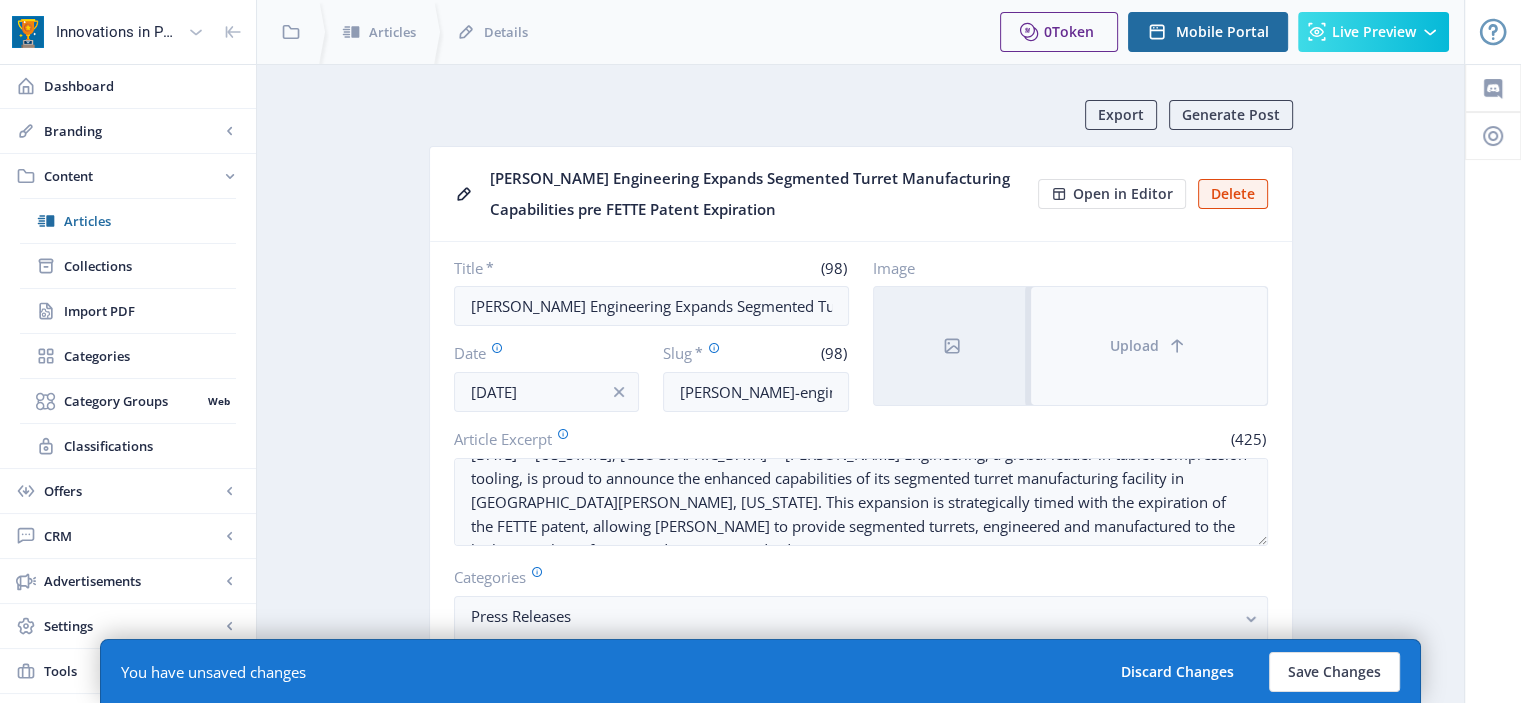 click on "Upload" at bounding box center [1149, 346] 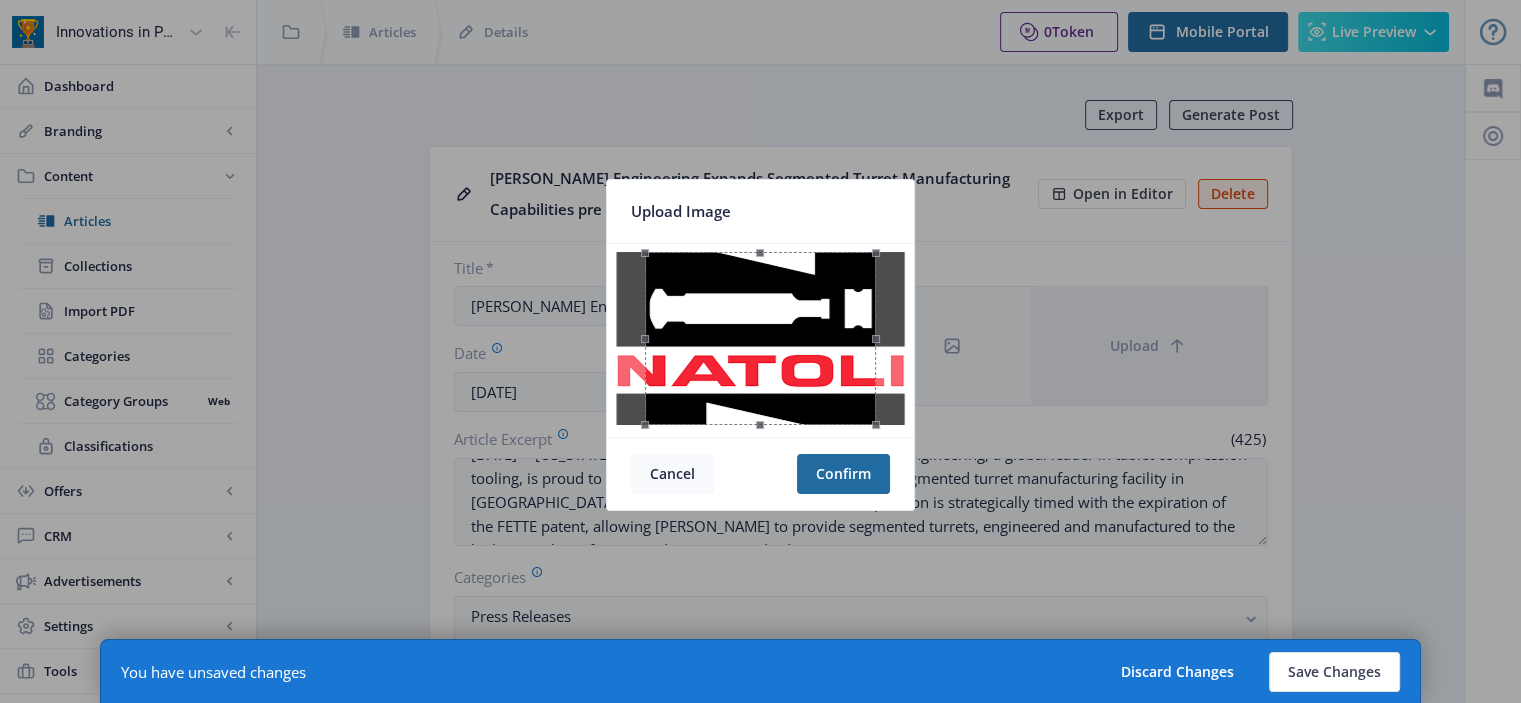 click on "Cancel" 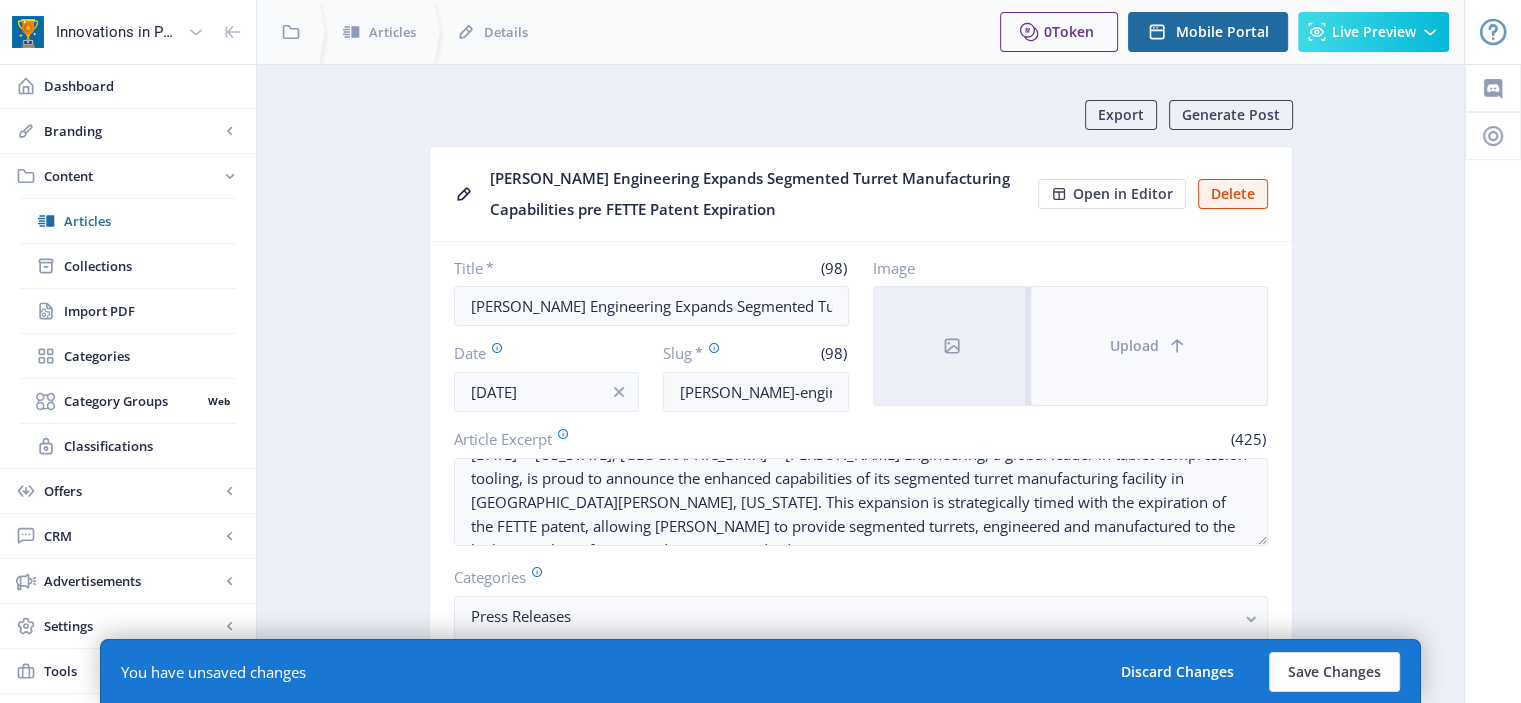 click on "Upload" at bounding box center (1149, 346) 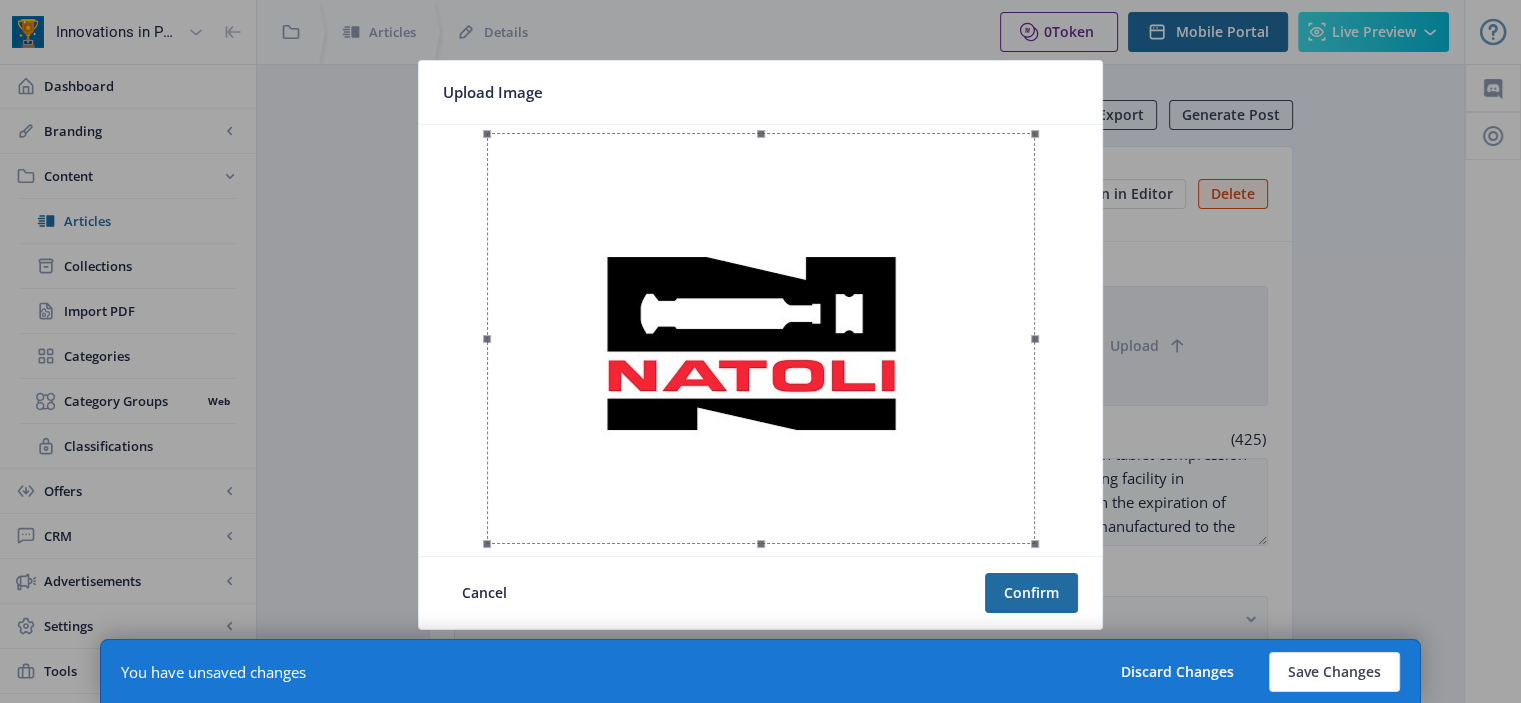 drag, startPoint x: 489, startPoint y: 542, endPoint x: 764, endPoint y: 429, distance: 297.31128 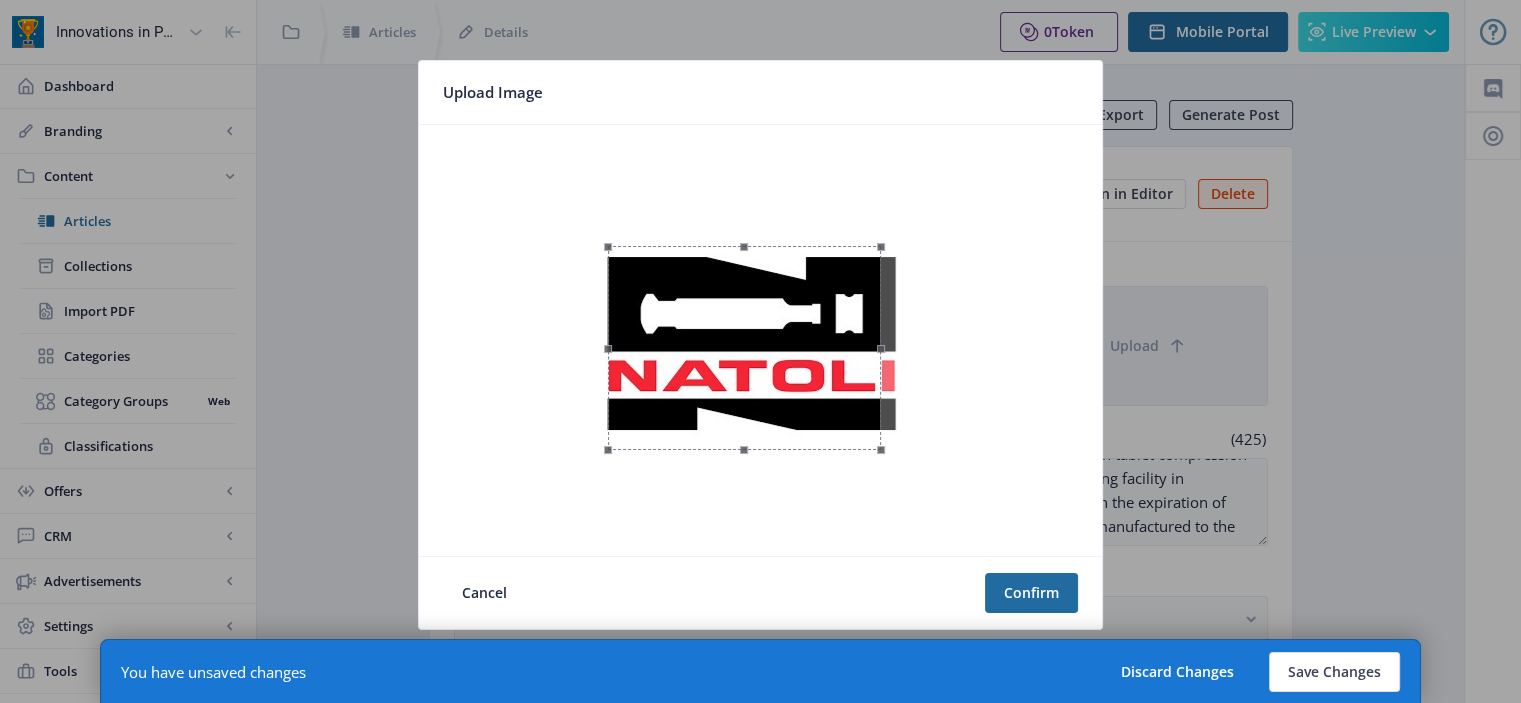 drag, startPoint x: 898, startPoint y: 205, endPoint x: 744, endPoint y: 318, distance: 191.01047 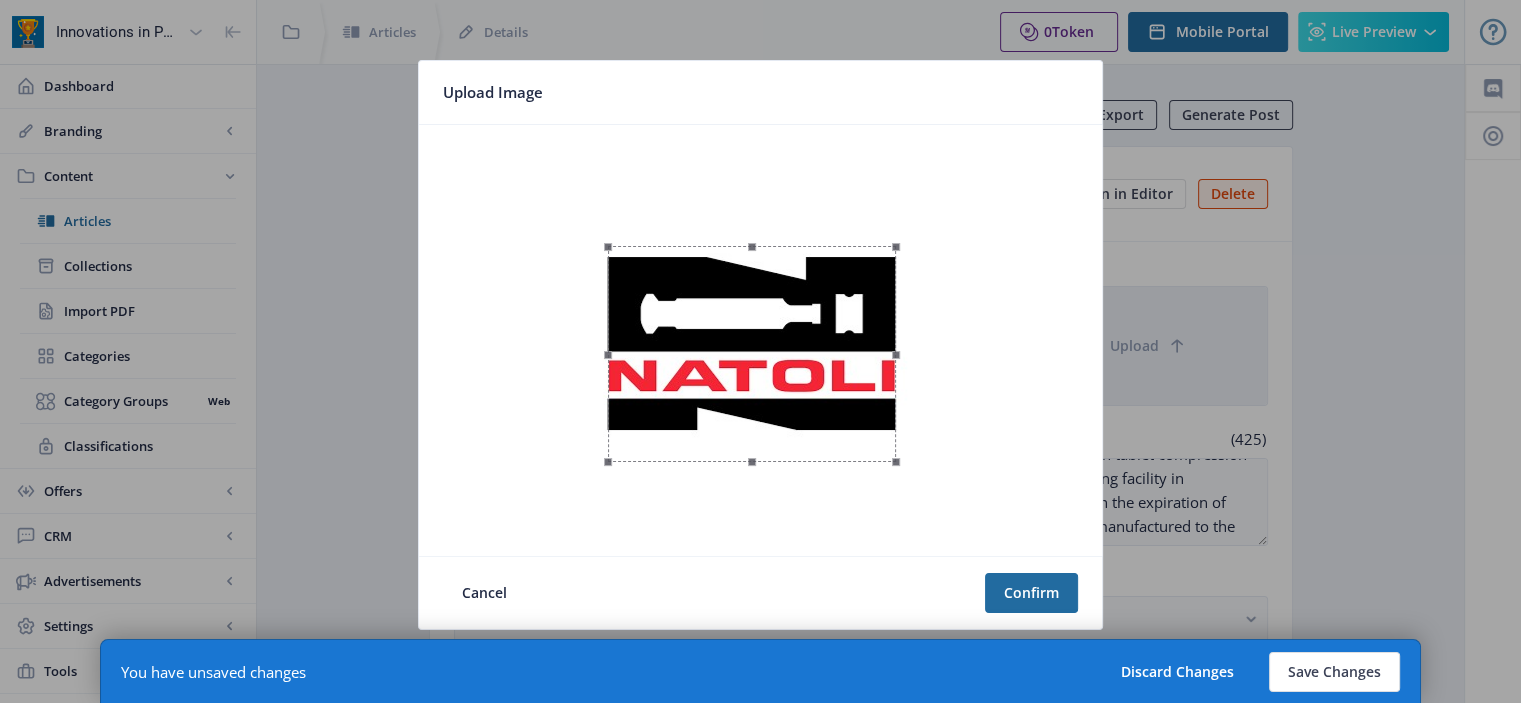 drag, startPoint x: 884, startPoint y: 449, endPoint x: 899, endPoint y: 461, distance: 19.209373 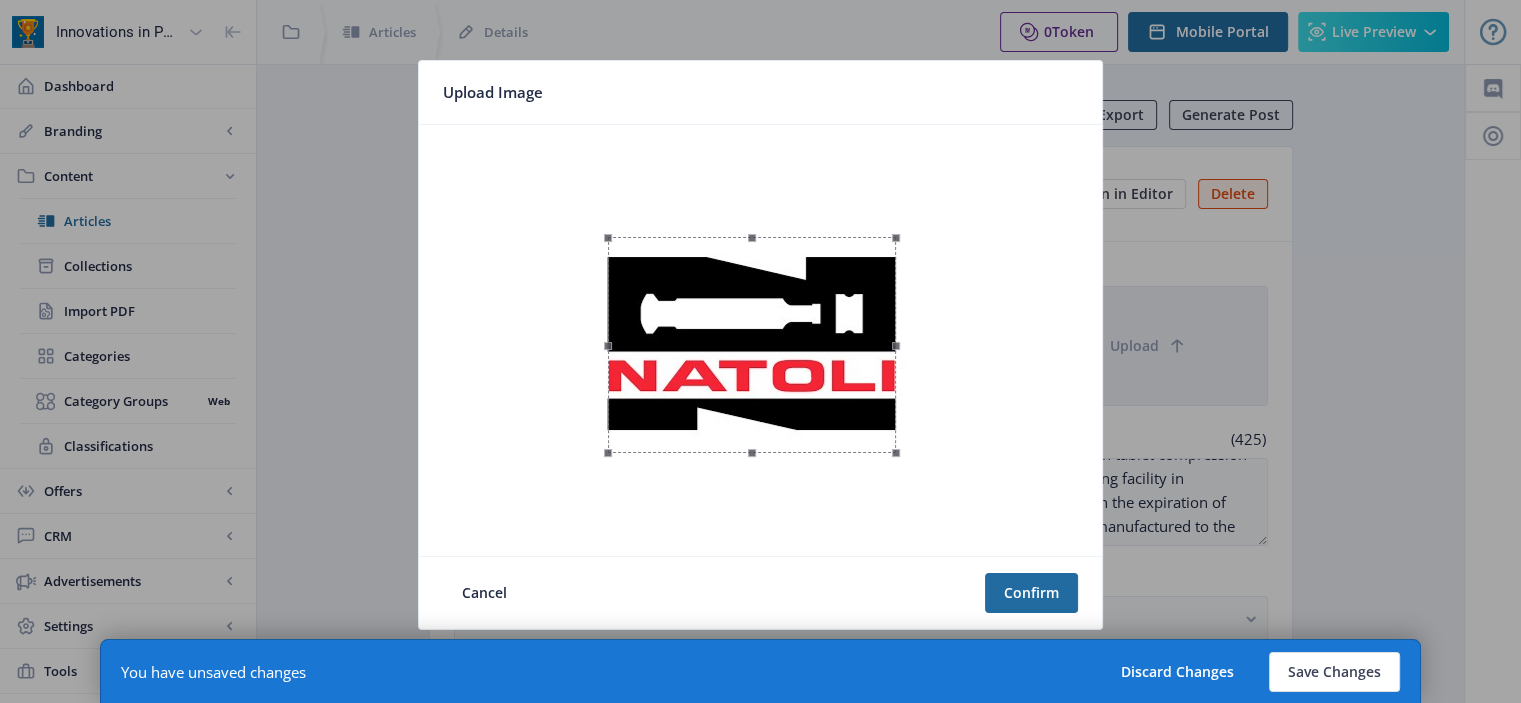 click 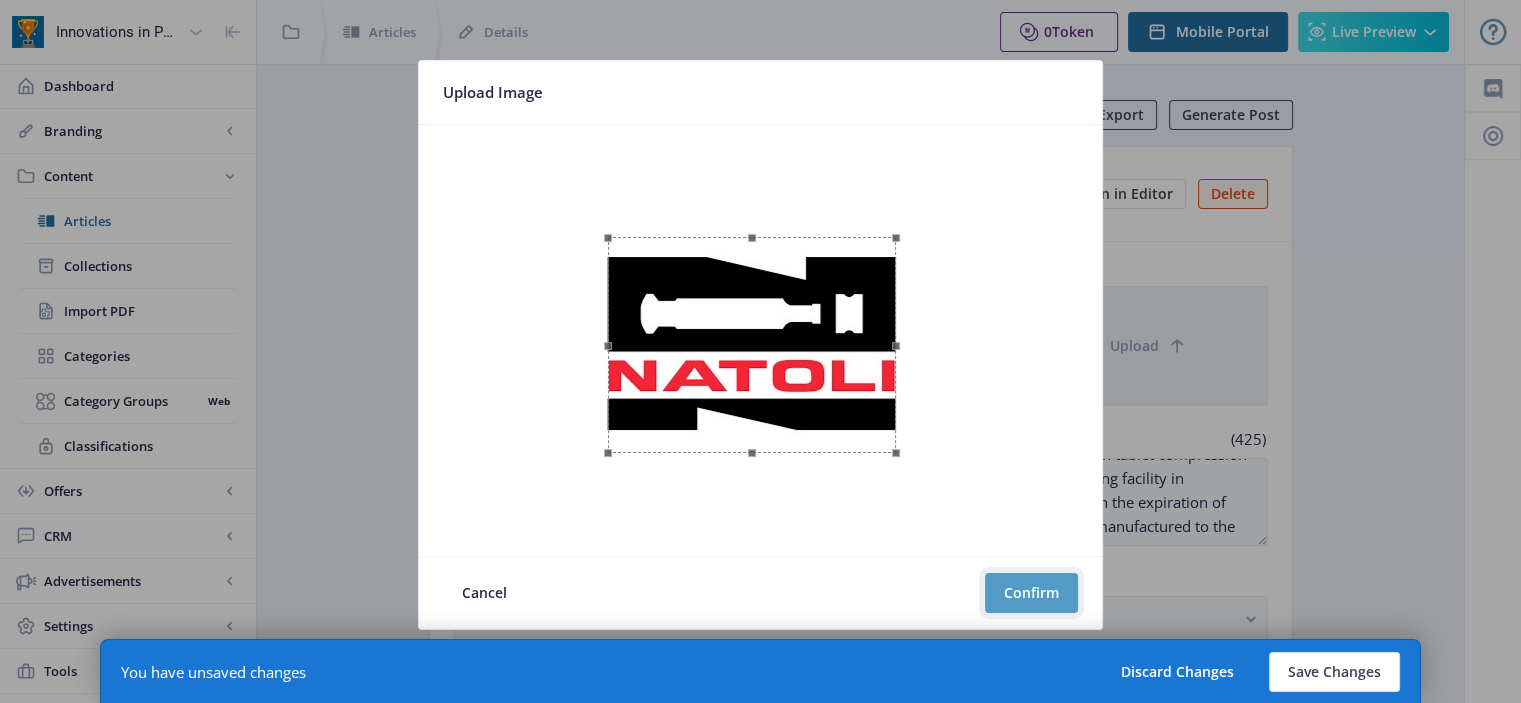 click on "Confirm" 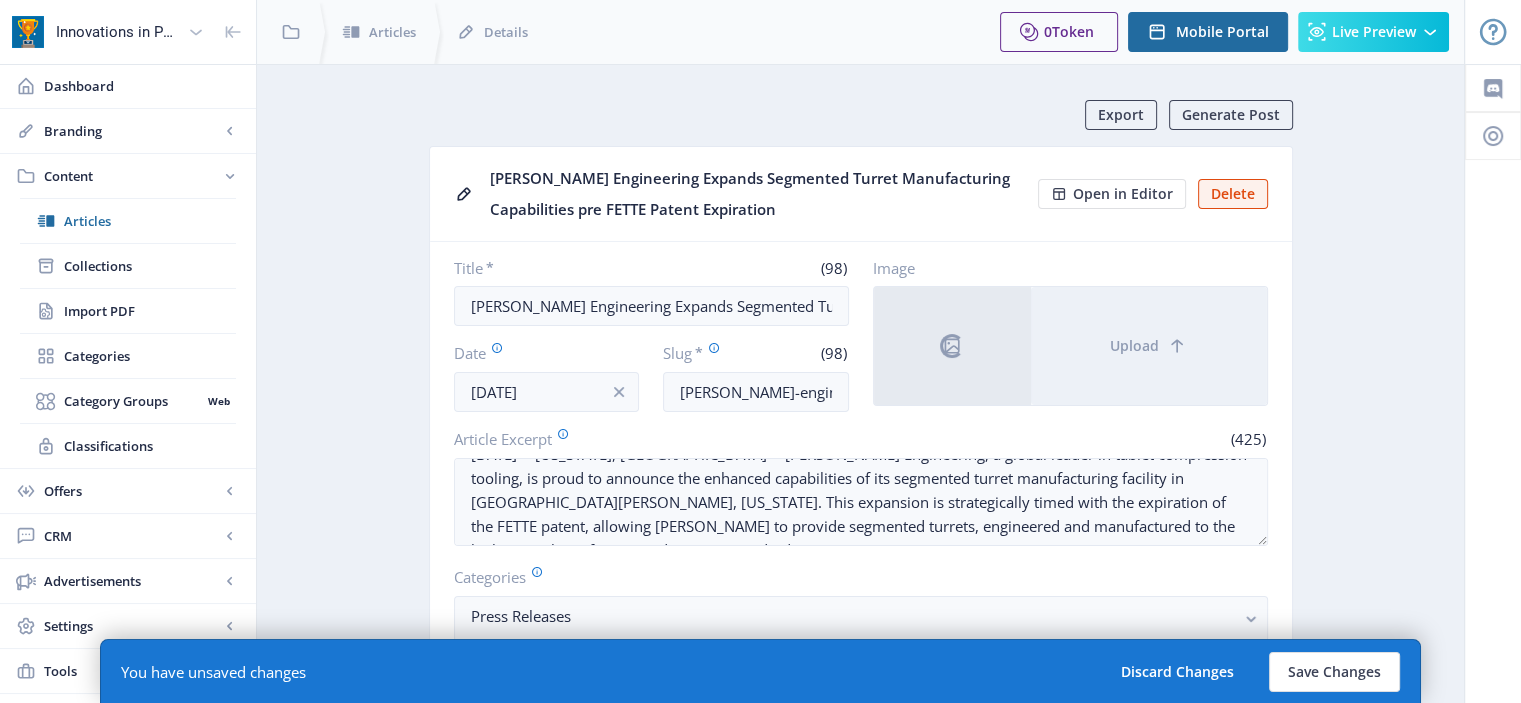 click on "[PERSON_NAME] Engineering Expands Segmented Turret Manufacturing Capabilities pre FETTE Patent Expiration  Open in Editor  Delete" 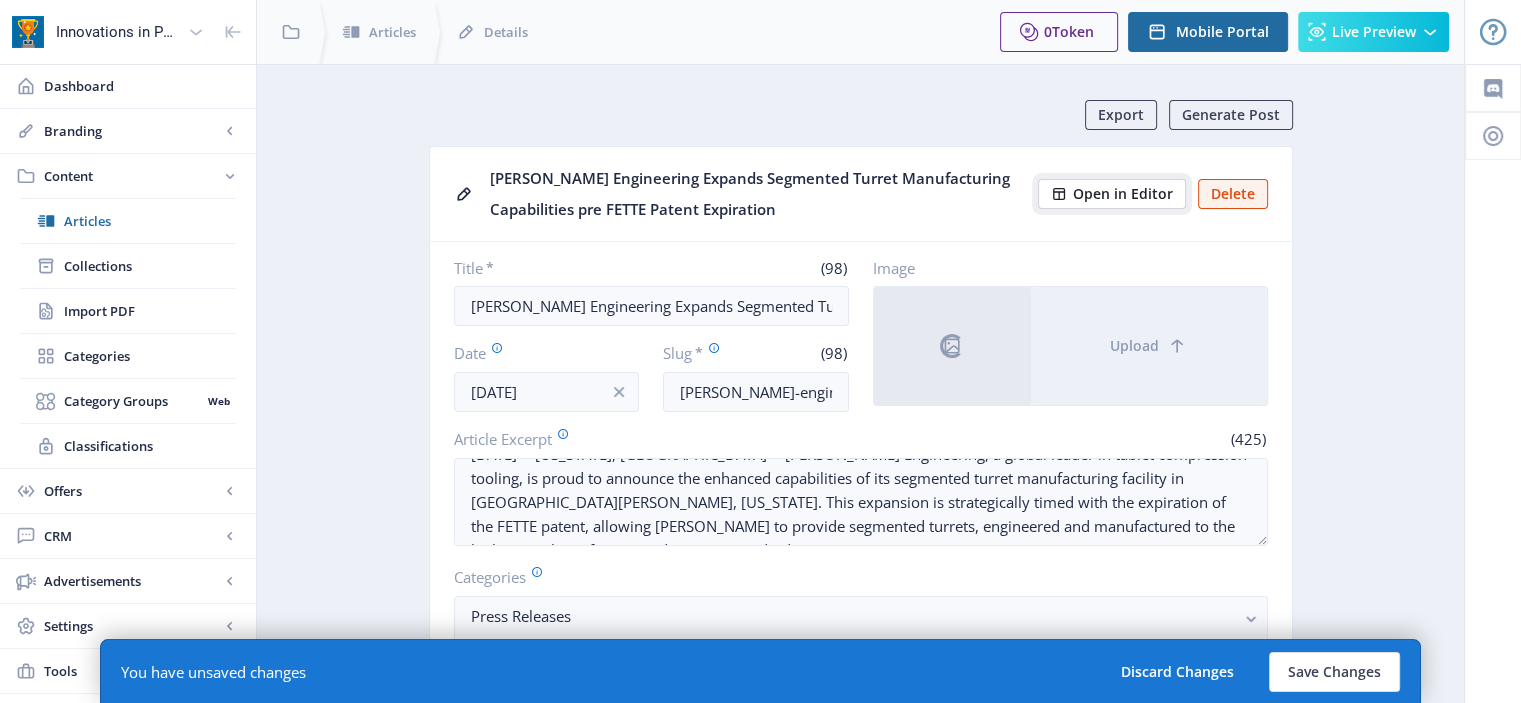 click on "Open in Editor" 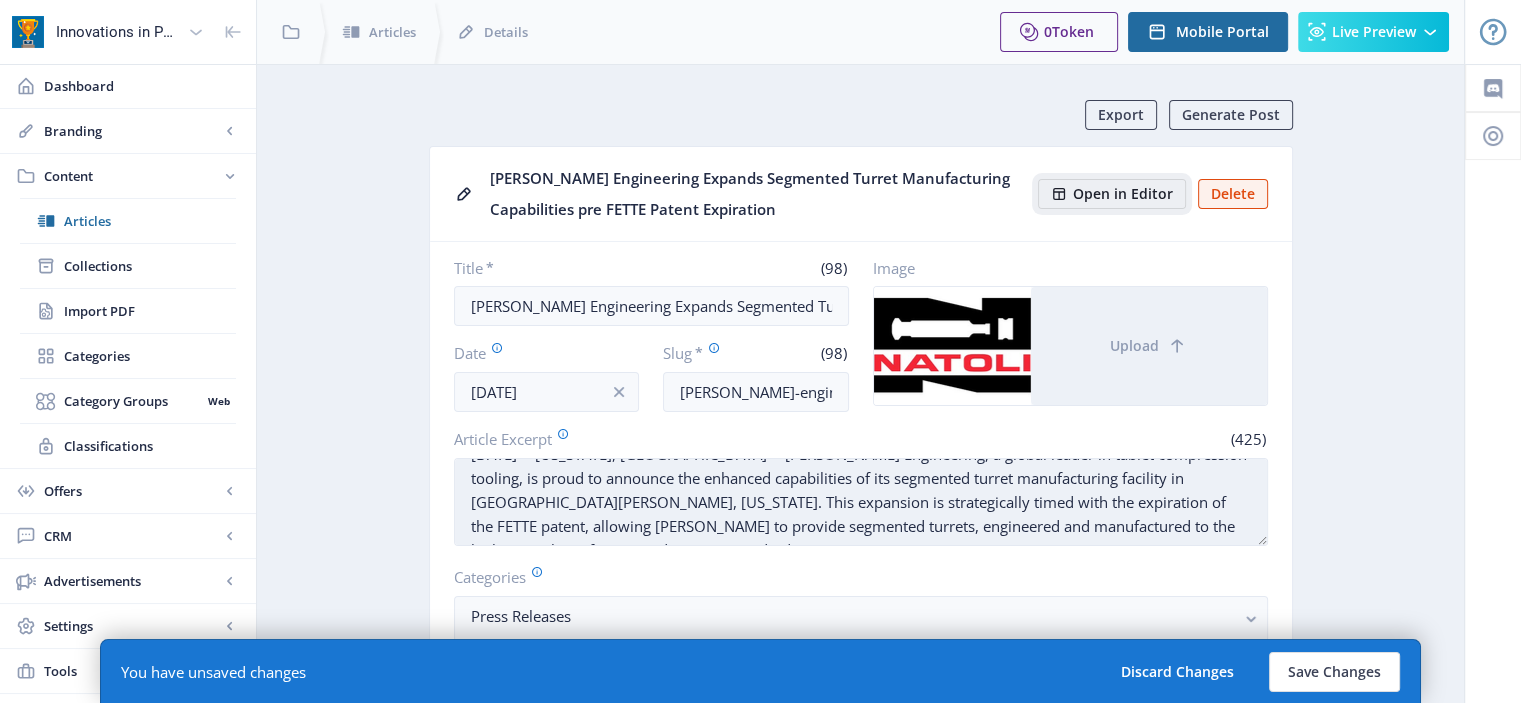 scroll, scrollTop: 0, scrollLeft: 0, axis: both 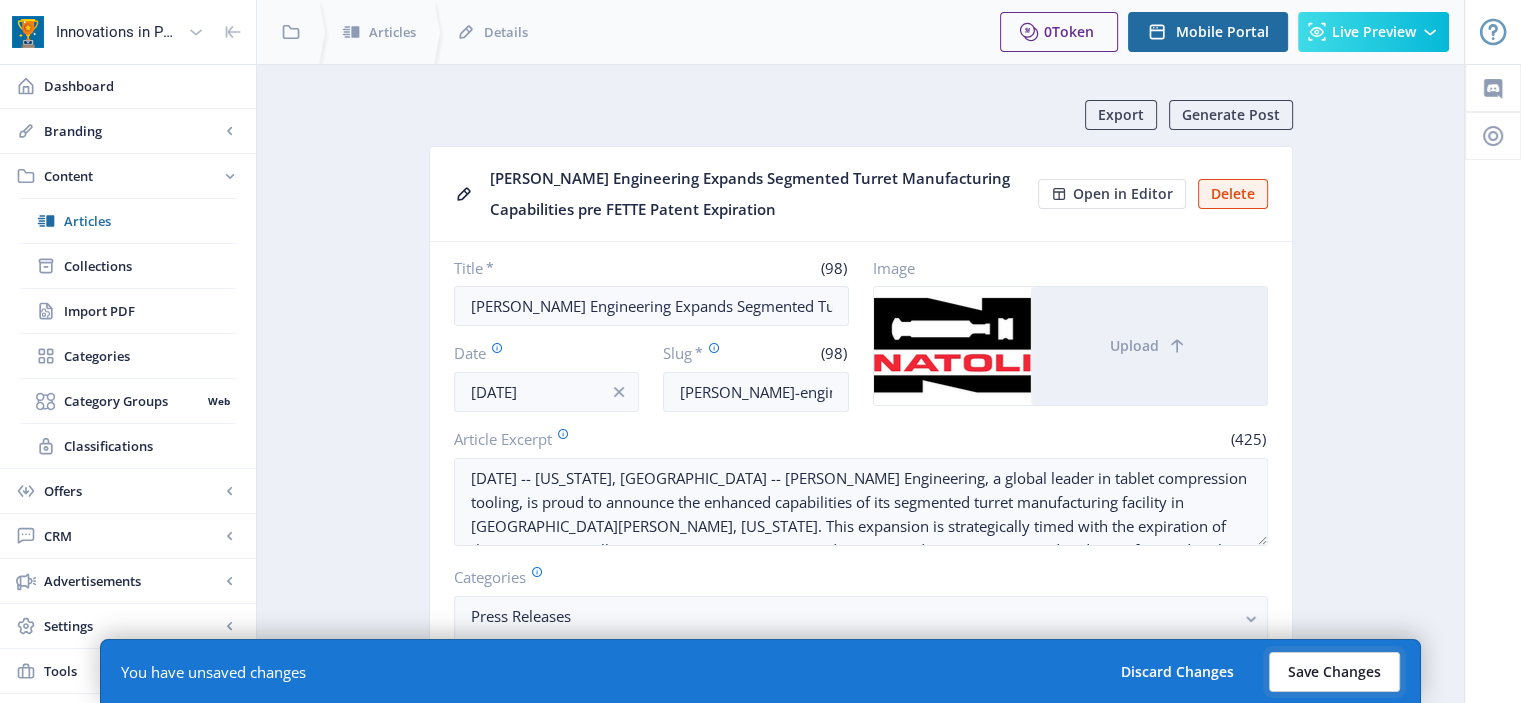 click on "Save Changes" 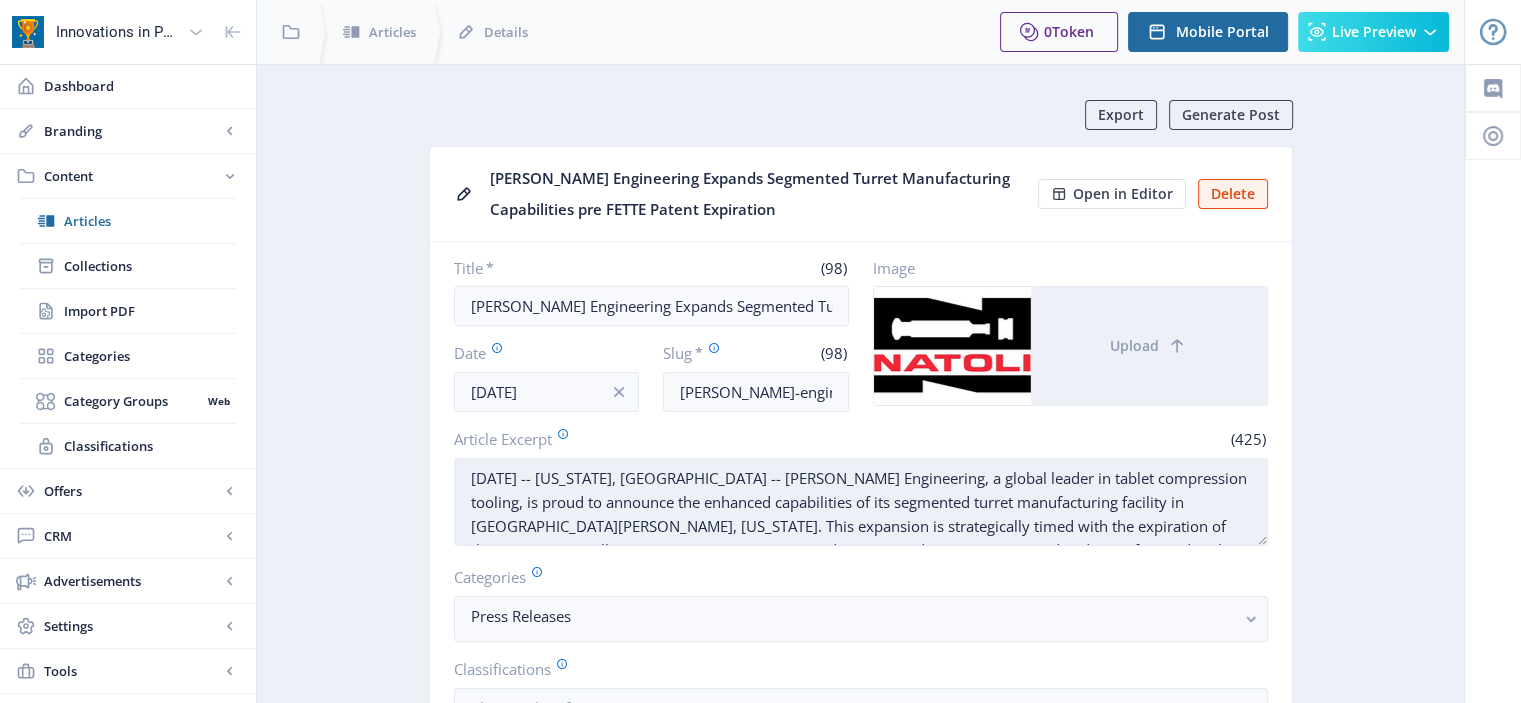 scroll, scrollTop: 24, scrollLeft: 0, axis: vertical 